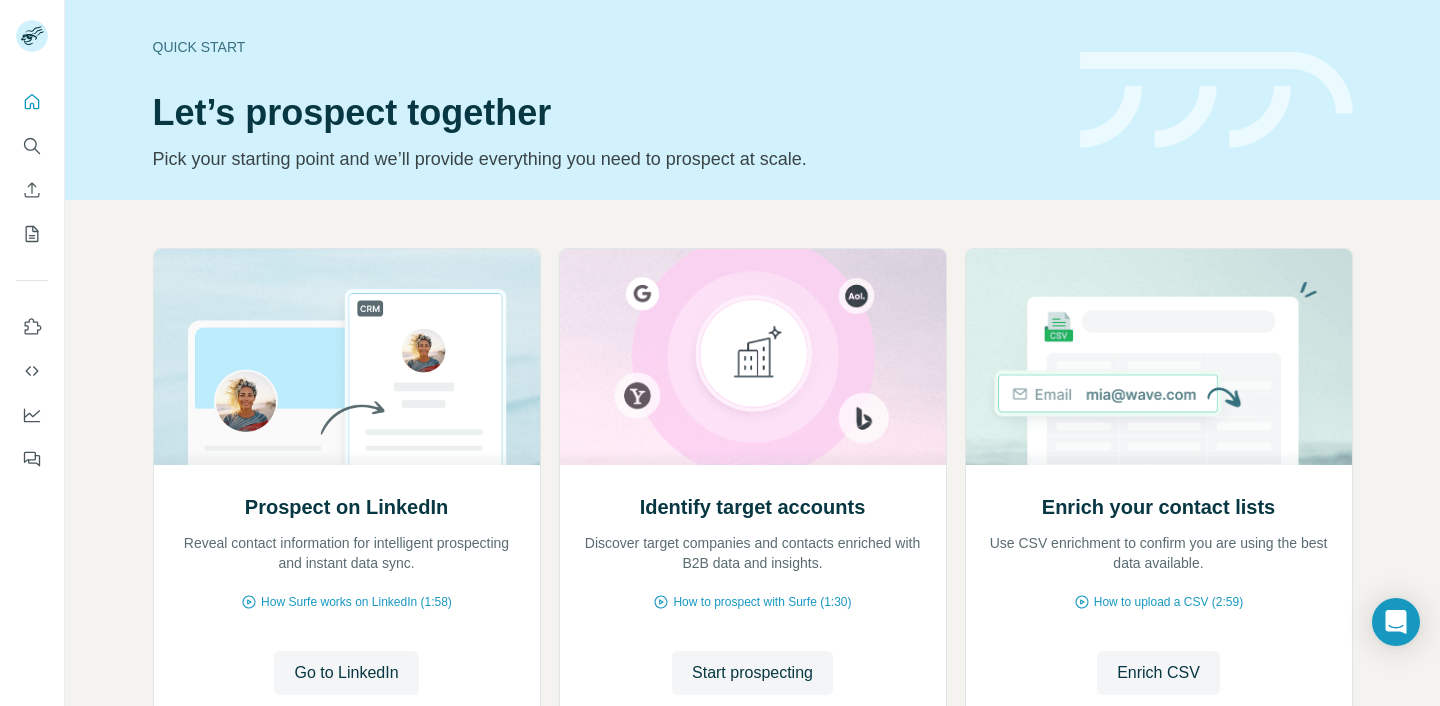 scroll, scrollTop: 0, scrollLeft: 0, axis: both 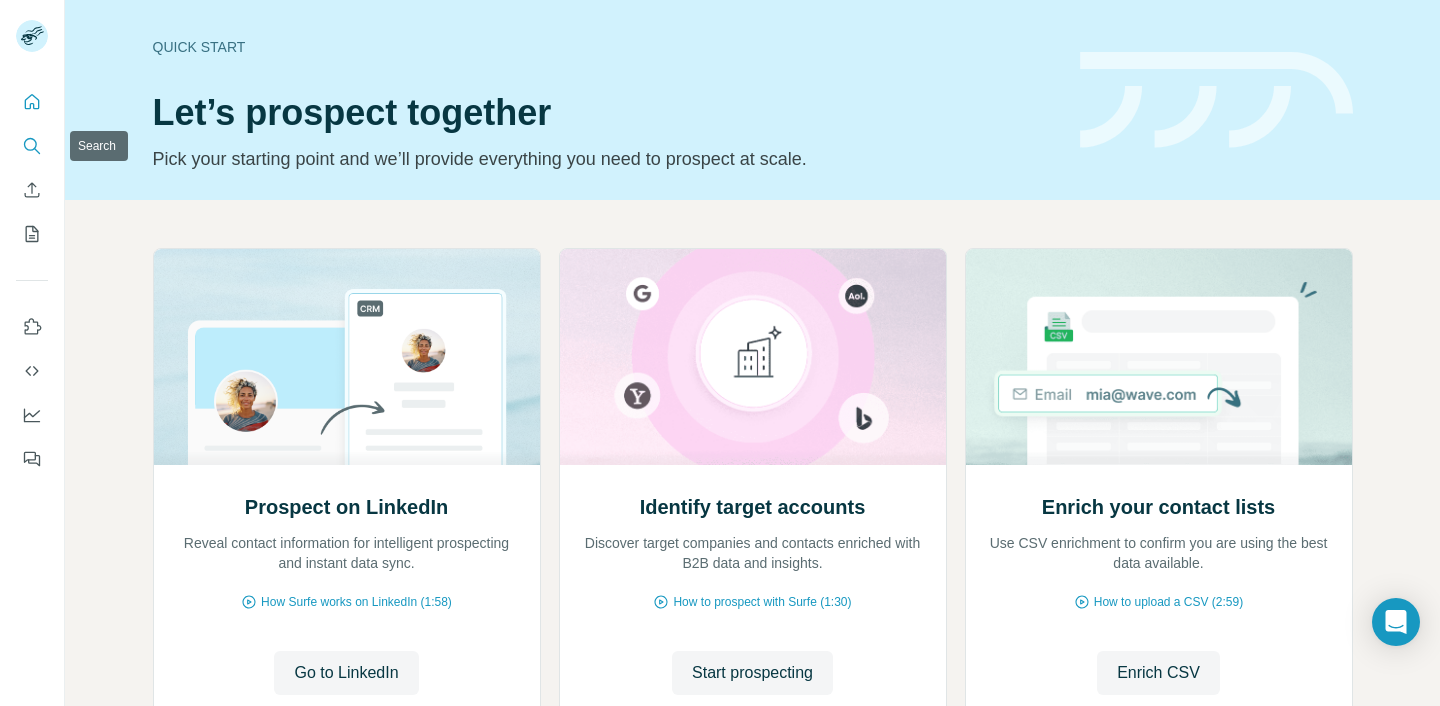 click 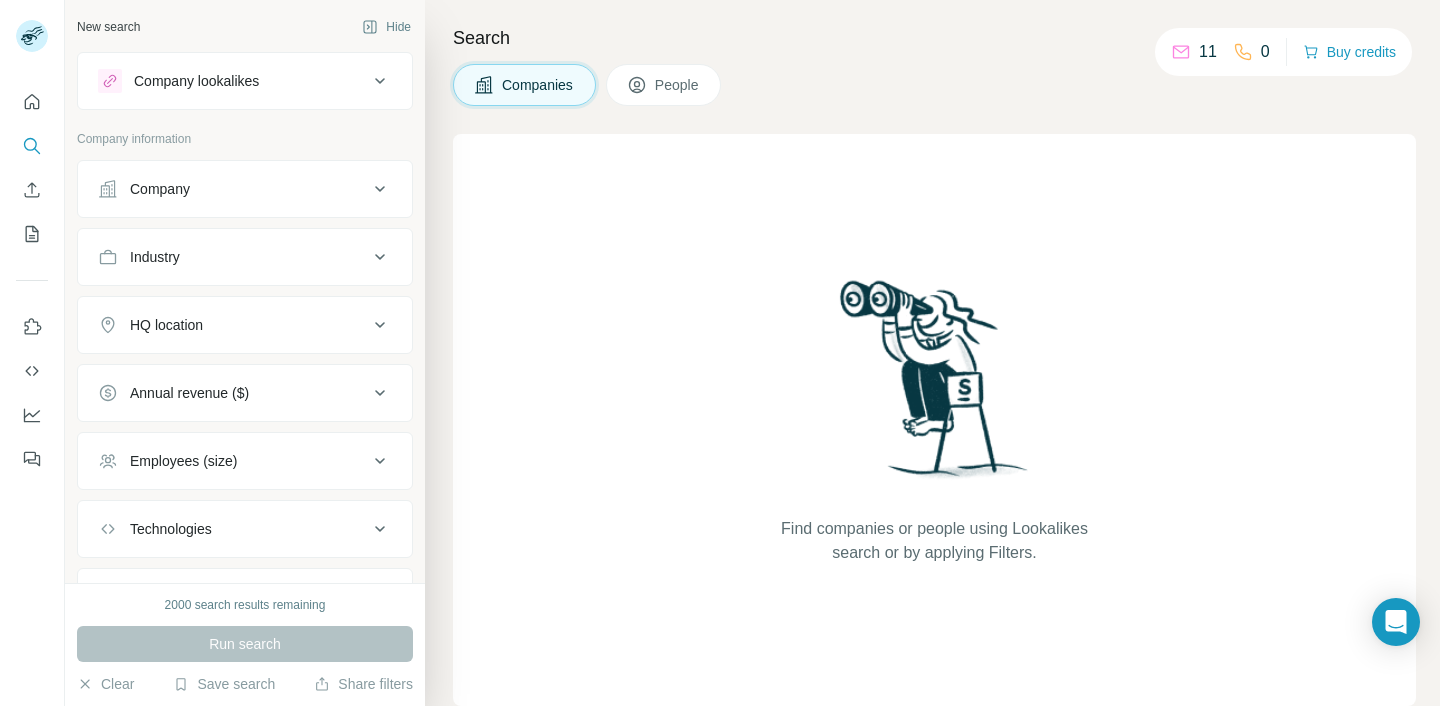 click on "People" at bounding box center [678, 85] 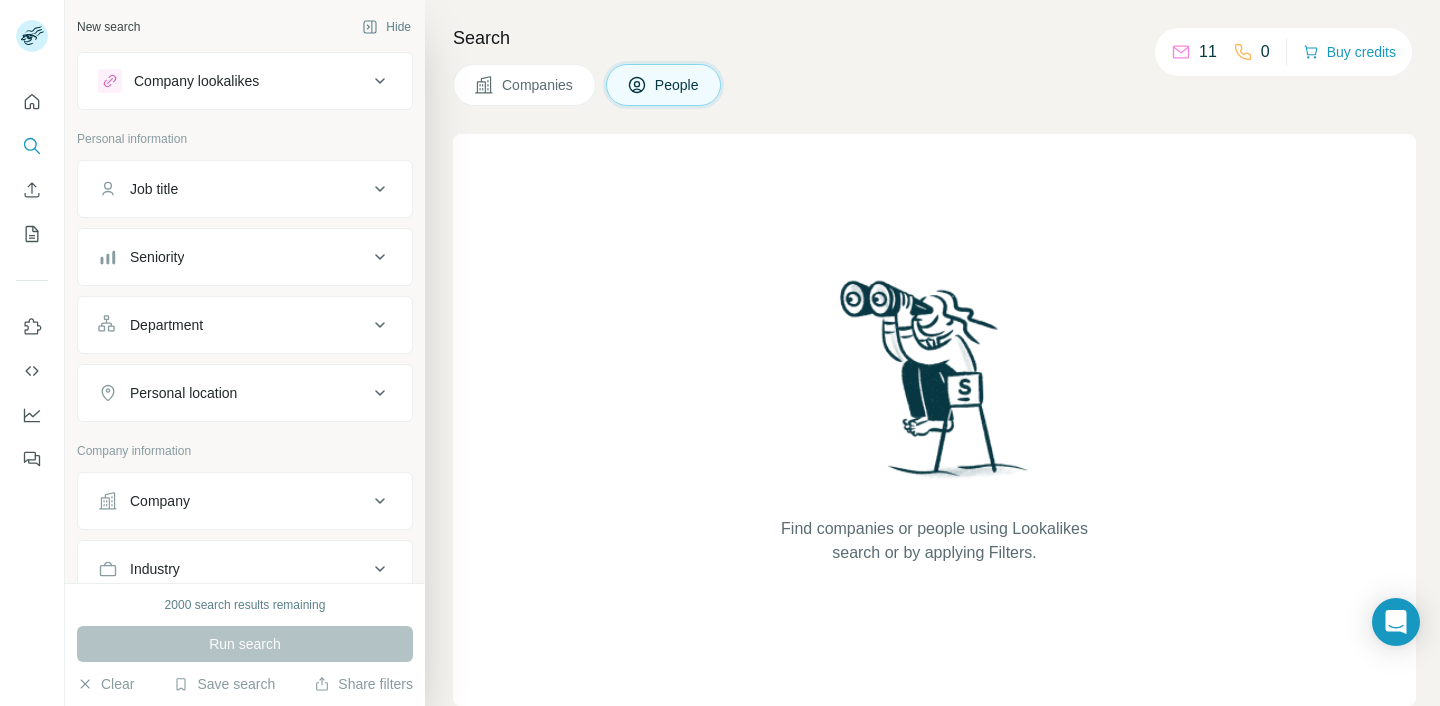 click on "People" at bounding box center [678, 85] 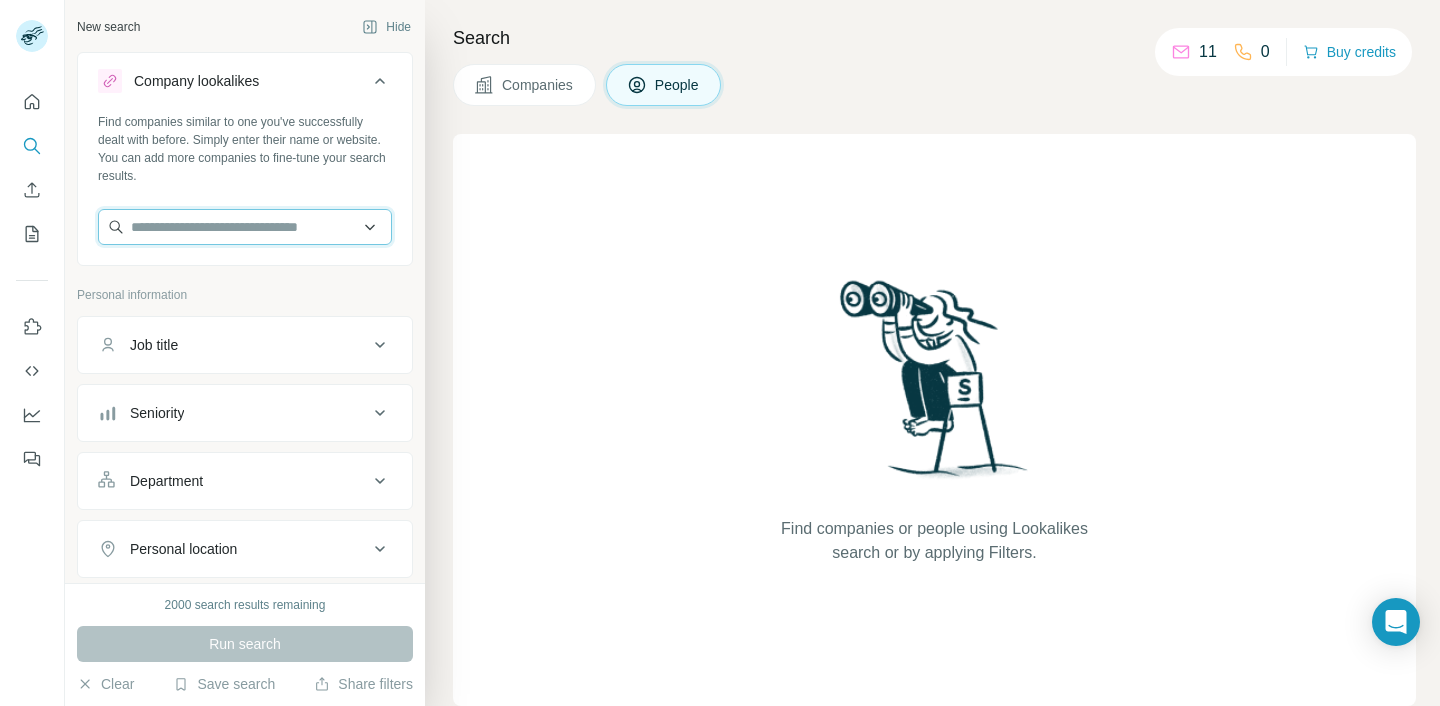 click at bounding box center [245, 227] 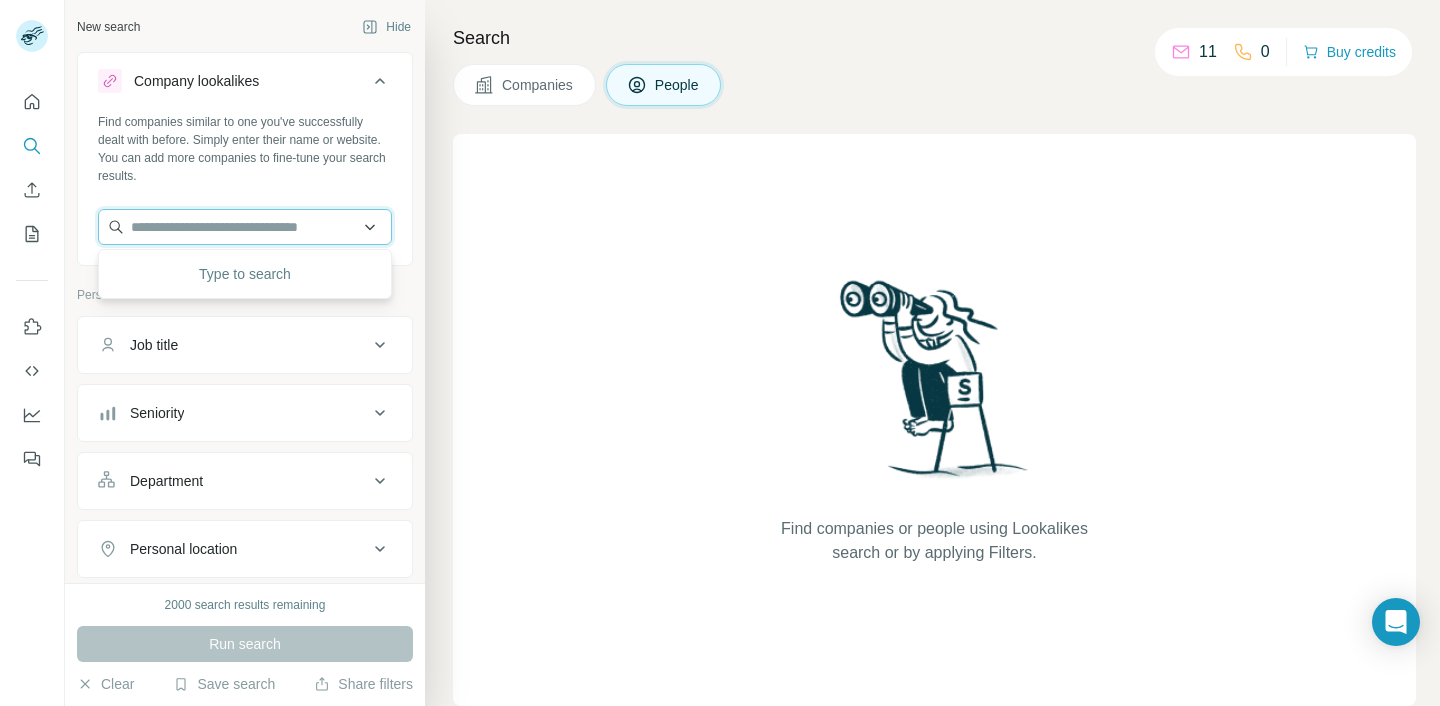 paste on "**********" 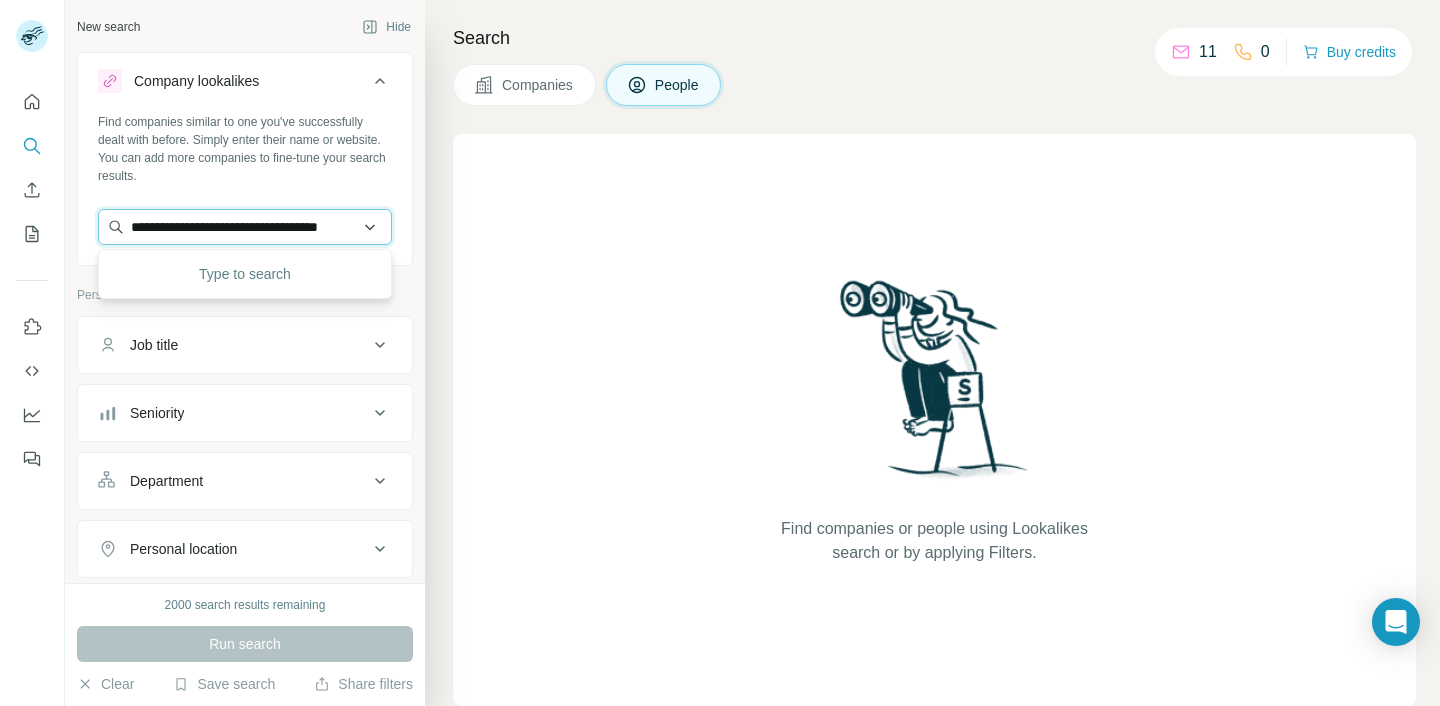 scroll, scrollTop: 0, scrollLeft: 27, axis: horizontal 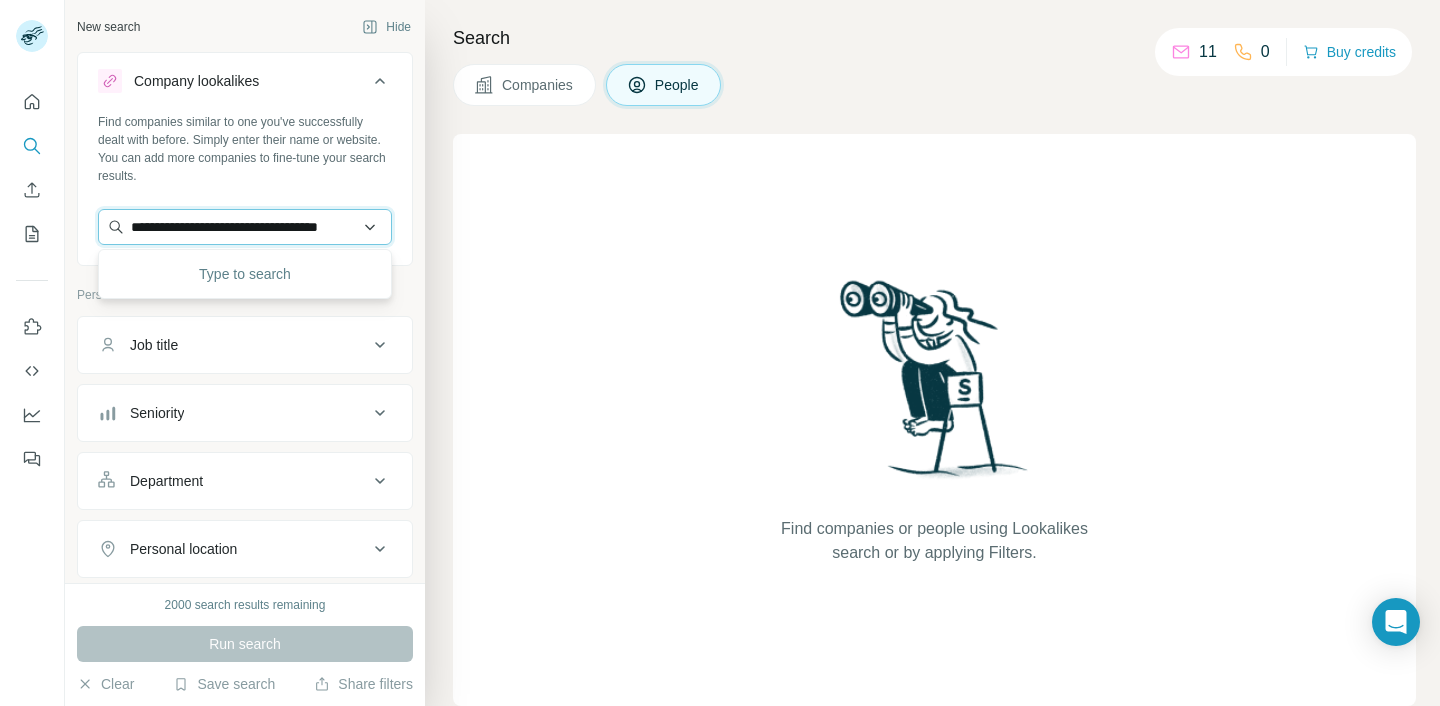 type on "**********" 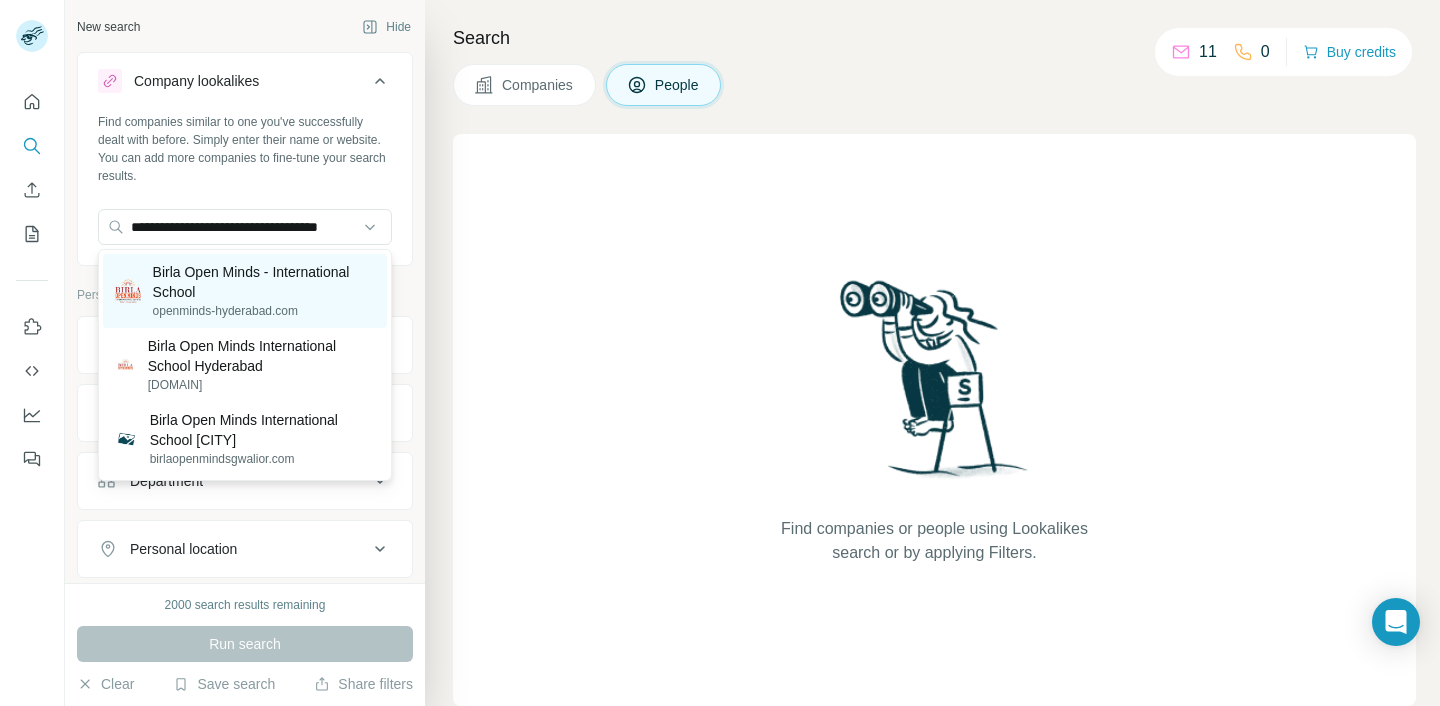 click on "Birla Open Minds - International School" at bounding box center (264, 282) 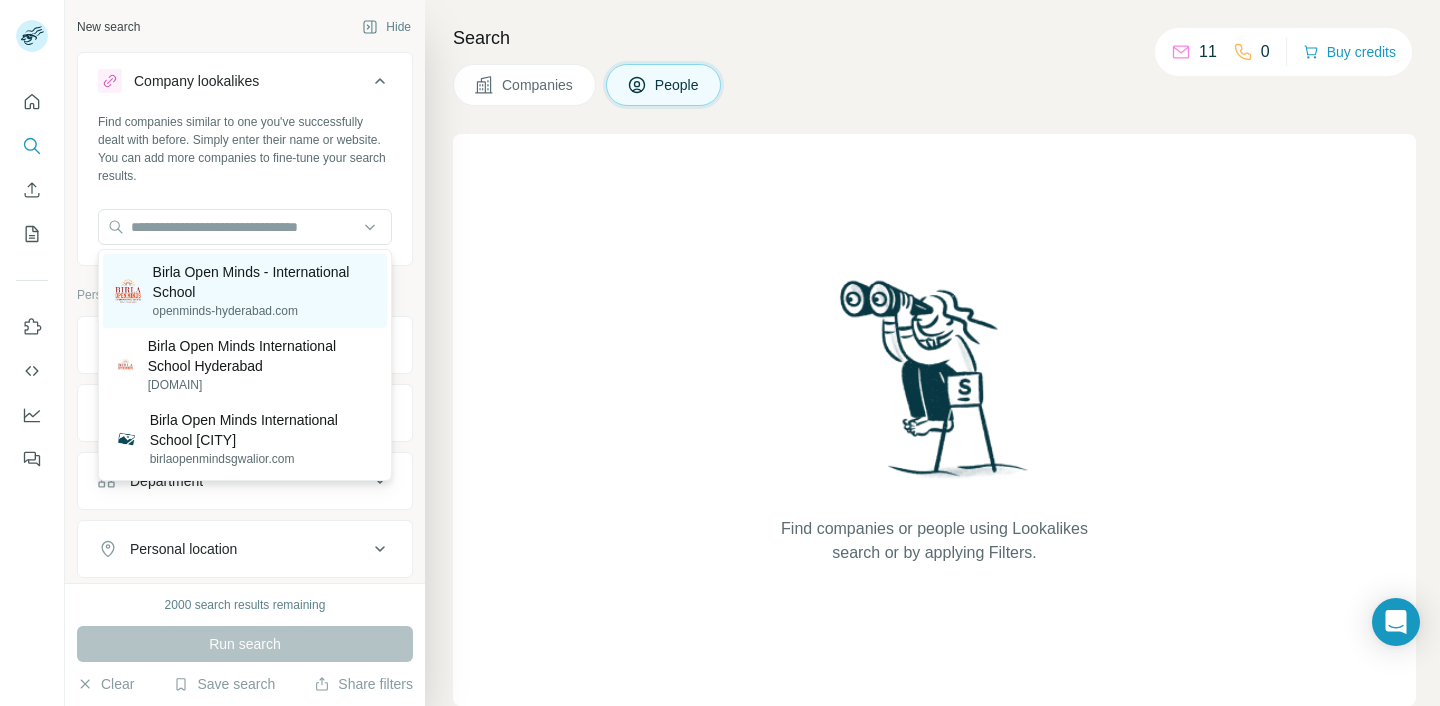 scroll, scrollTop: 0, scrollLeft: 0, axis: both 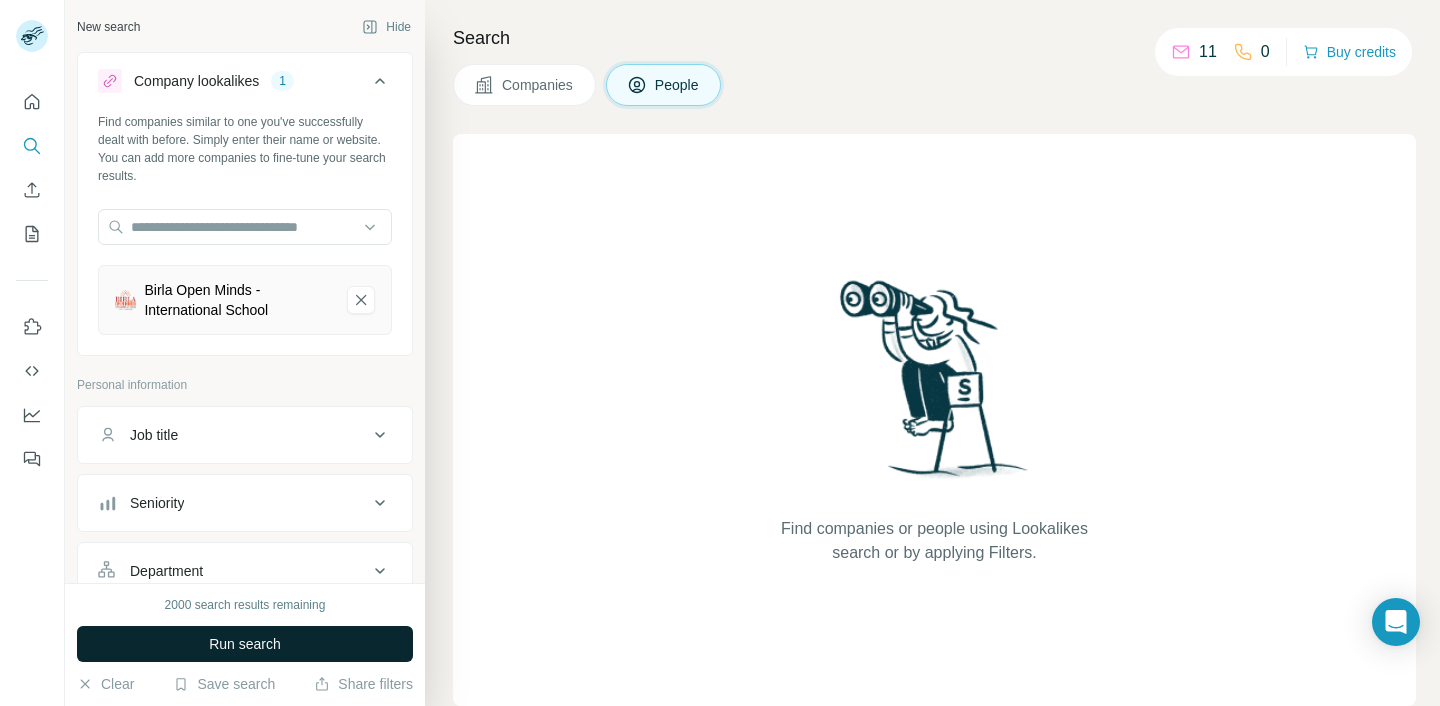 click on "Run search" at bounding box center [245, 644] 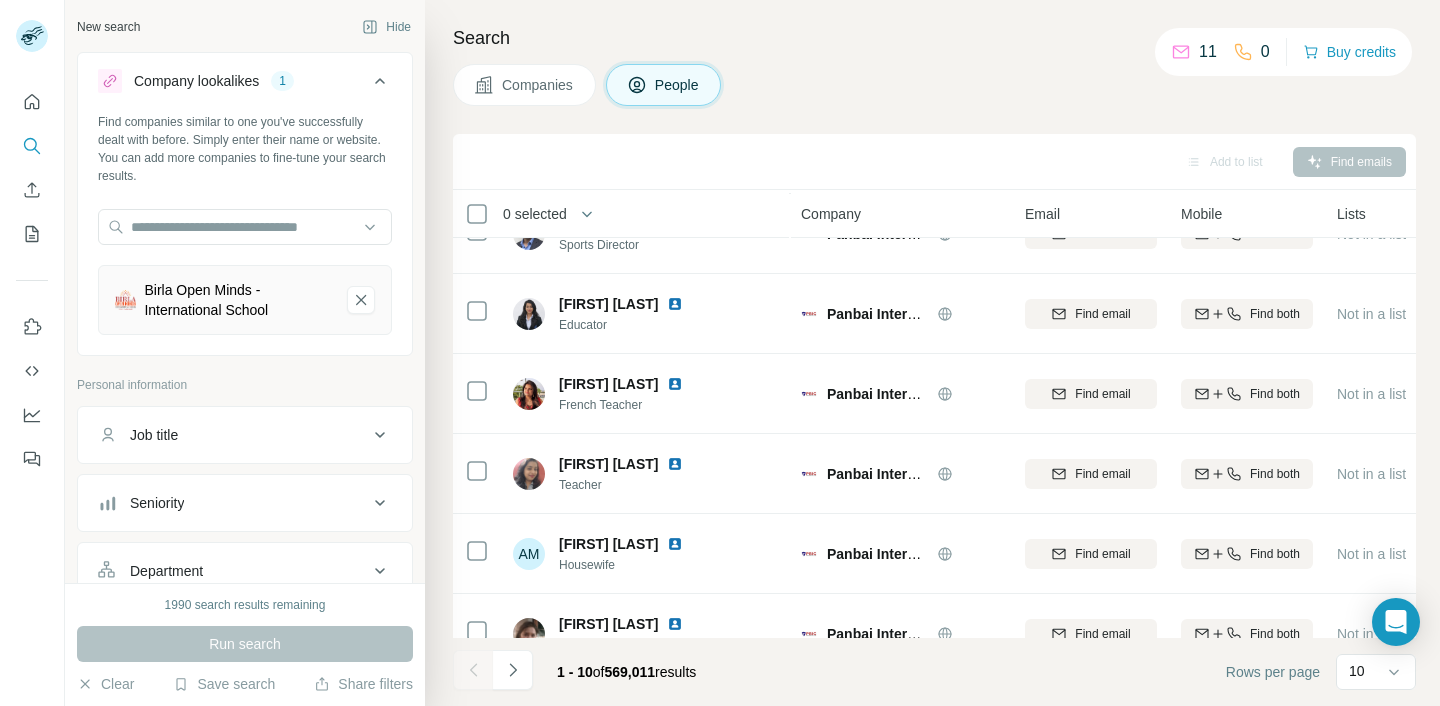 scroll, scrollTop: 0, scrollLeft: 0, axis: both 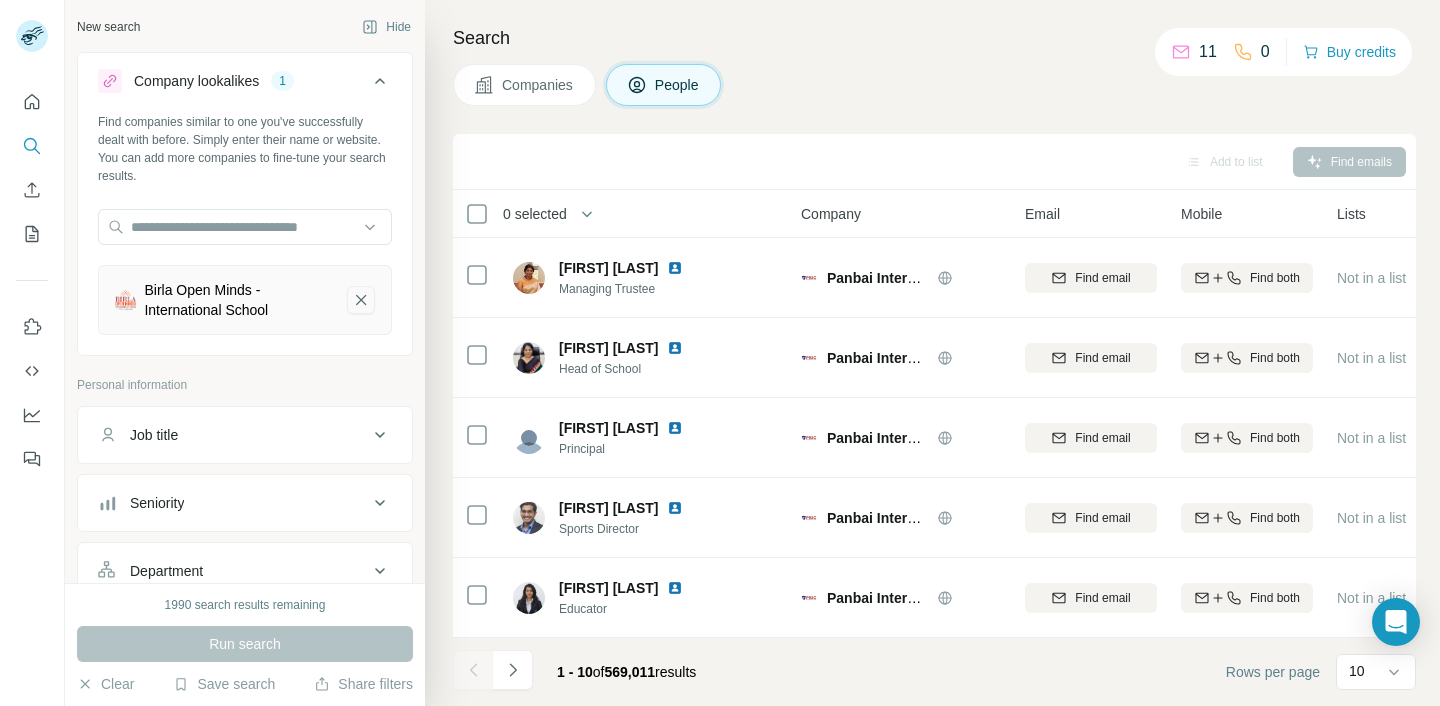 click 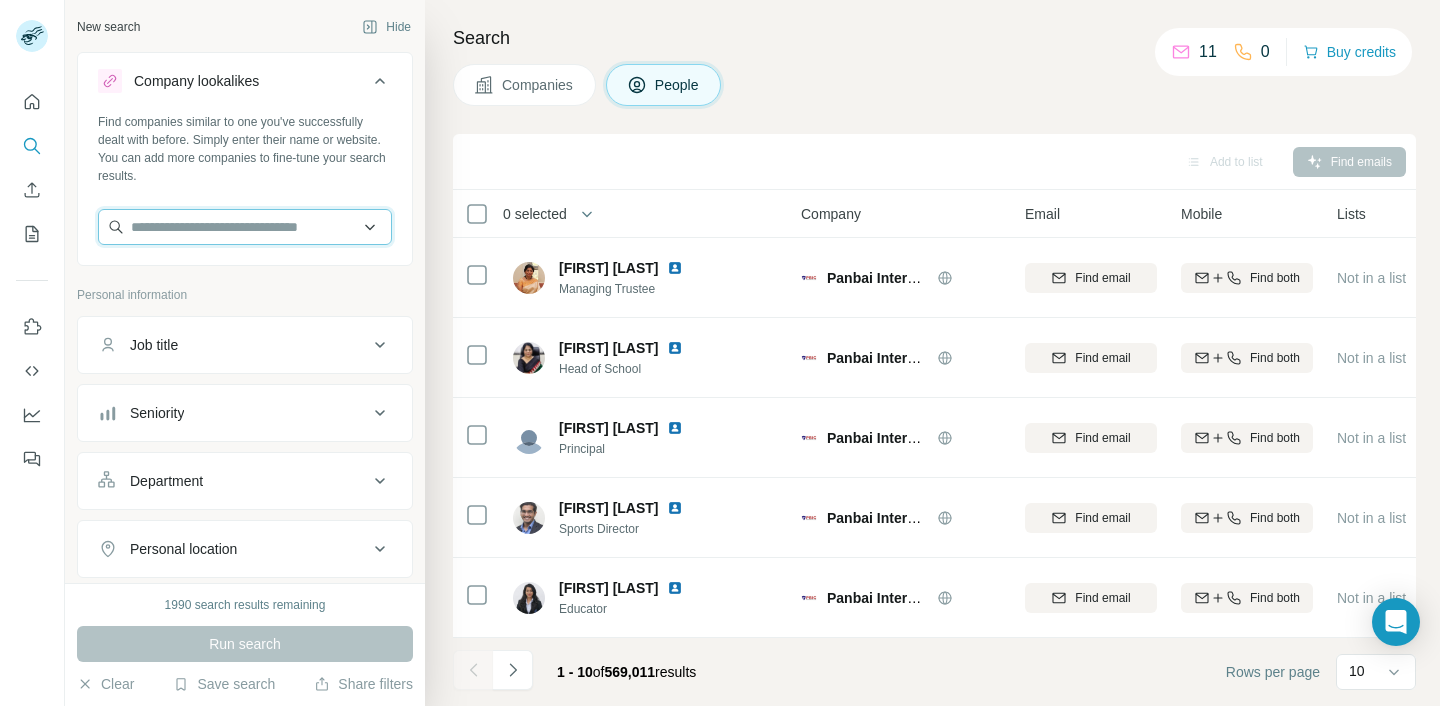 click at bounding box center (245, 227) 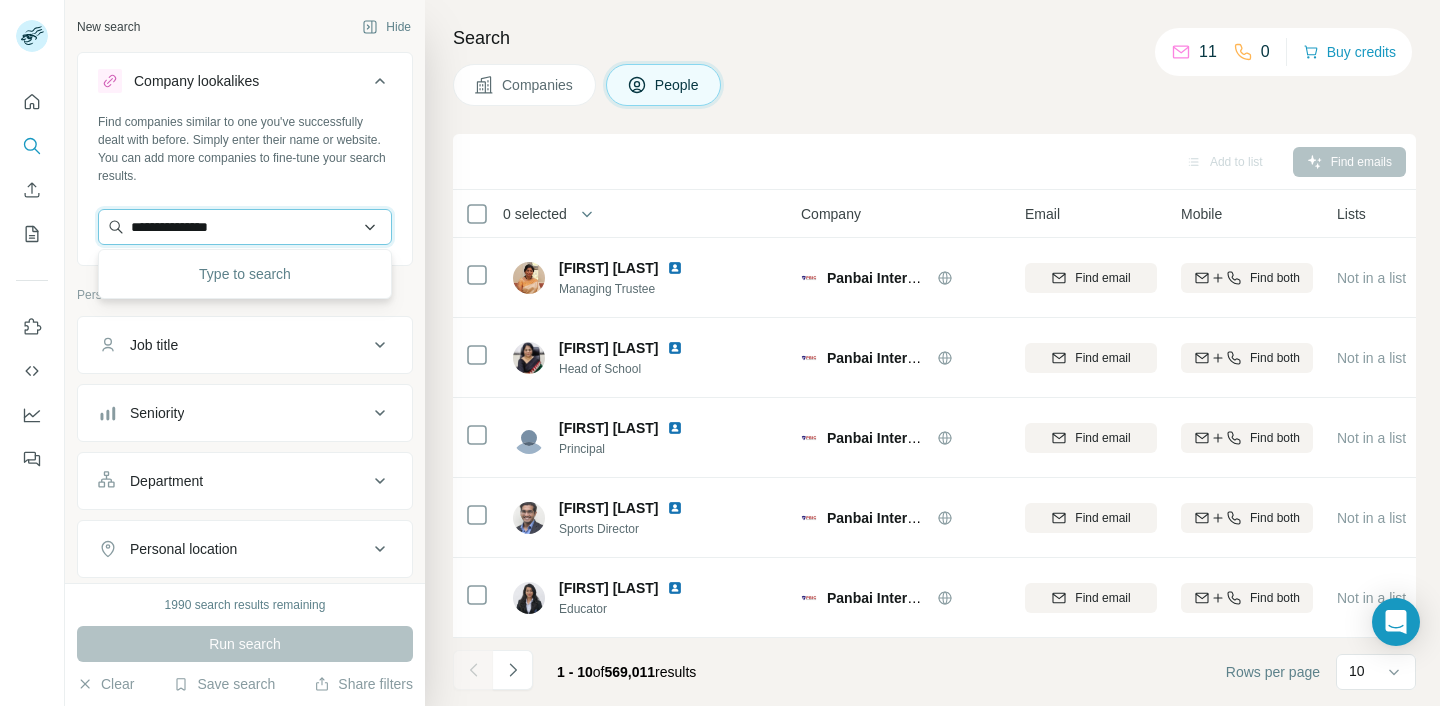type on "**********" 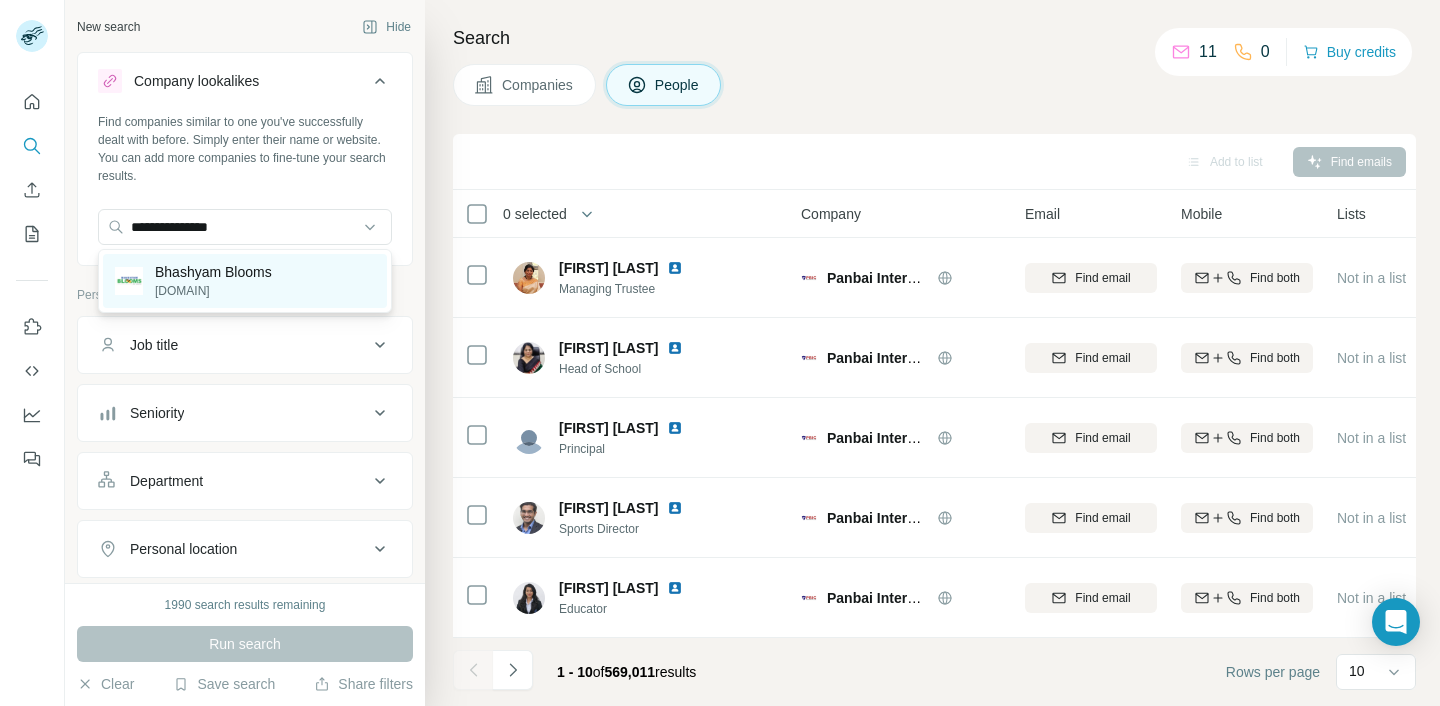 click on "Bhashyam Blooms" at bounding box center [213, 272] 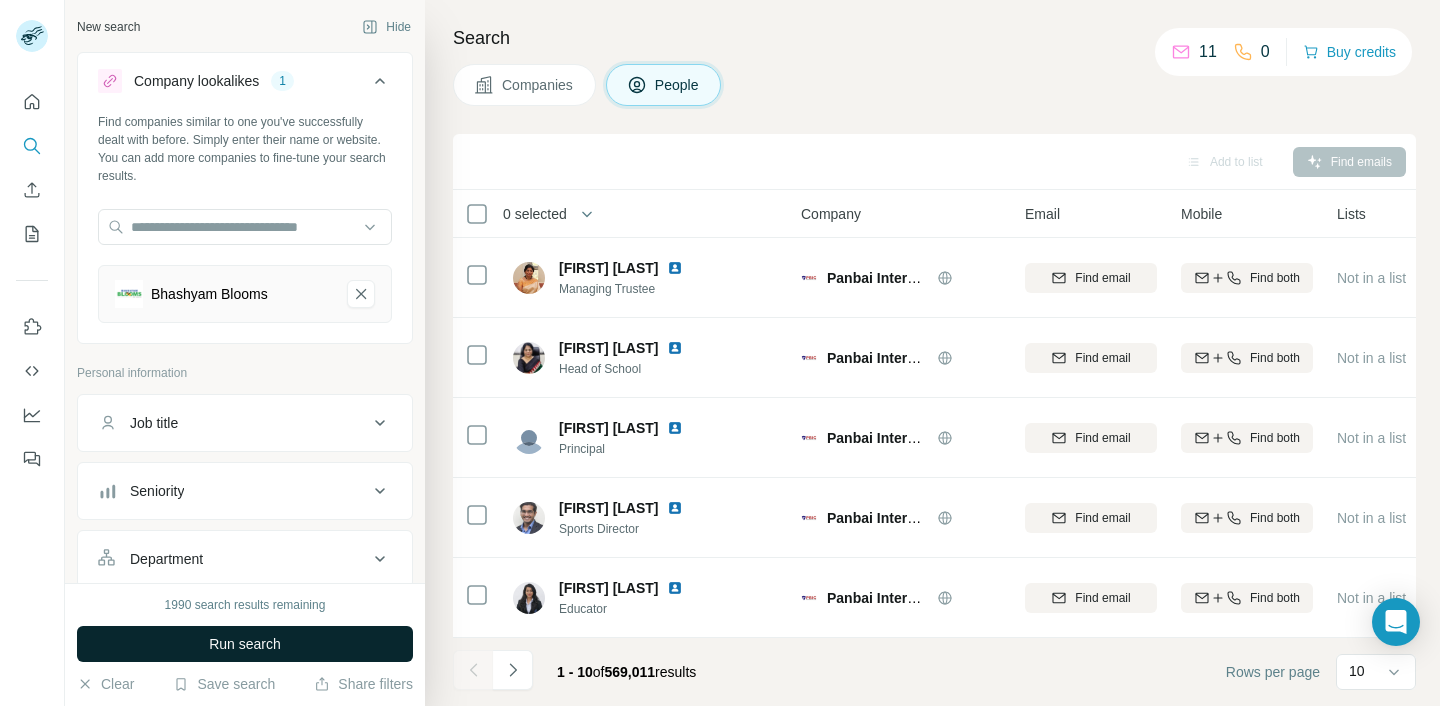 click on "Run search" at bounding box center (245, 644) 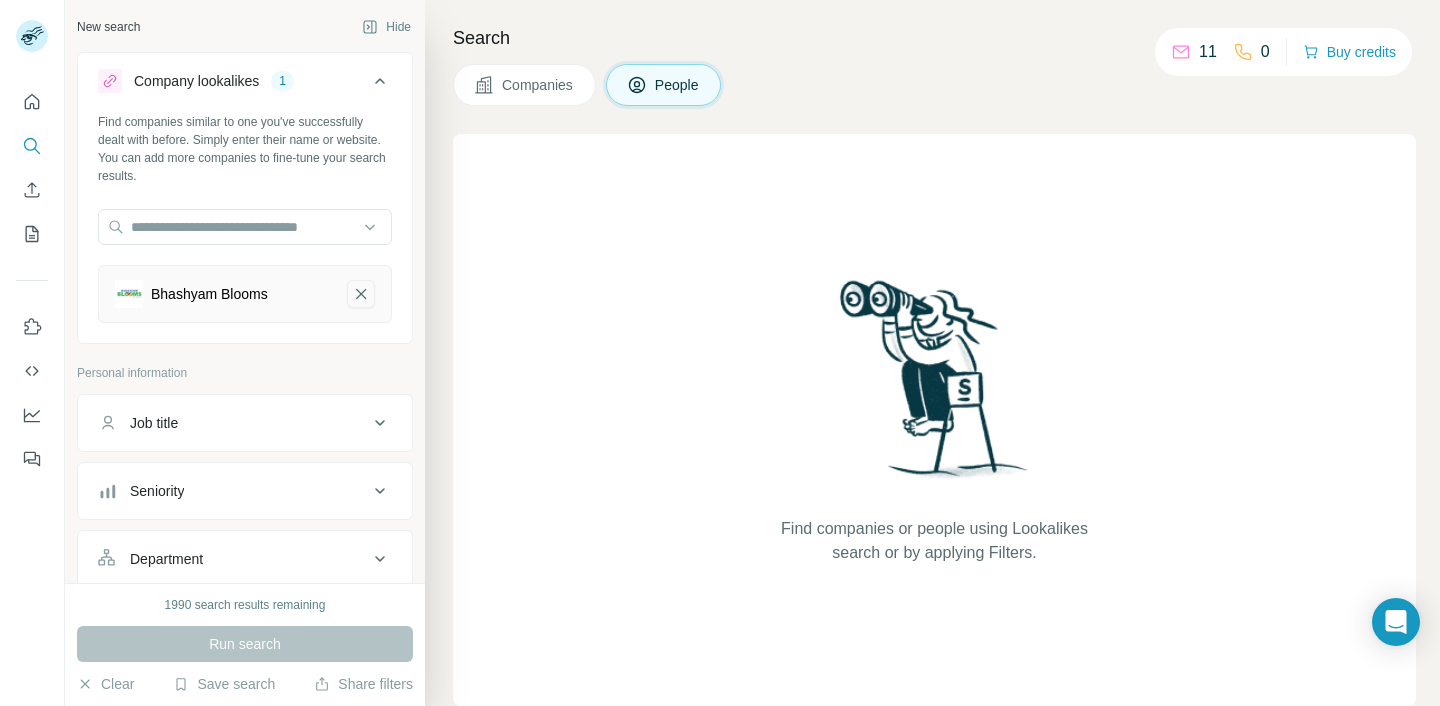 click 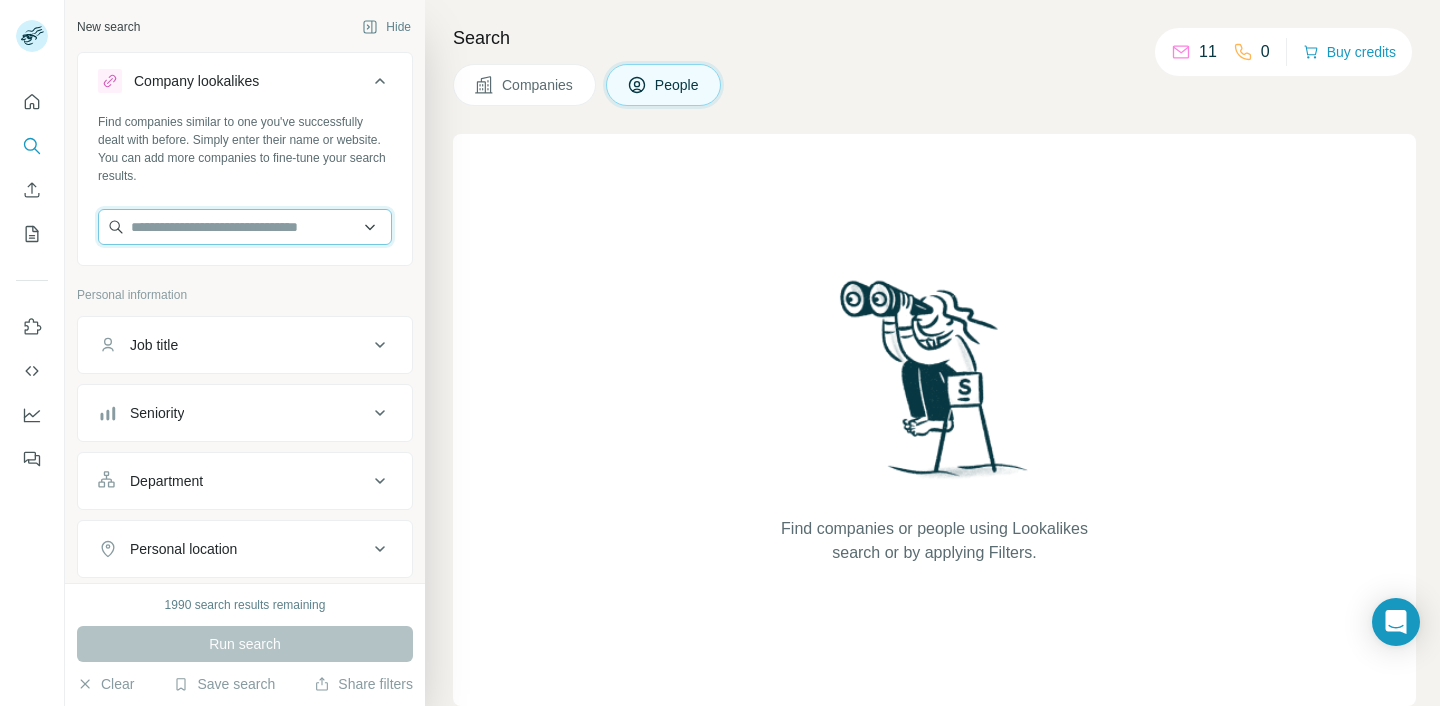 click at bounding box center (245, 227) 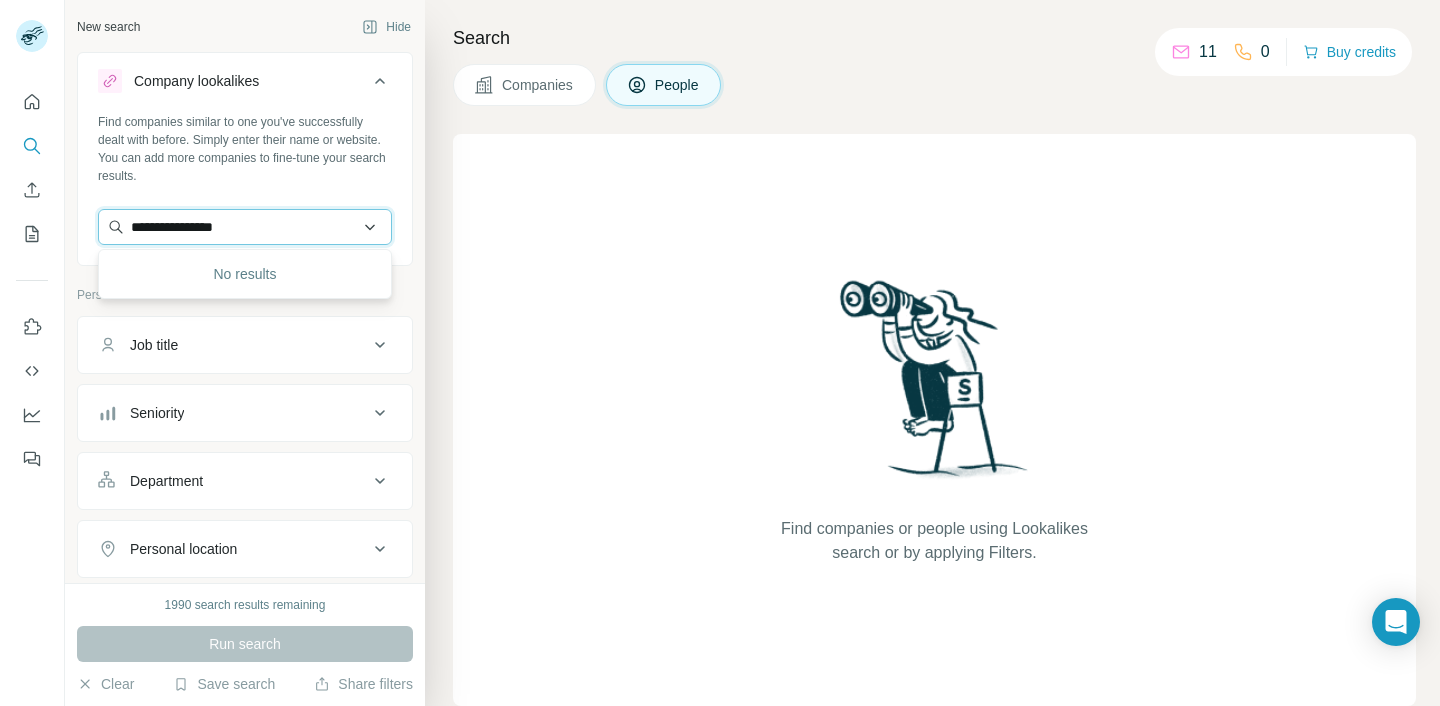 click on "**********" at bounding box center [245, 227] 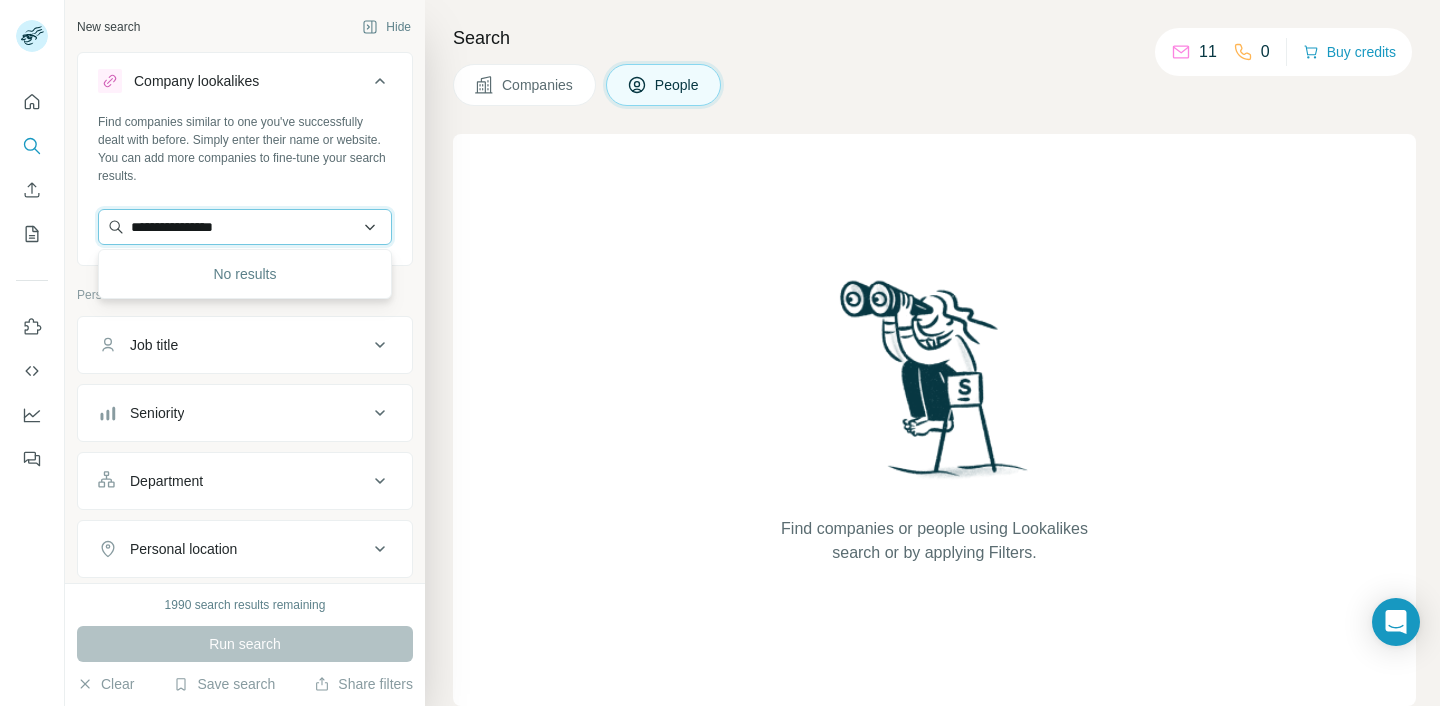 click on "**********" at bounding box center (245, 227) 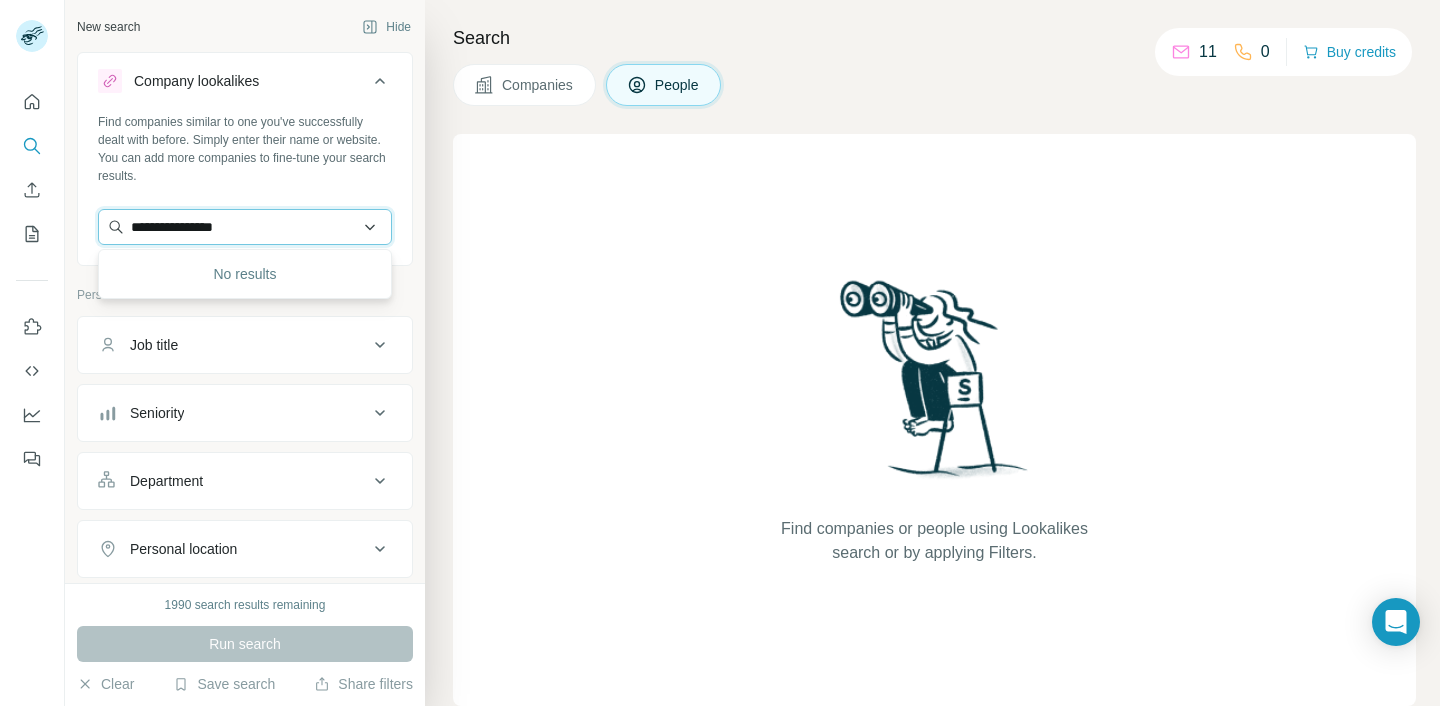 click on "**********" at bounding box center [245, 227] 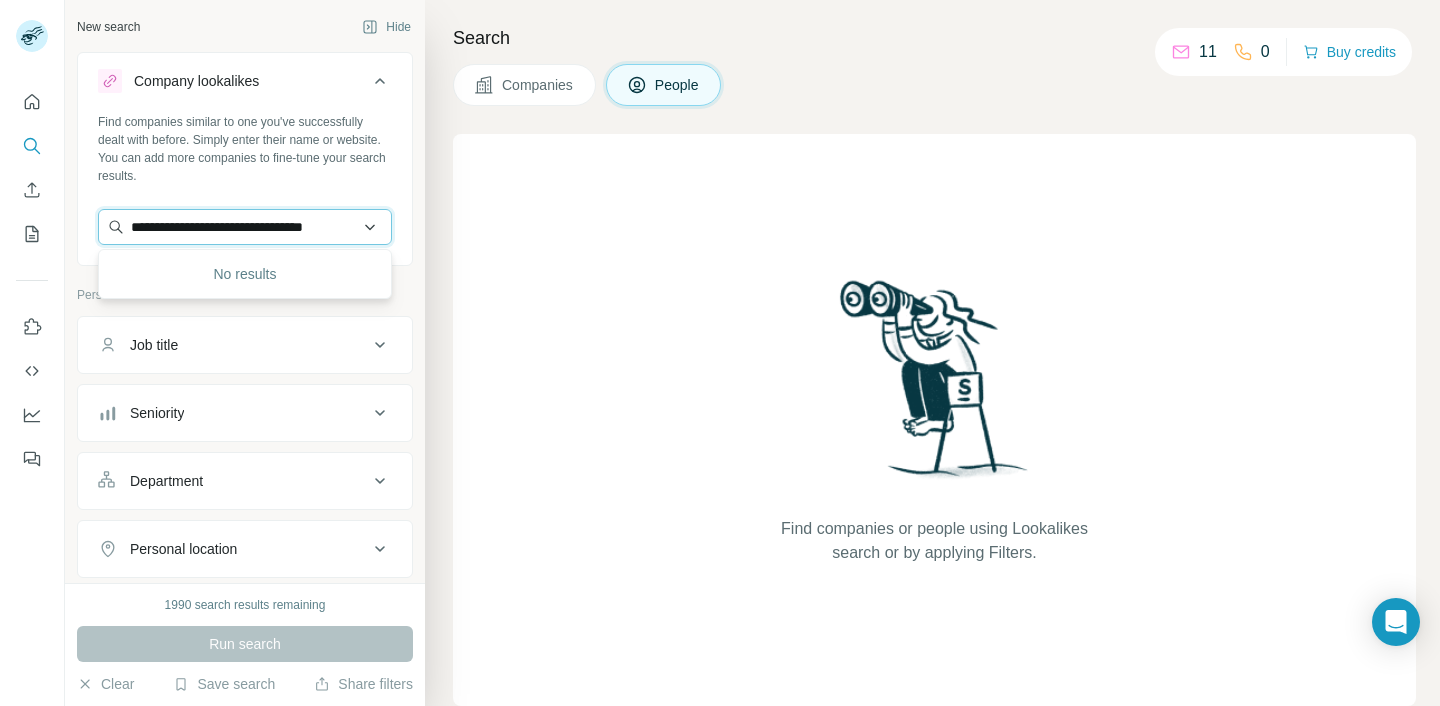 scroll, scrollTop: 0, scrollLeft: 6, axis: horizontal 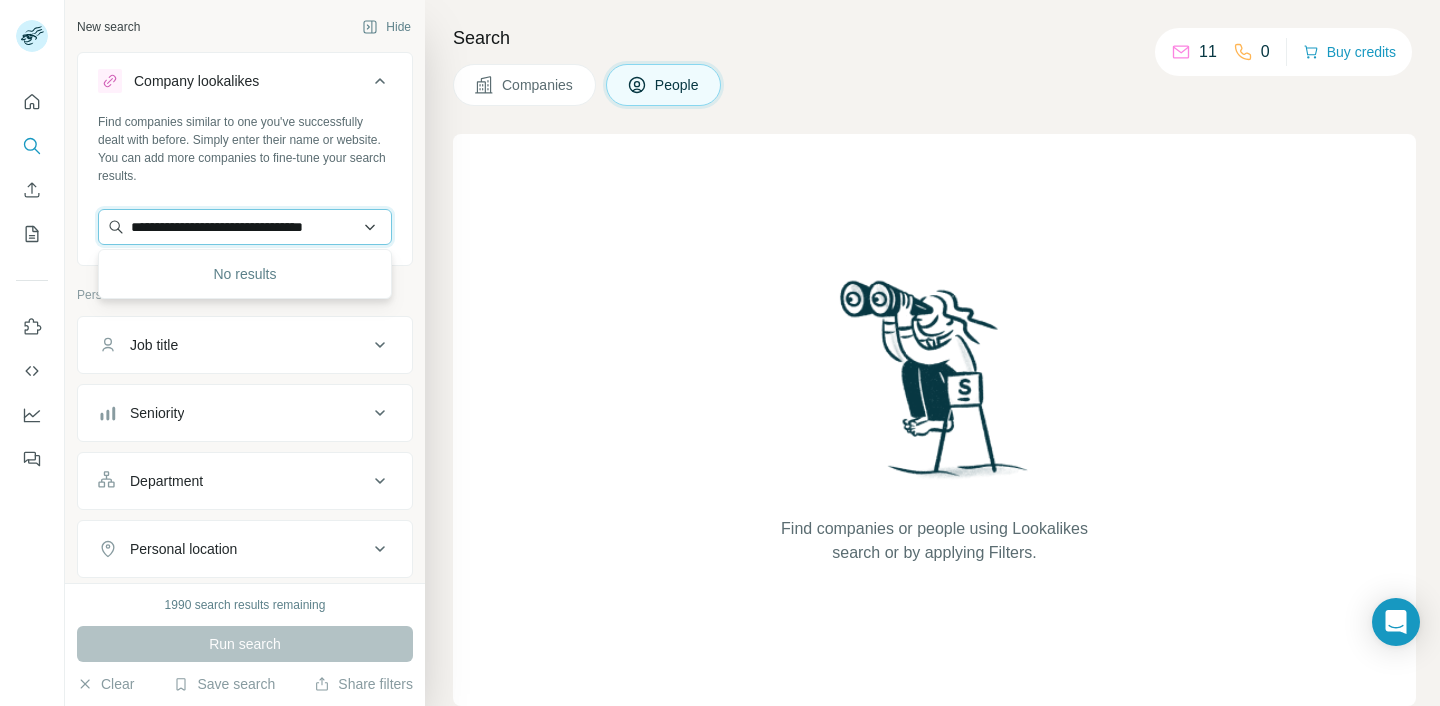 click on "**********" at bounding box center [245, 227] 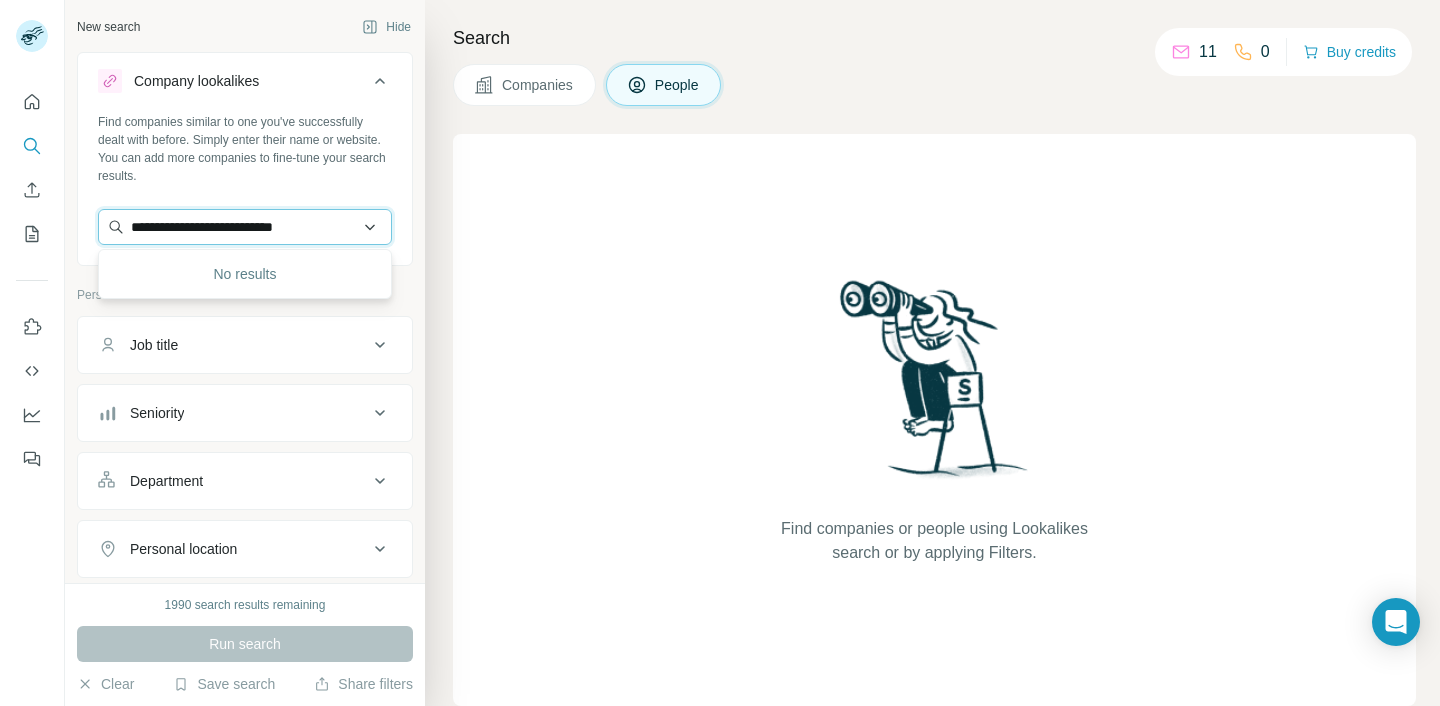 click on "**********" at bounding box center [245, 227] 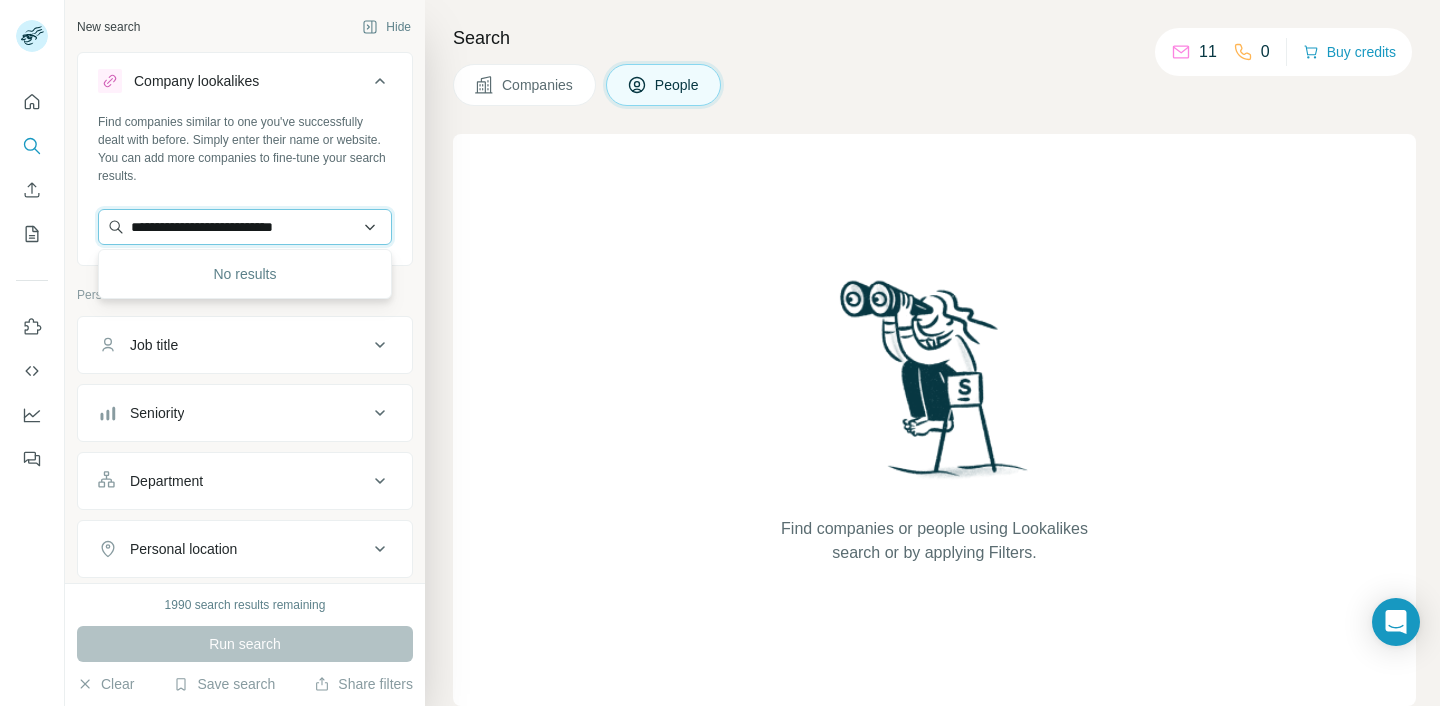 click on "**********" at bounding box center (245, 227) 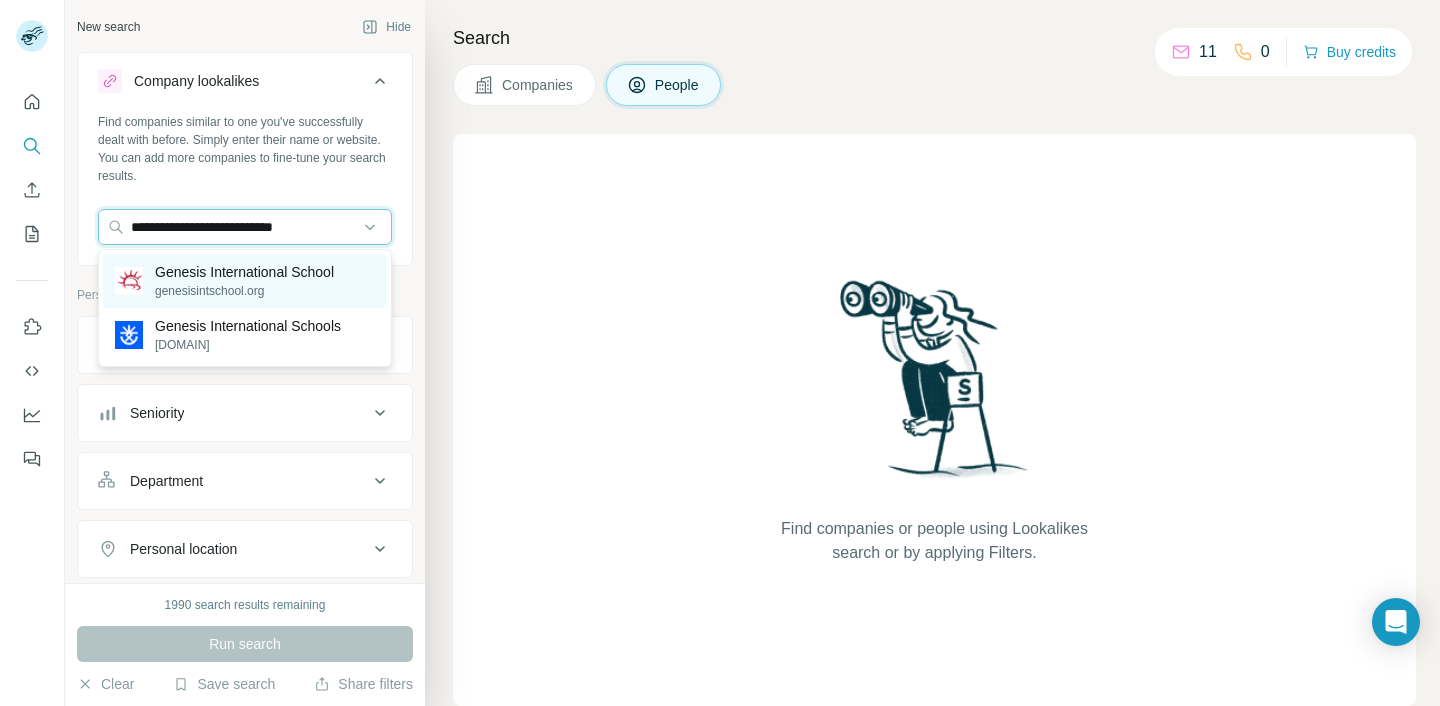 type on "**********" 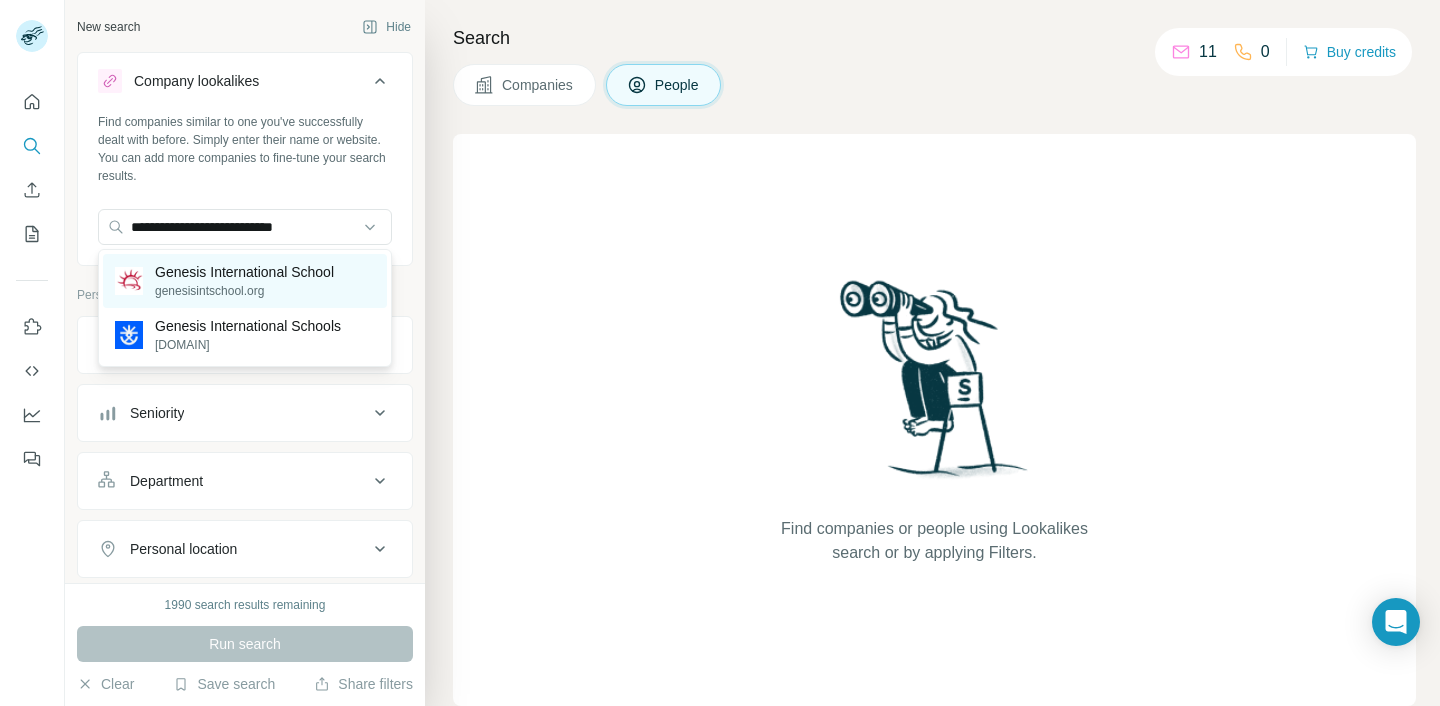 click on "Genesis International School" at bounding box center (244, 272) 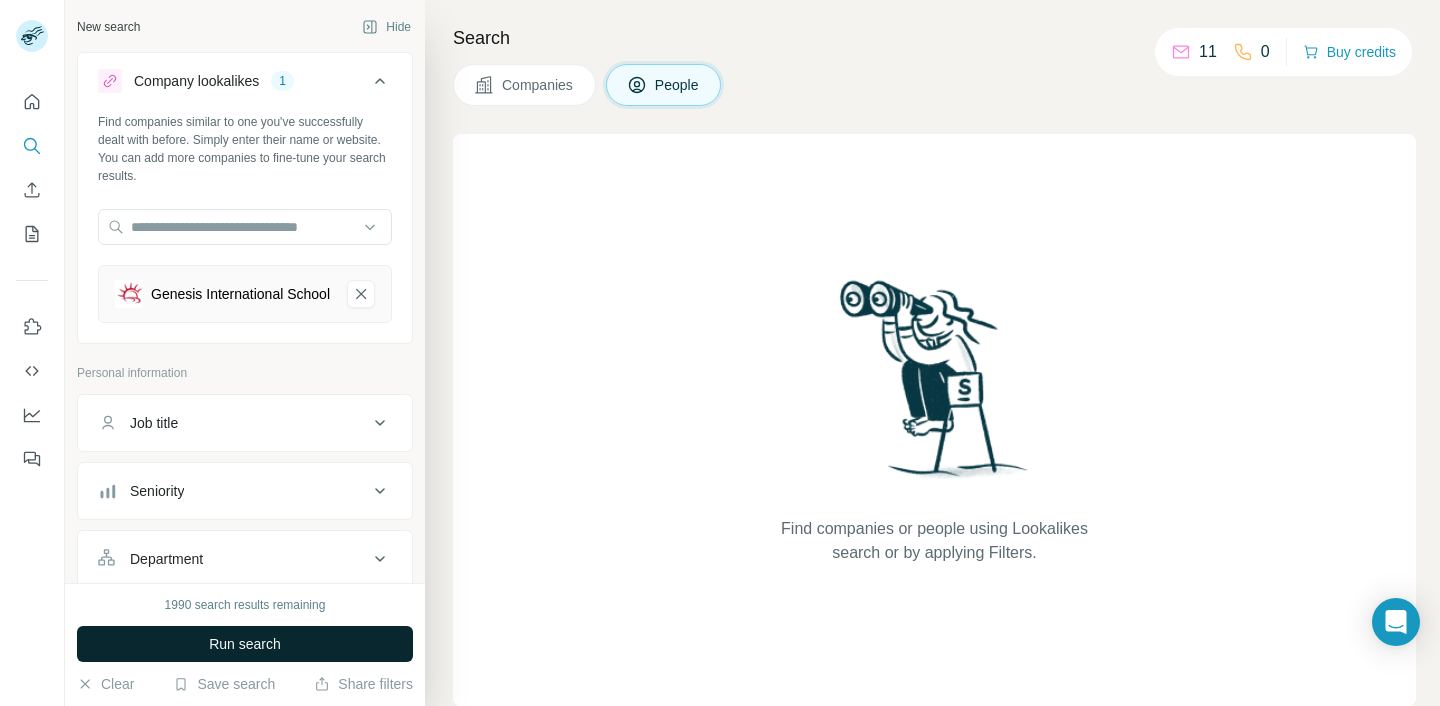 click on "Run search" at bounding box center [245, 644] 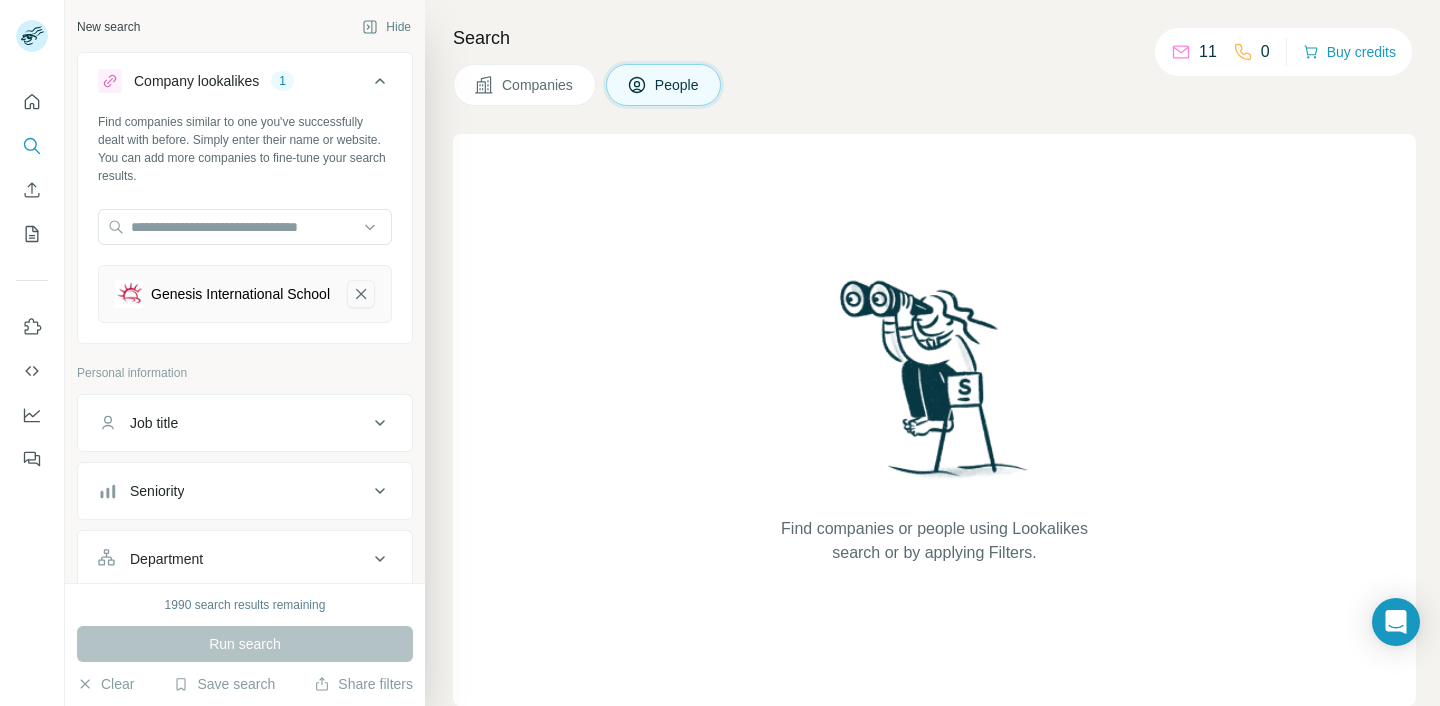 click 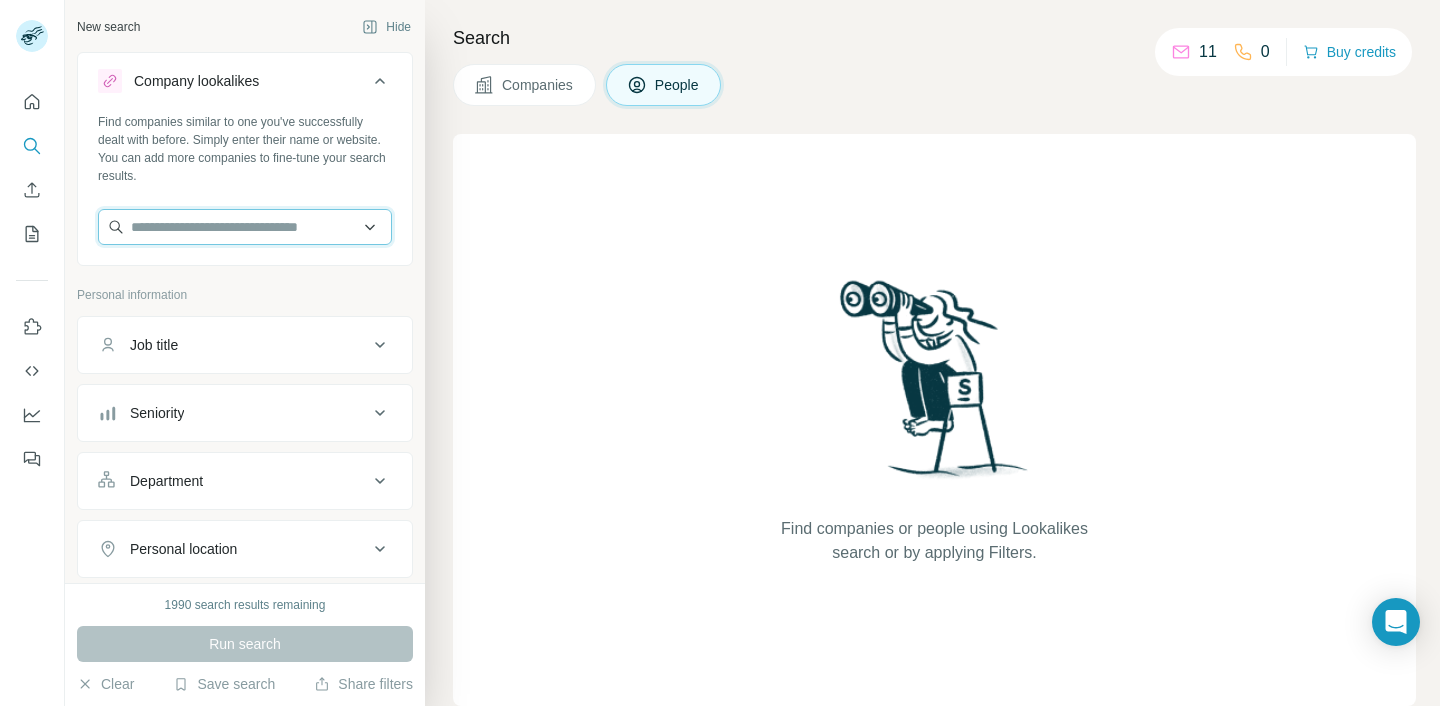 click at bounding box center (245, 227) 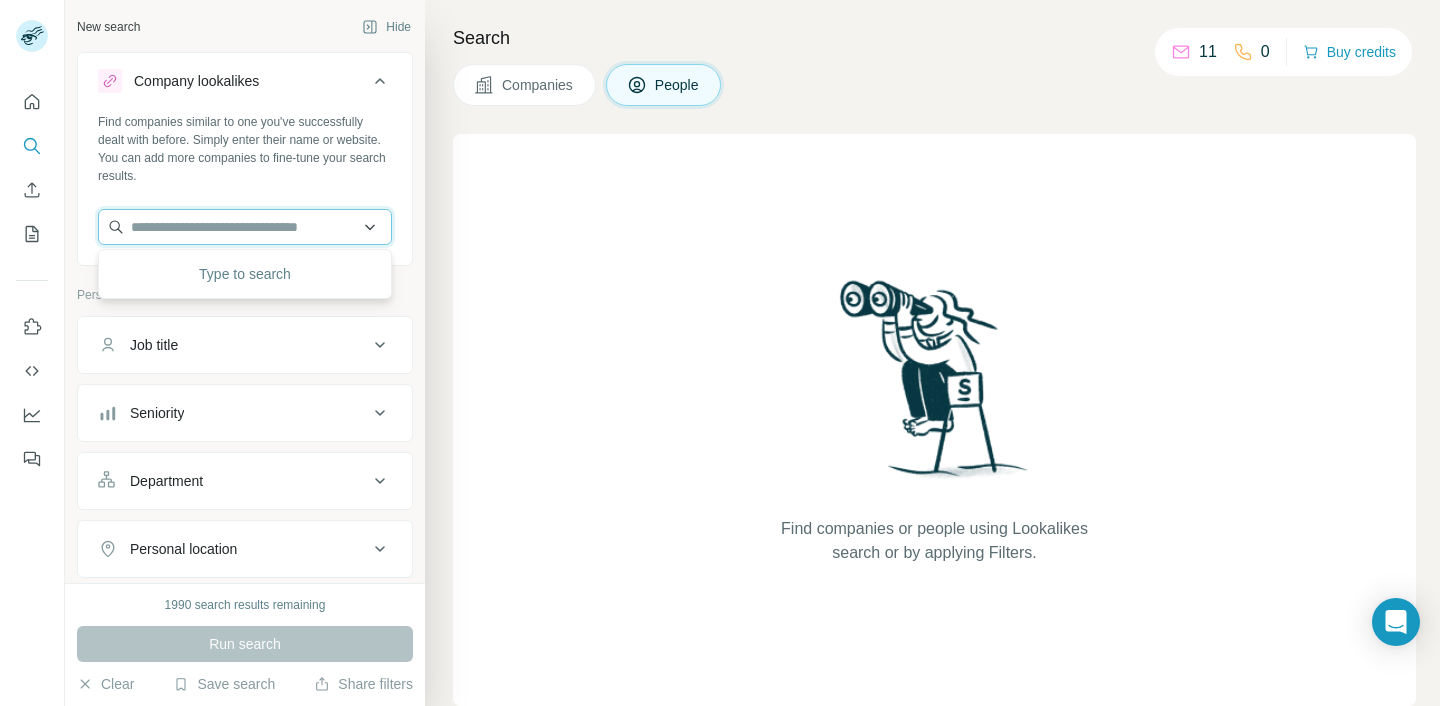 paste on "**********" 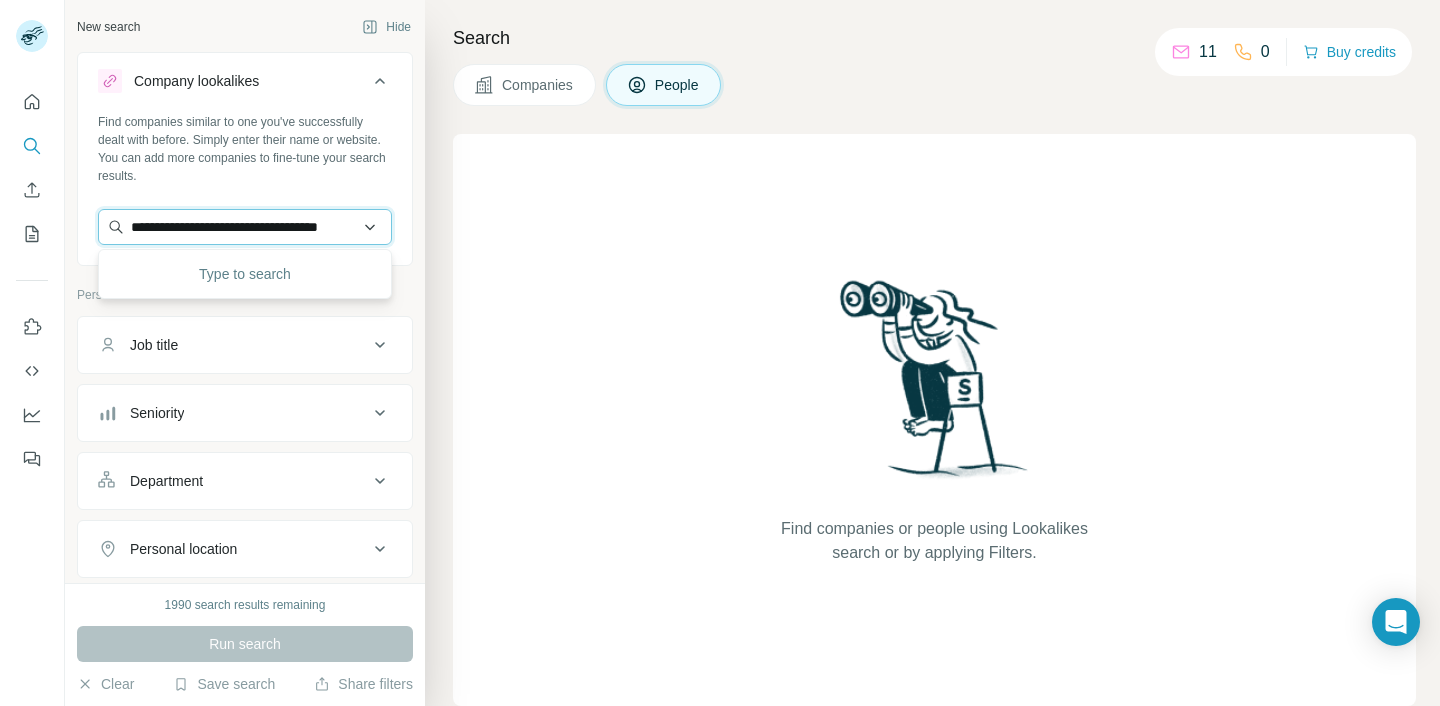scroll, scrollTop: 0, scrollLeft: 49, axis: horizontal 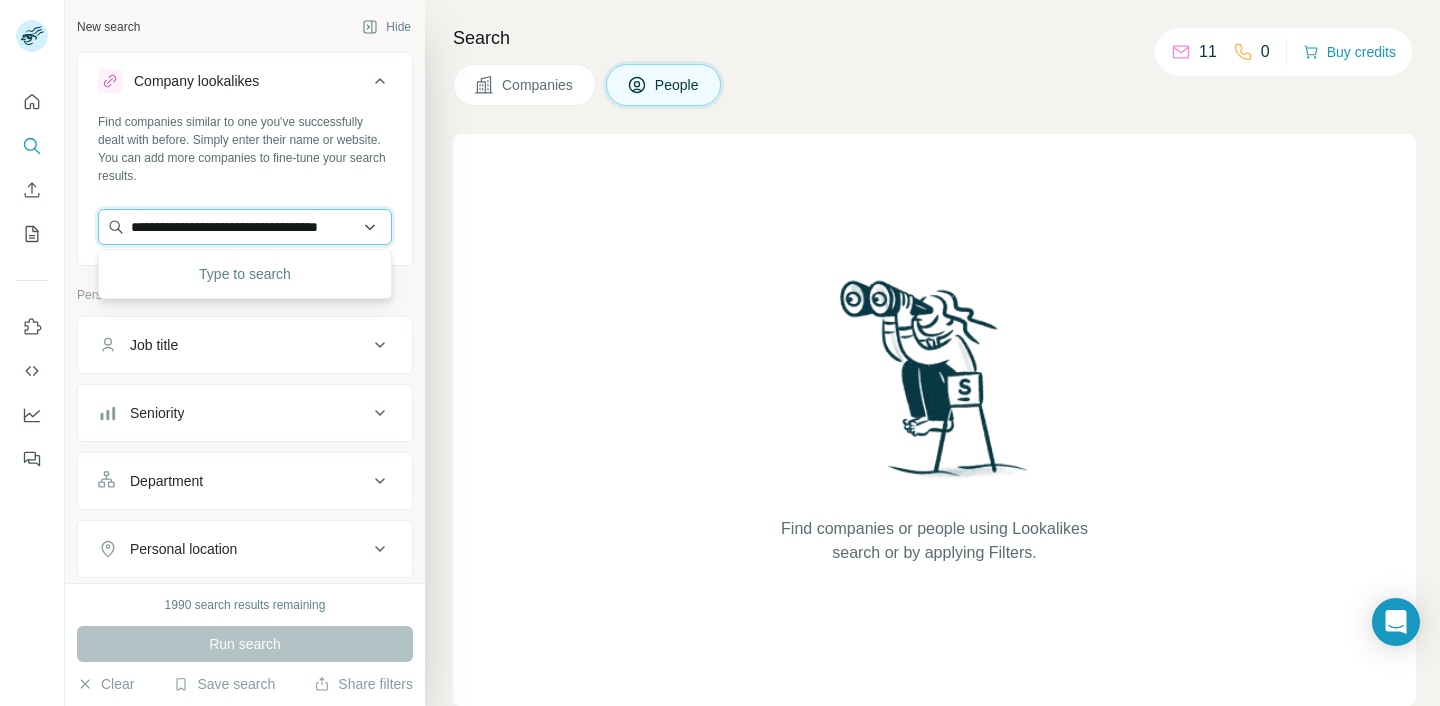 type on "**********" 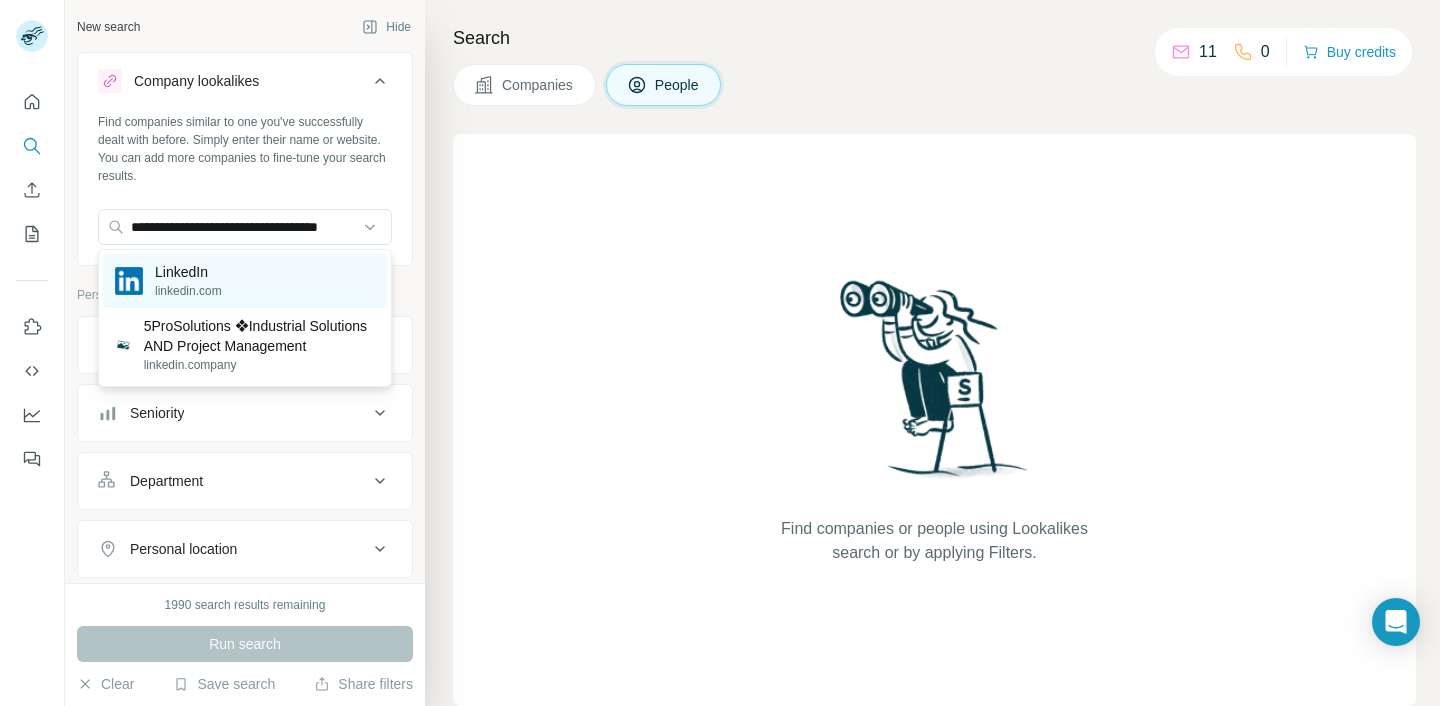 click on "linkedin.com" at bounding box center (188, 291) 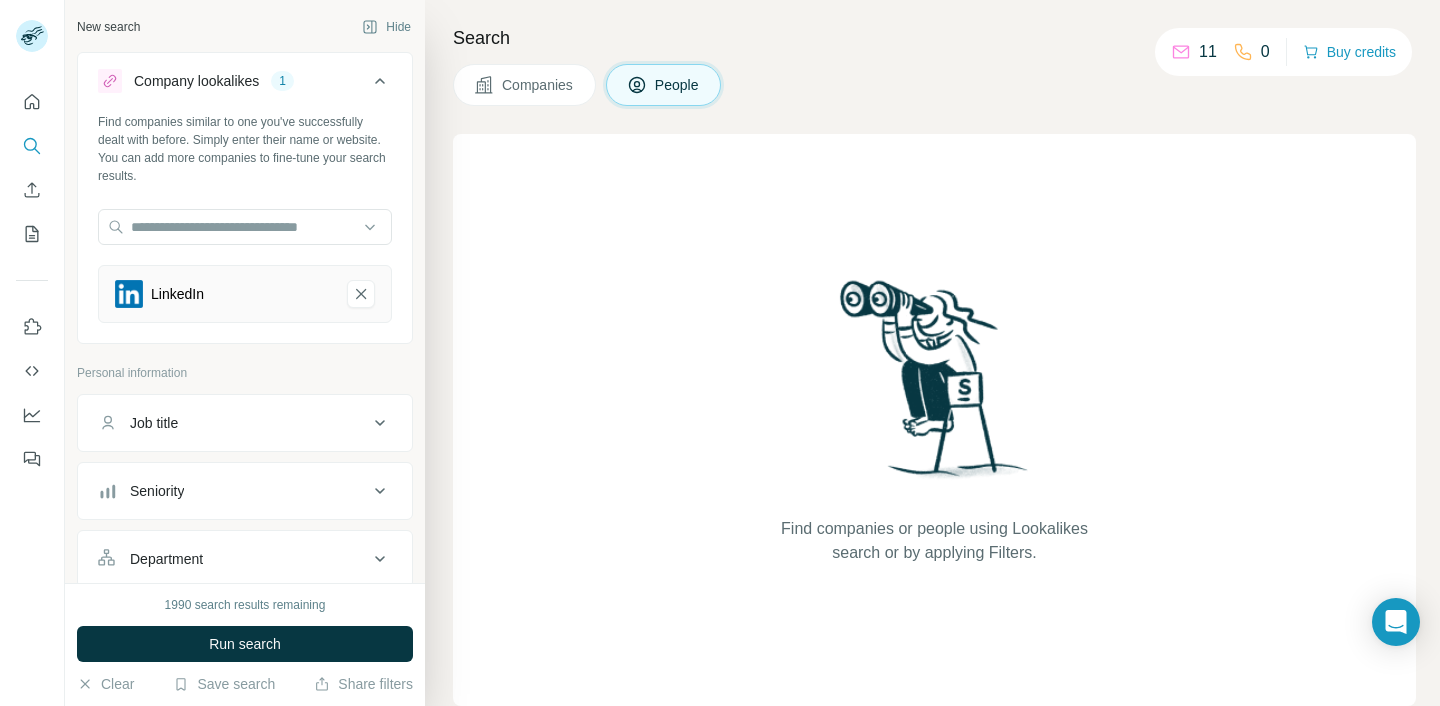 scroll, scrollTop: 0, scrollLeft: 0, axis: both 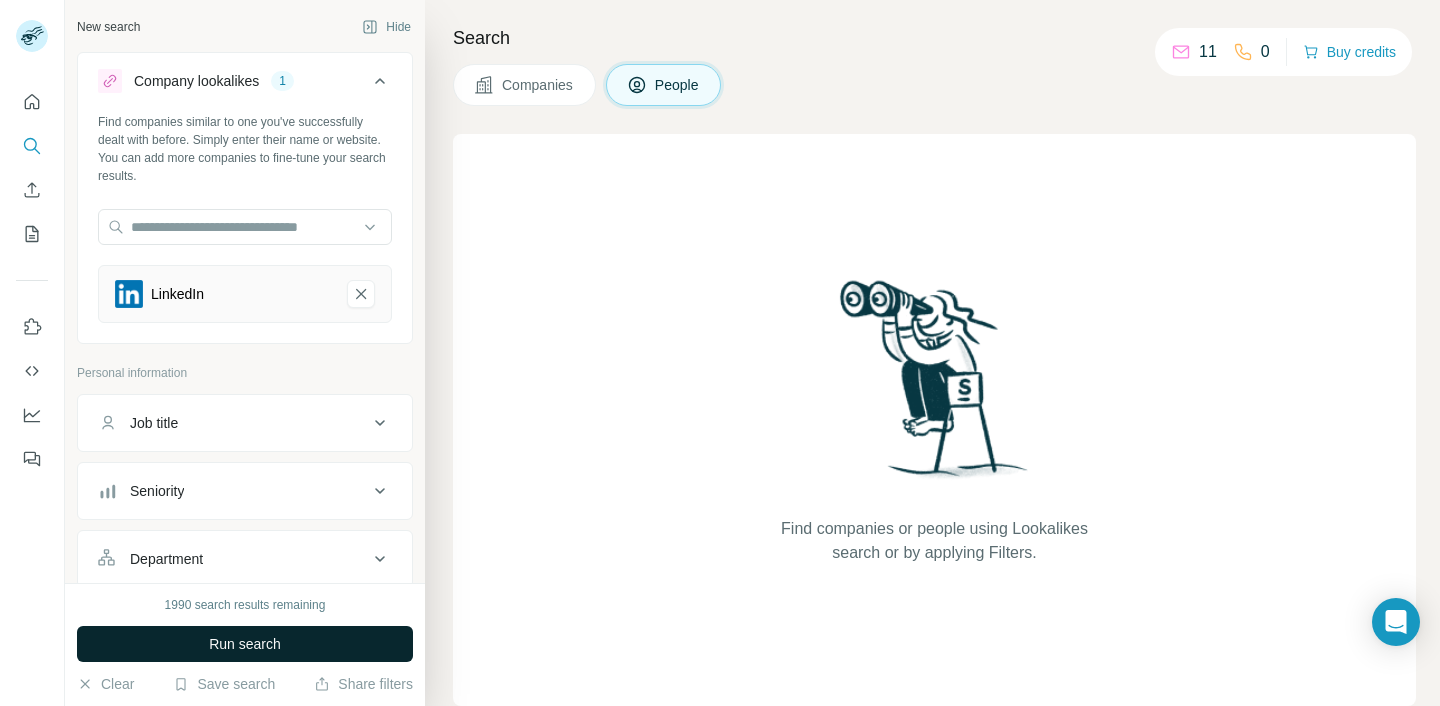 click on "Run search" at bounding box center [245, 644] 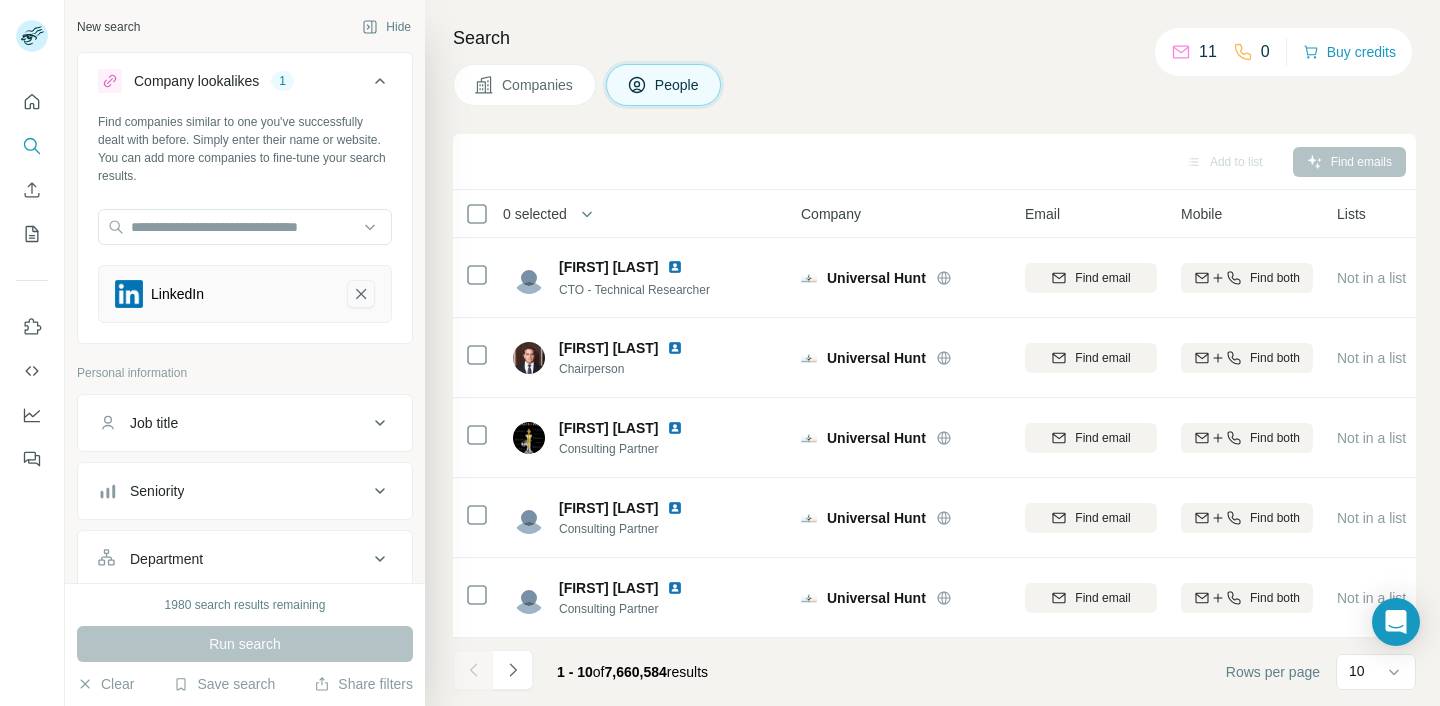 click 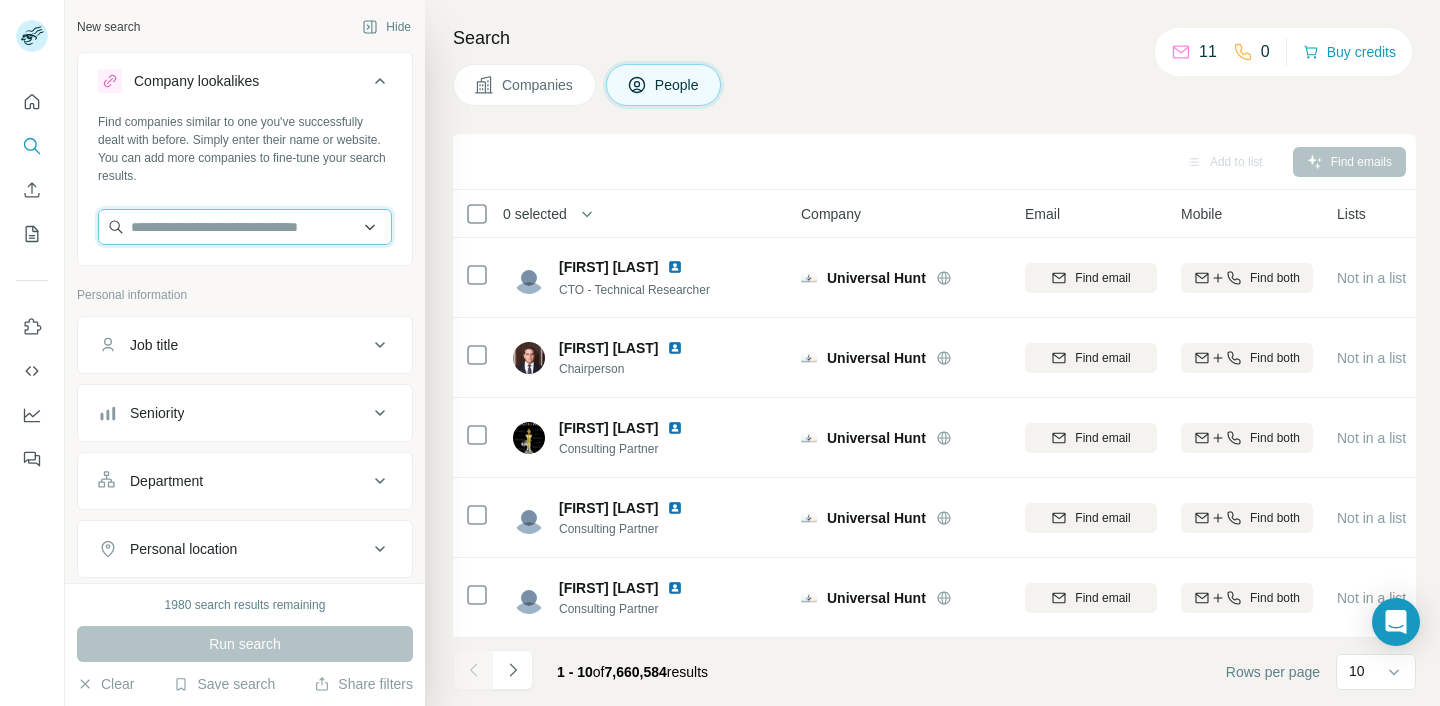 click at bounding box center (245, 227) 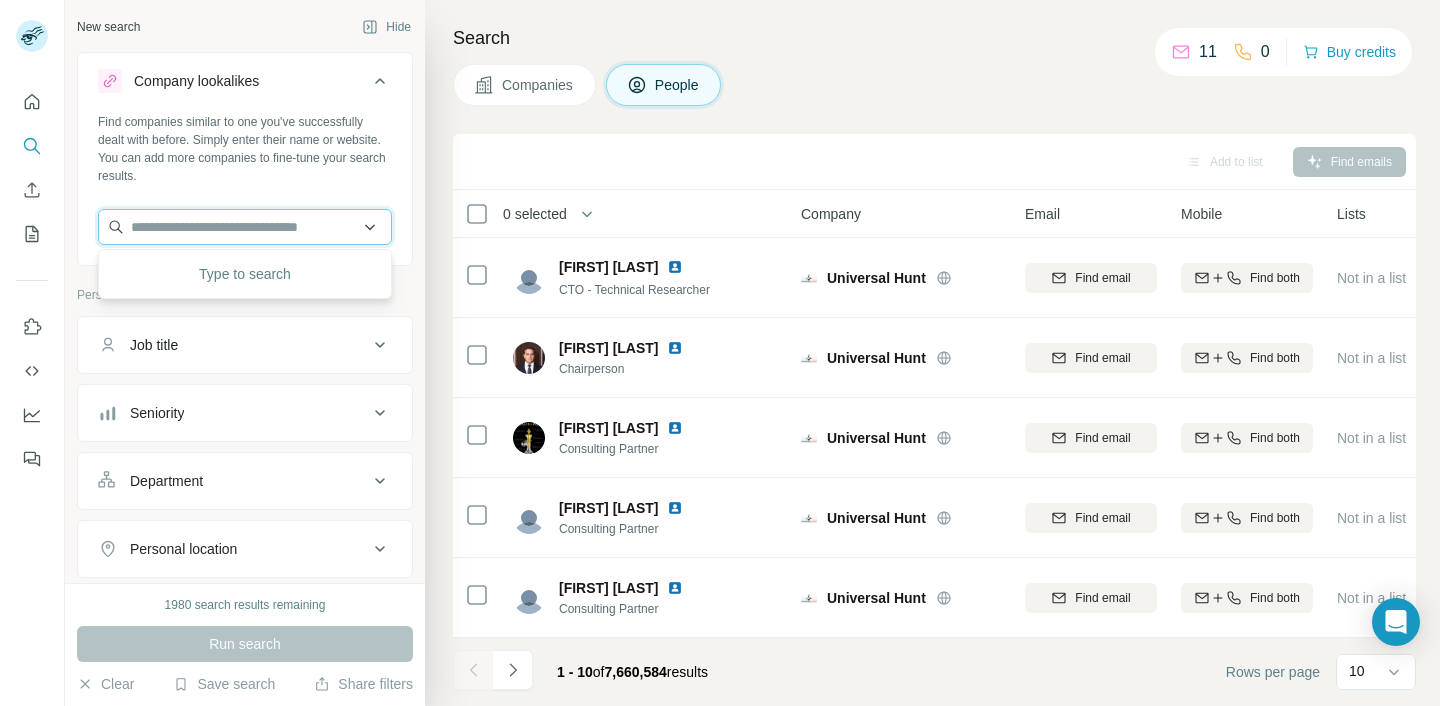 paste on "**********" 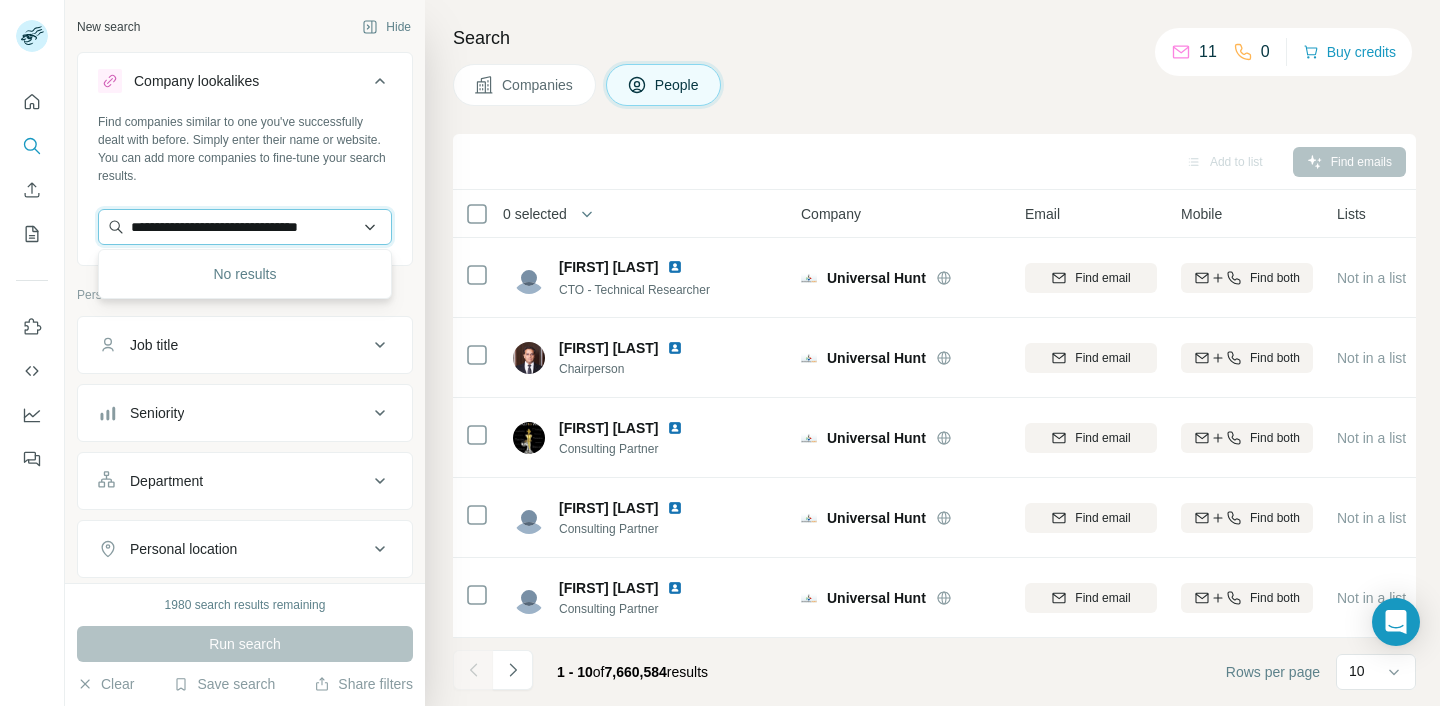 click on "**********" at bounding box center [245, 227] 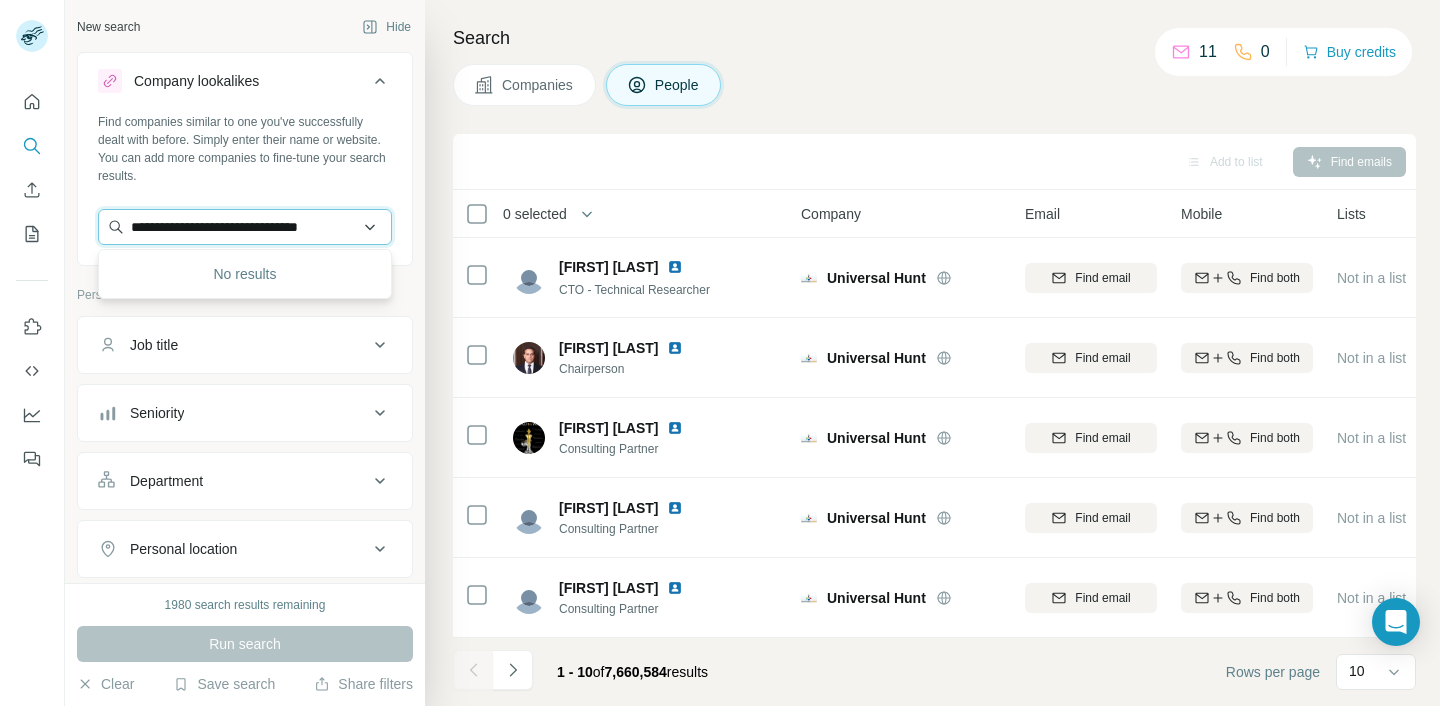 click on "**********" at bounding box center (245, 227) 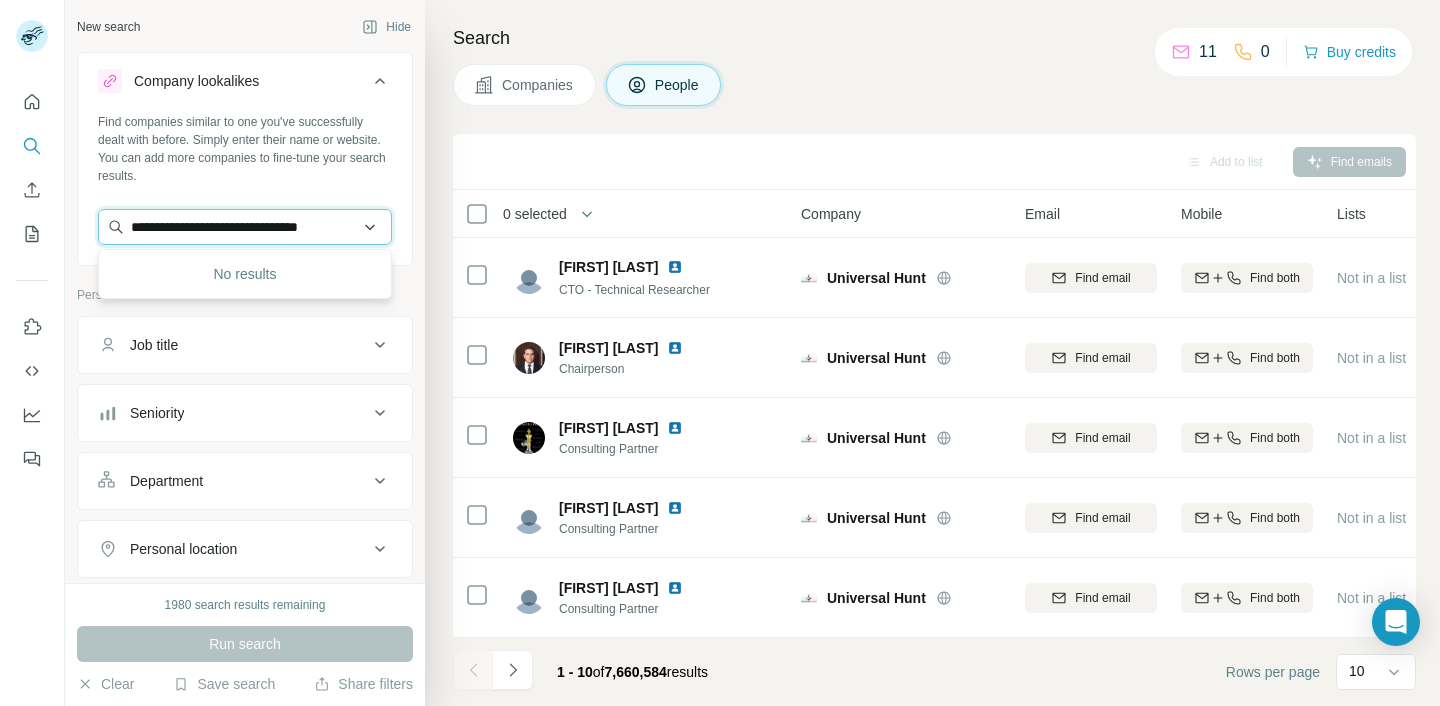 click on "**********" at bounding box center (245, 227) 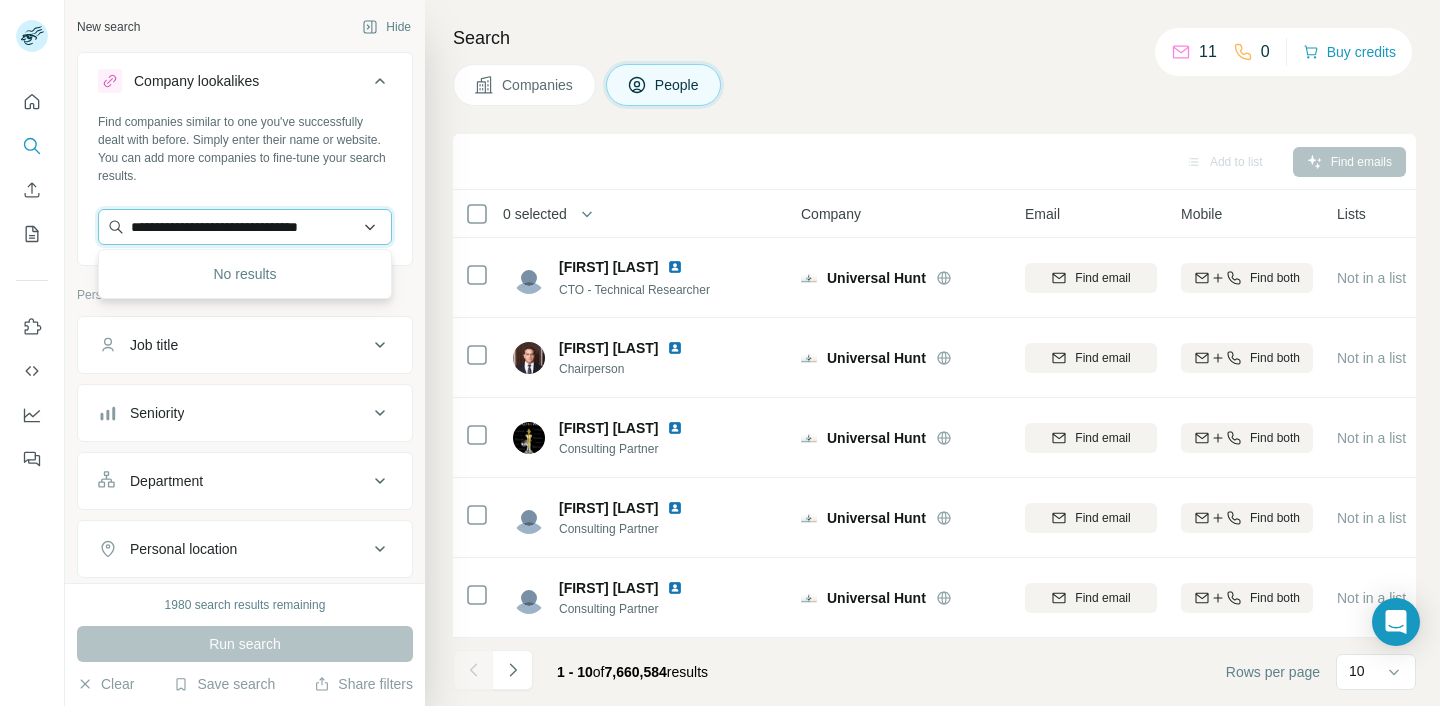 paste 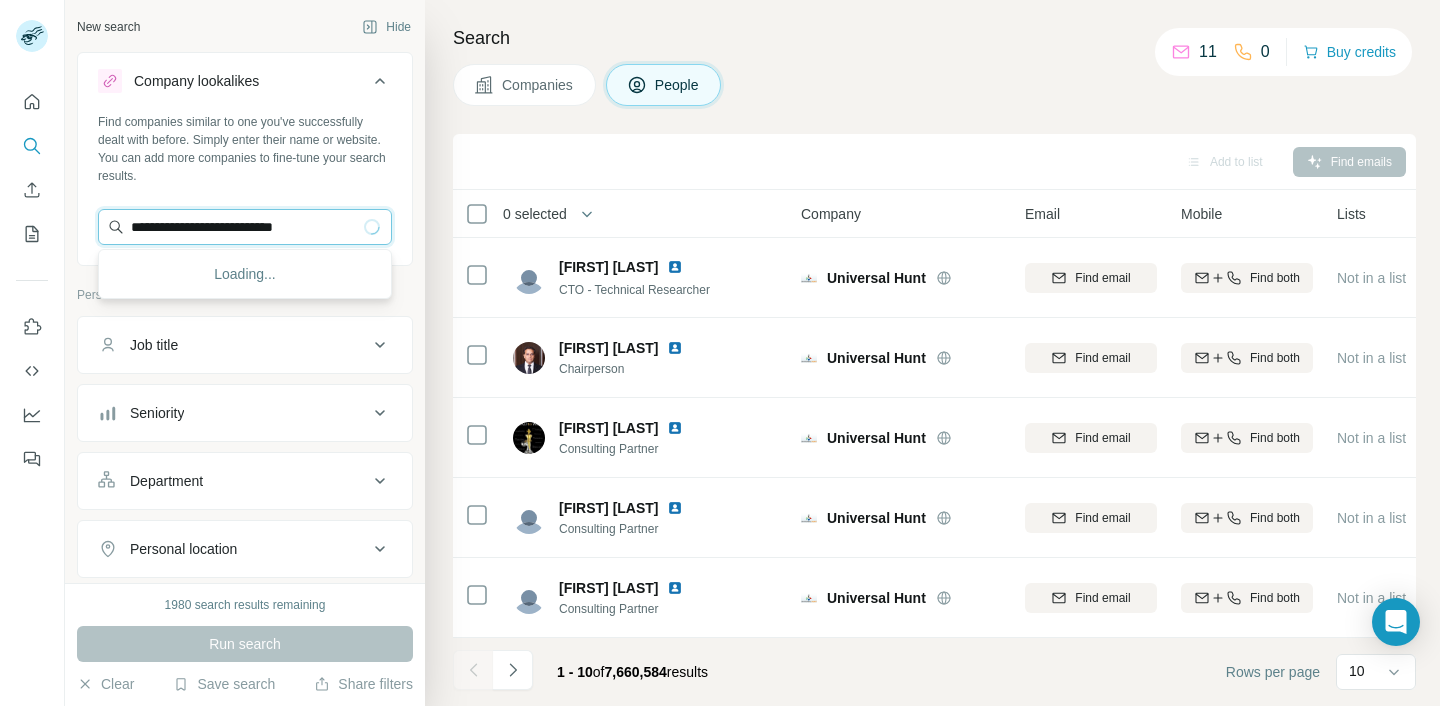 type on "**********" 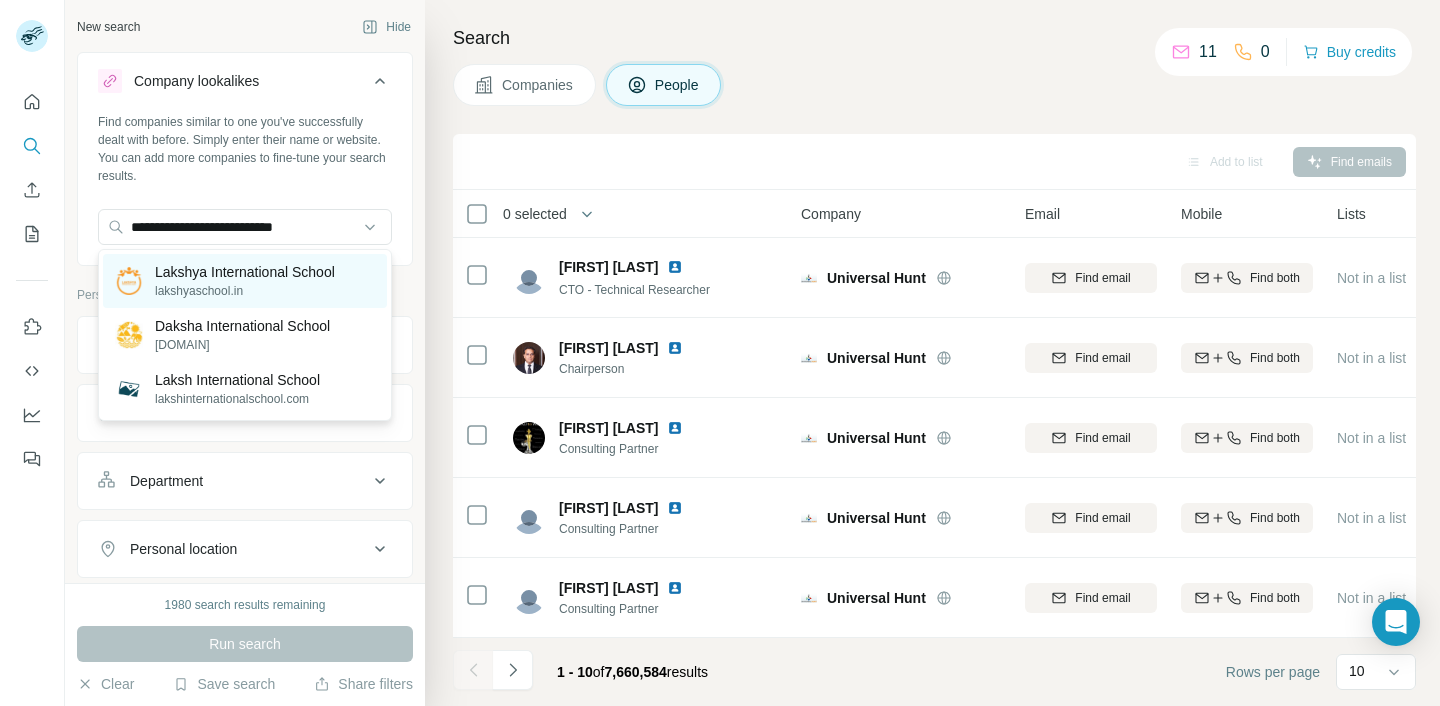 click on "Lakshya International School" at bounding box center [245, 272] 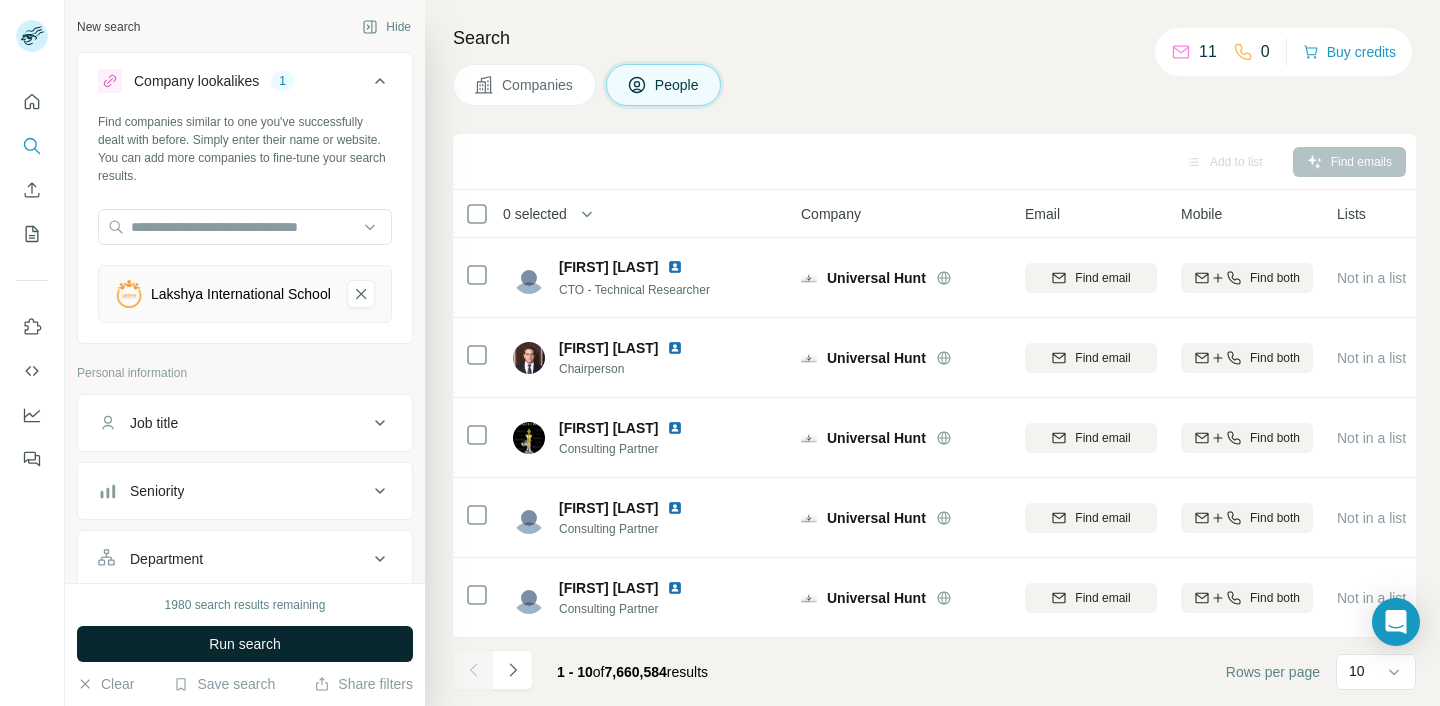 click on "Run search" at bounding box center [245, 644] 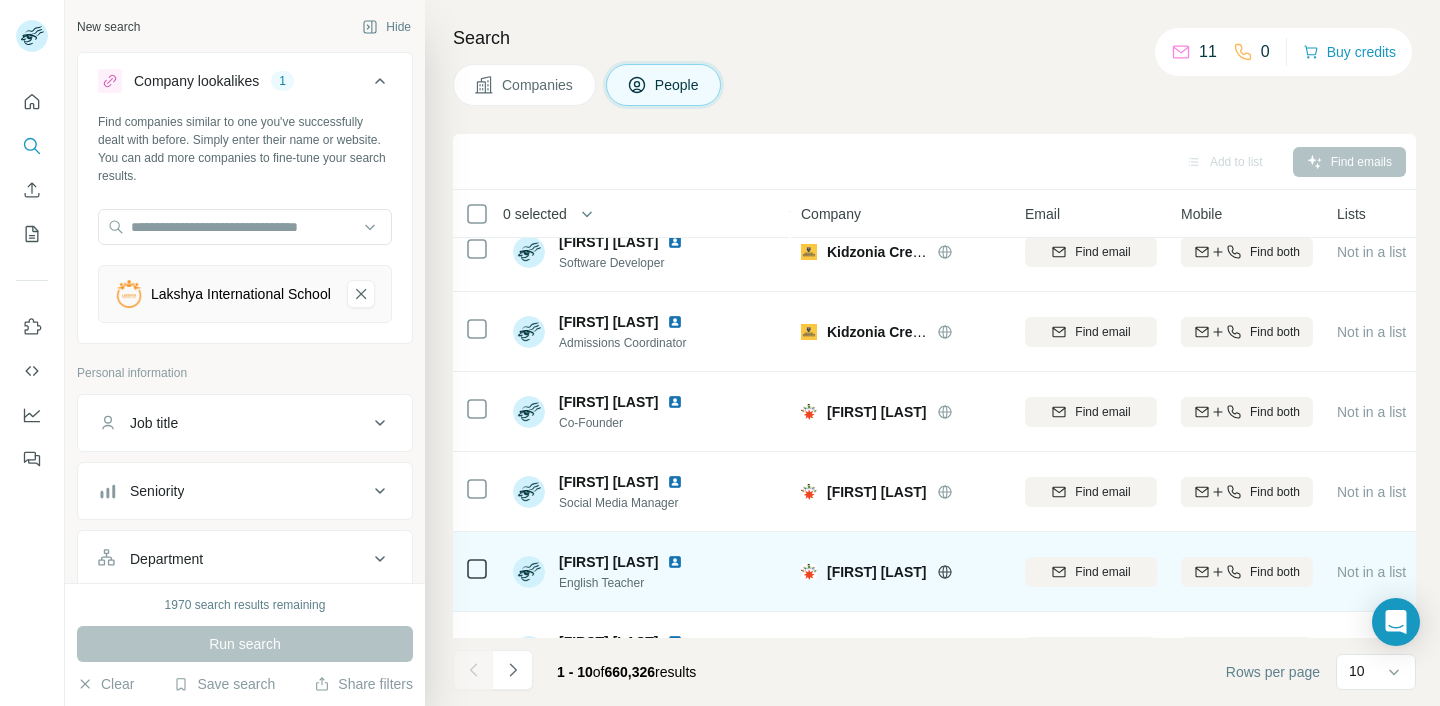 scroll, scrollTop: 167, scrollLeft: 0, axis: vertical 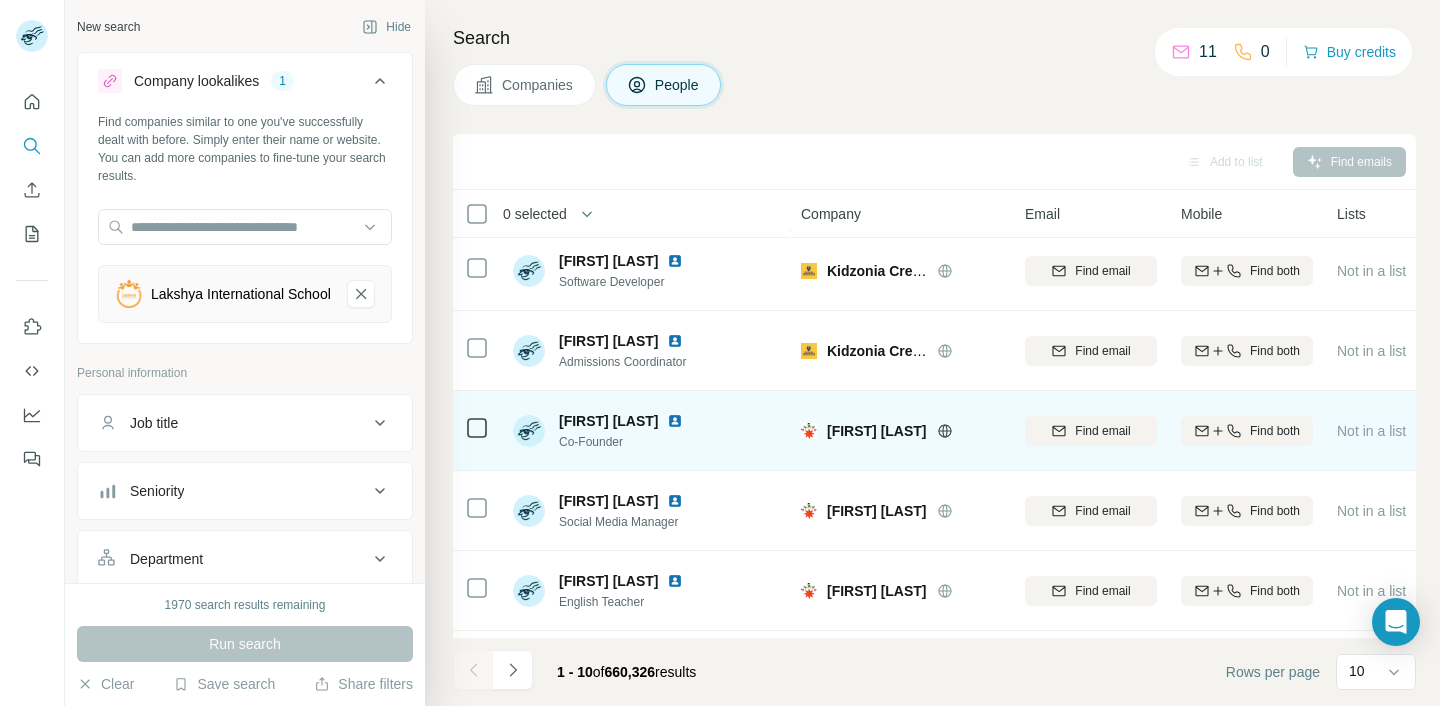 click 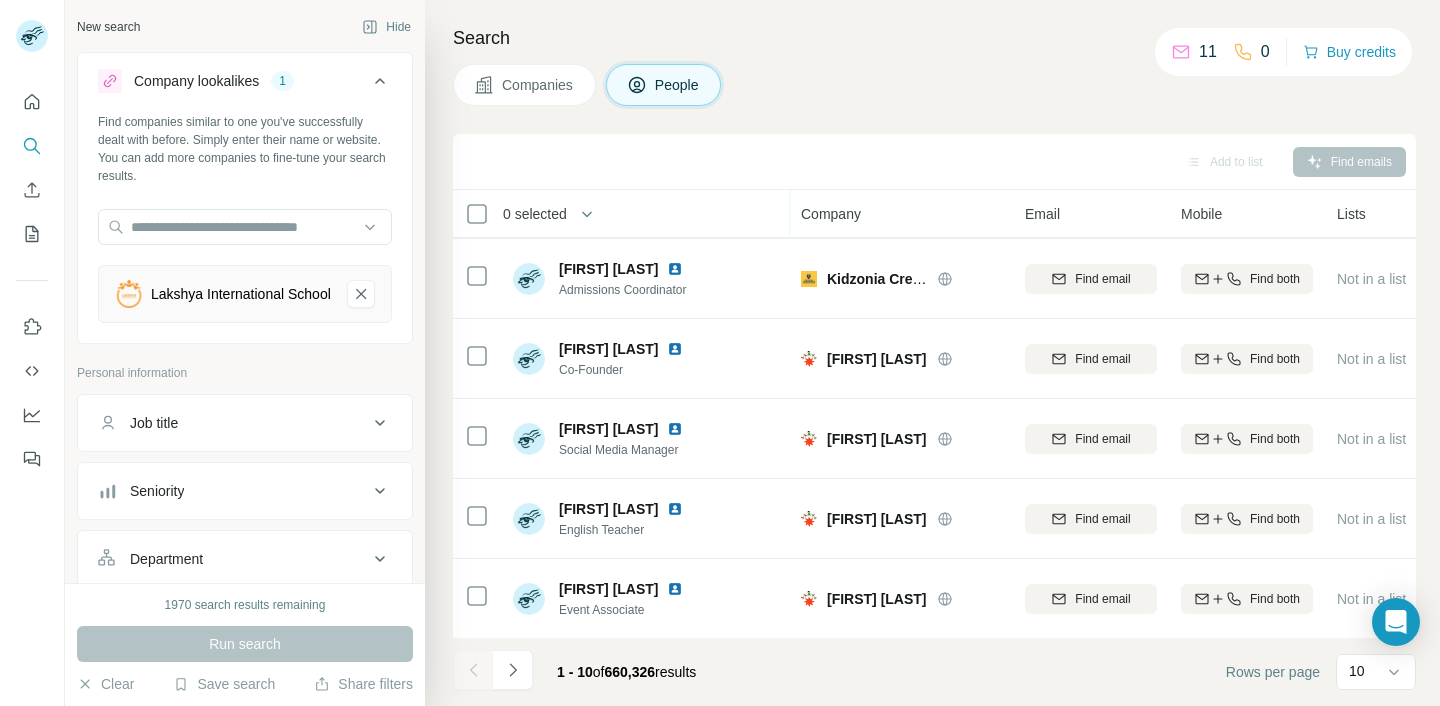 scroll, scrollTop: 400, scrollLeft: 0, axis: vertical 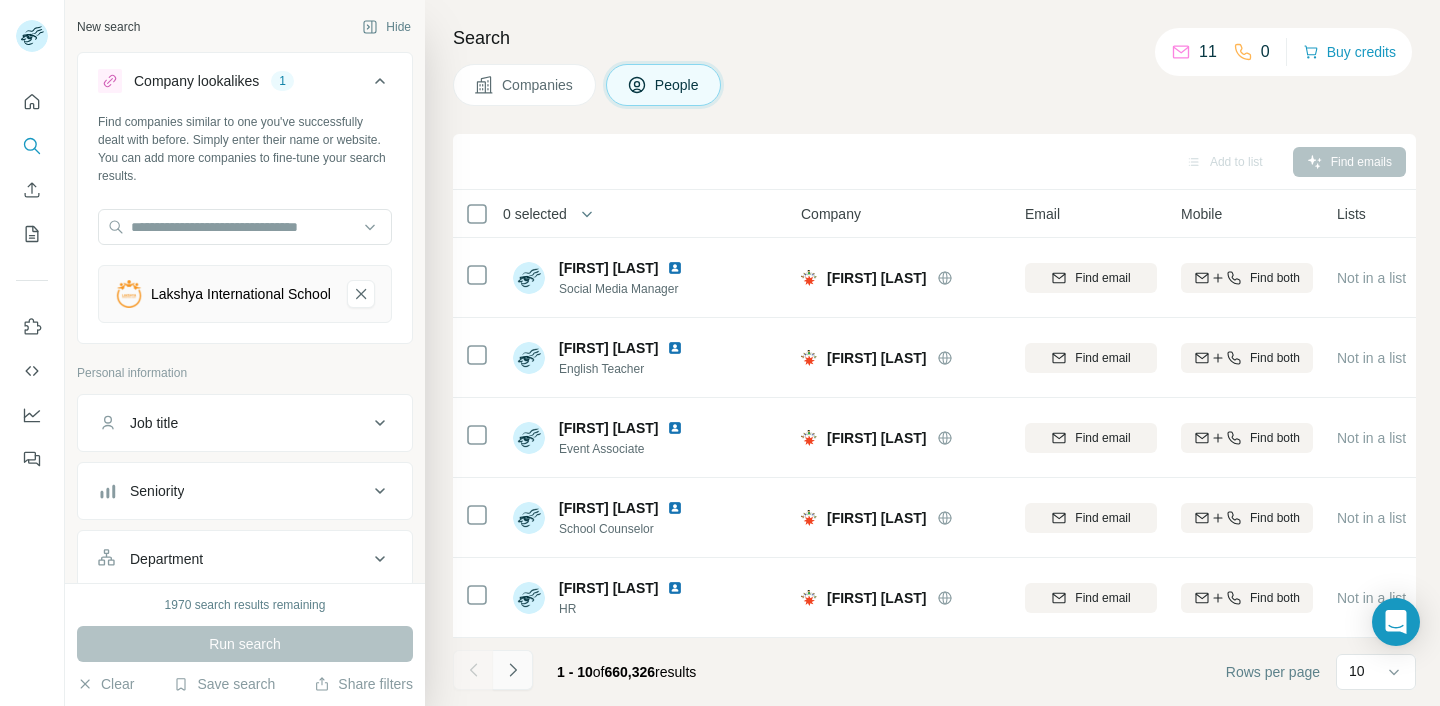 click 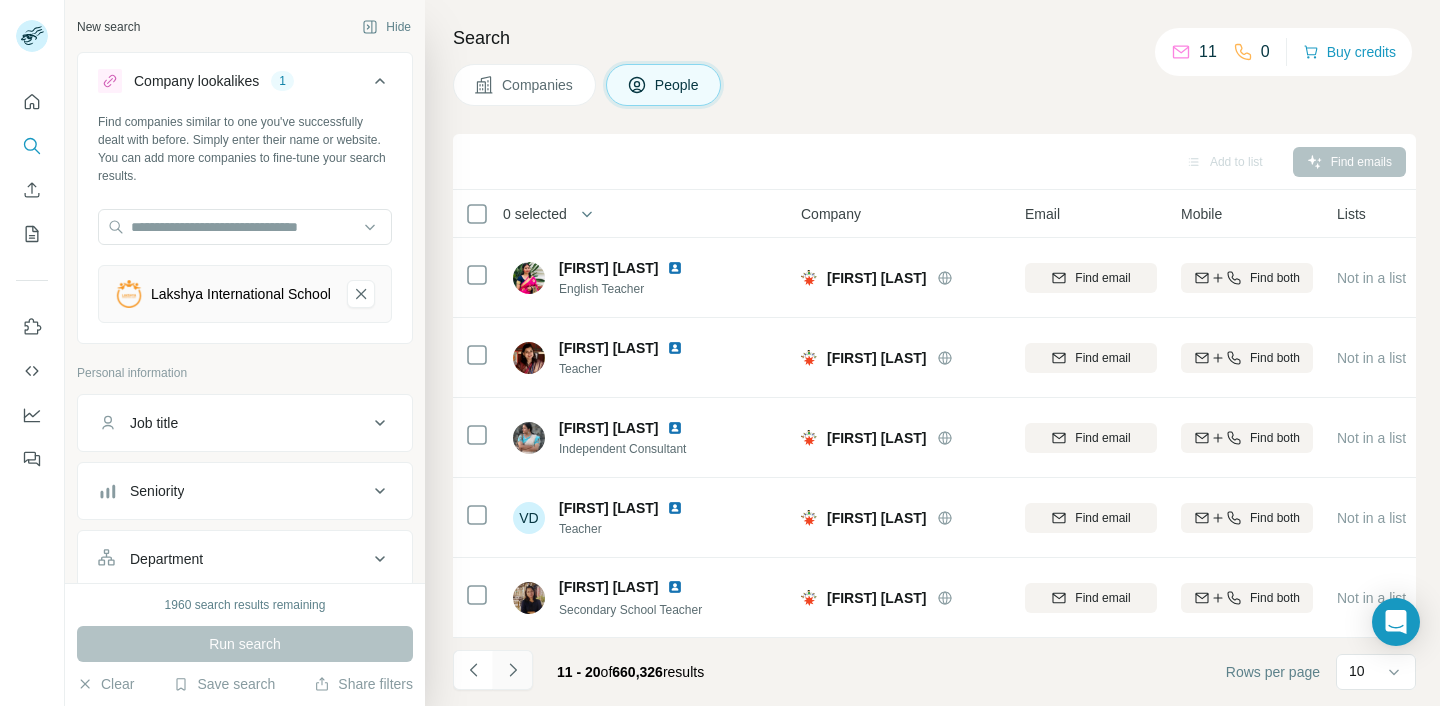 click 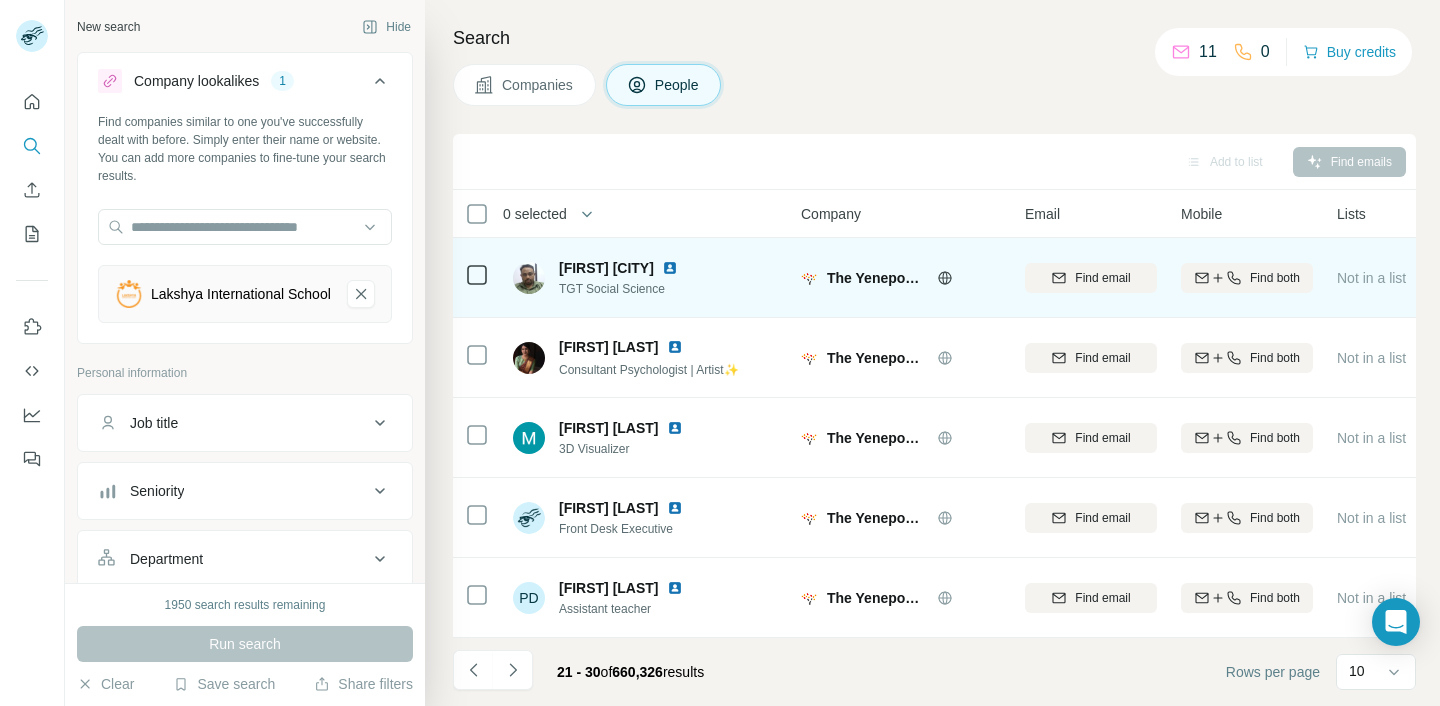 click 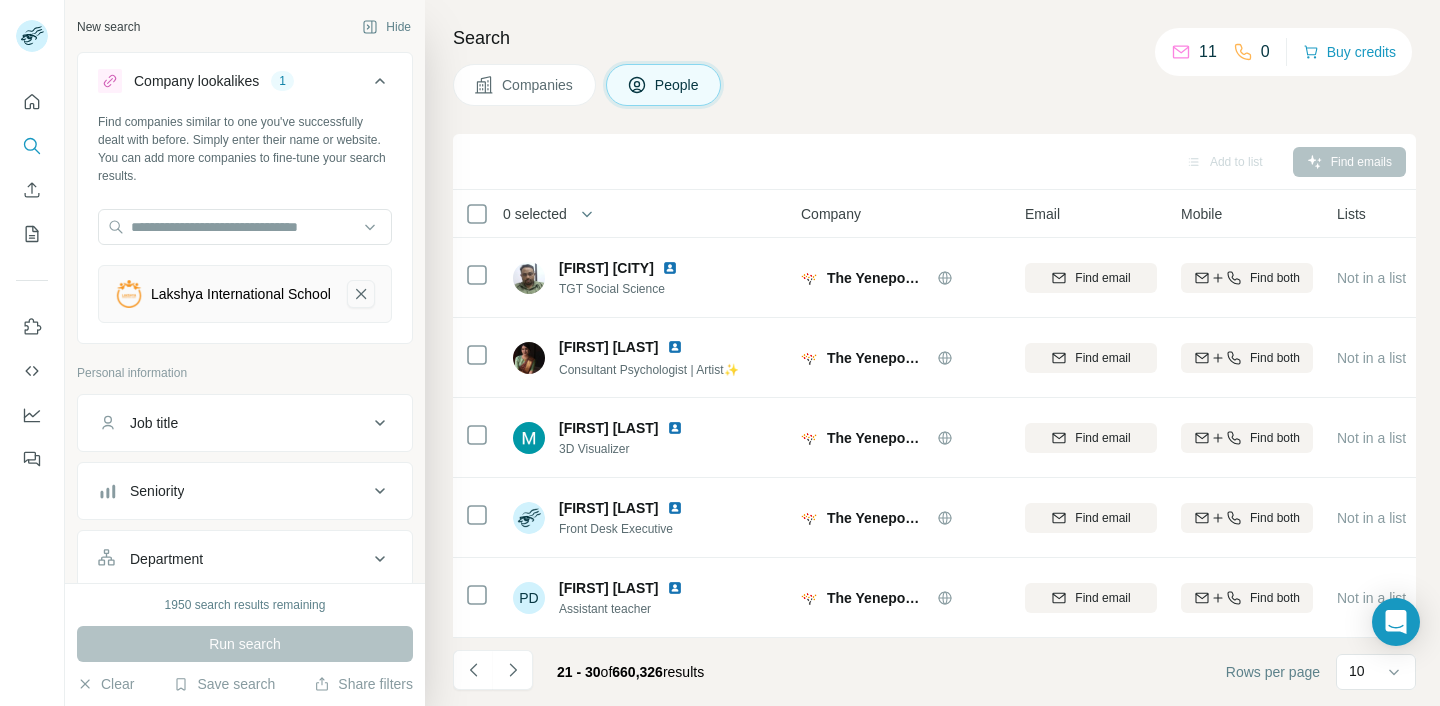click 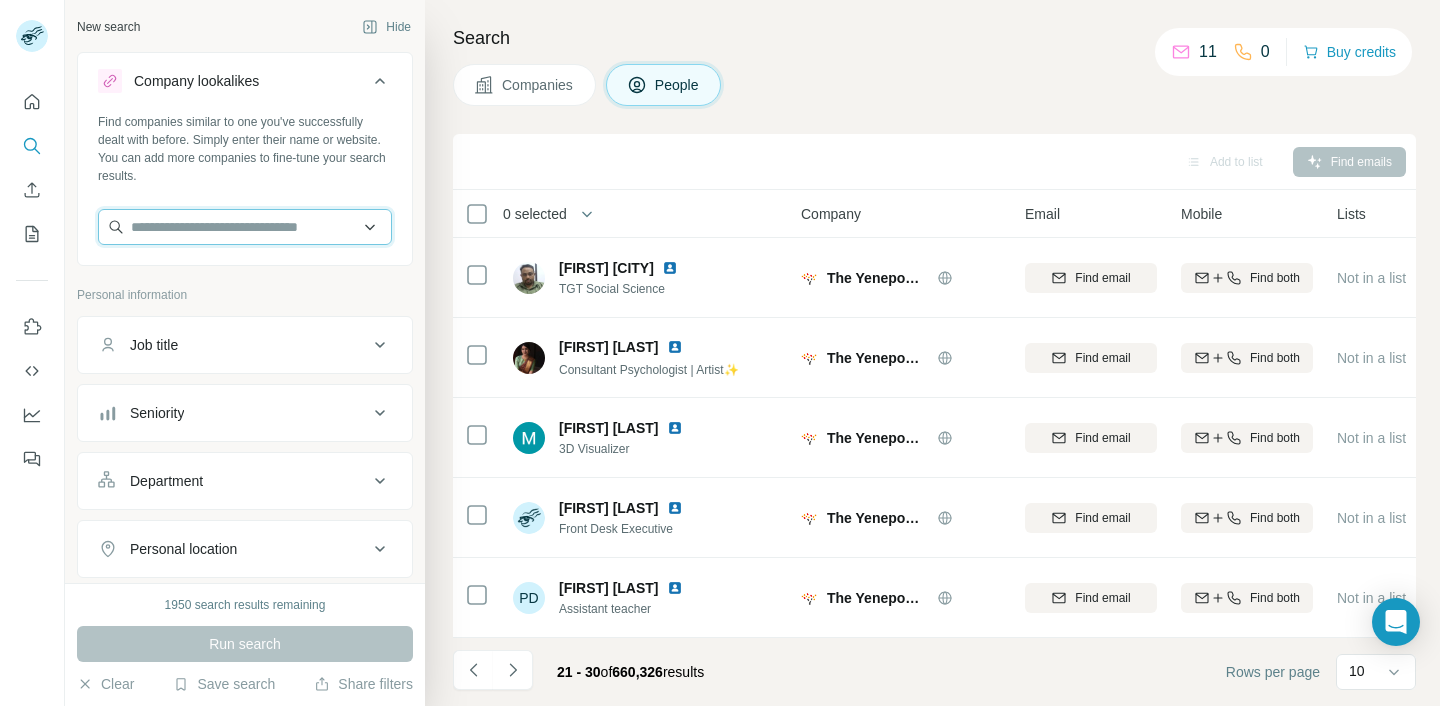 click at bounding box center (245, 227) 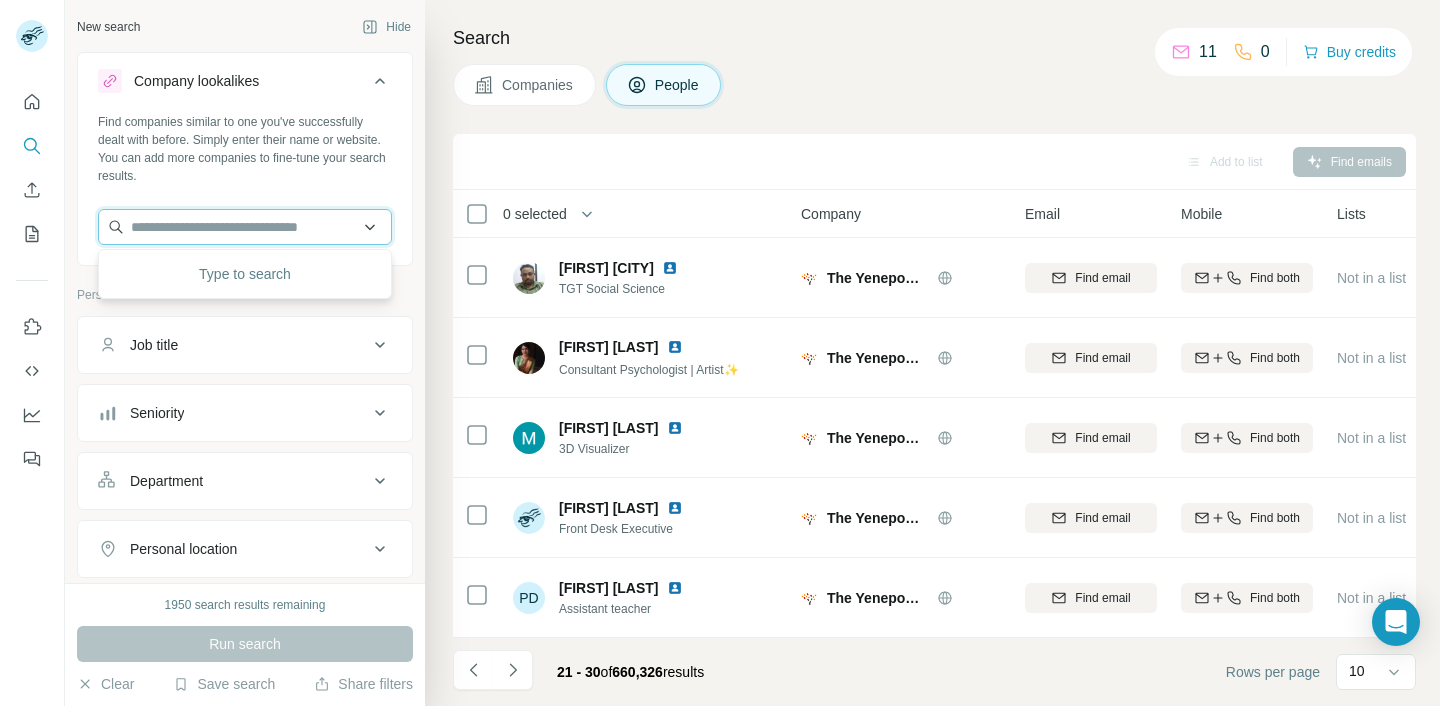 paste on "**********" 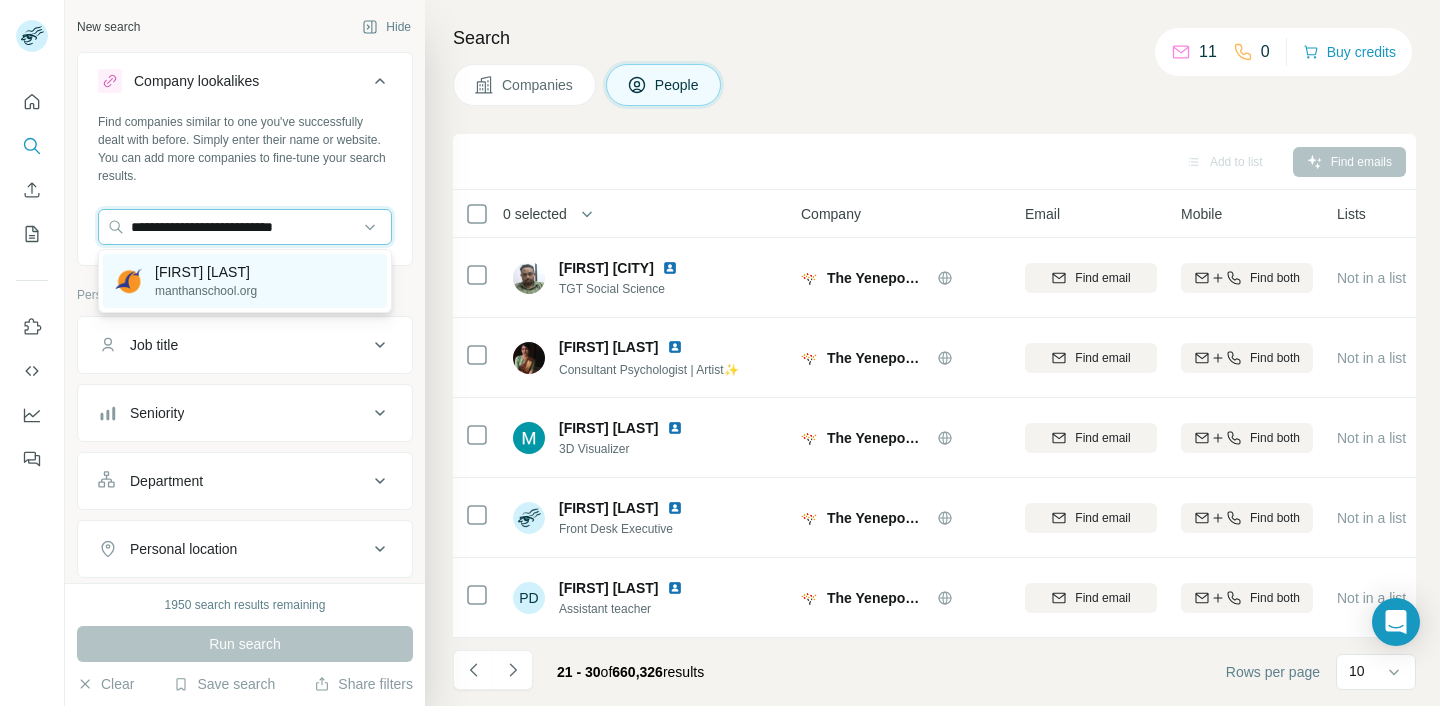 type on "**********" 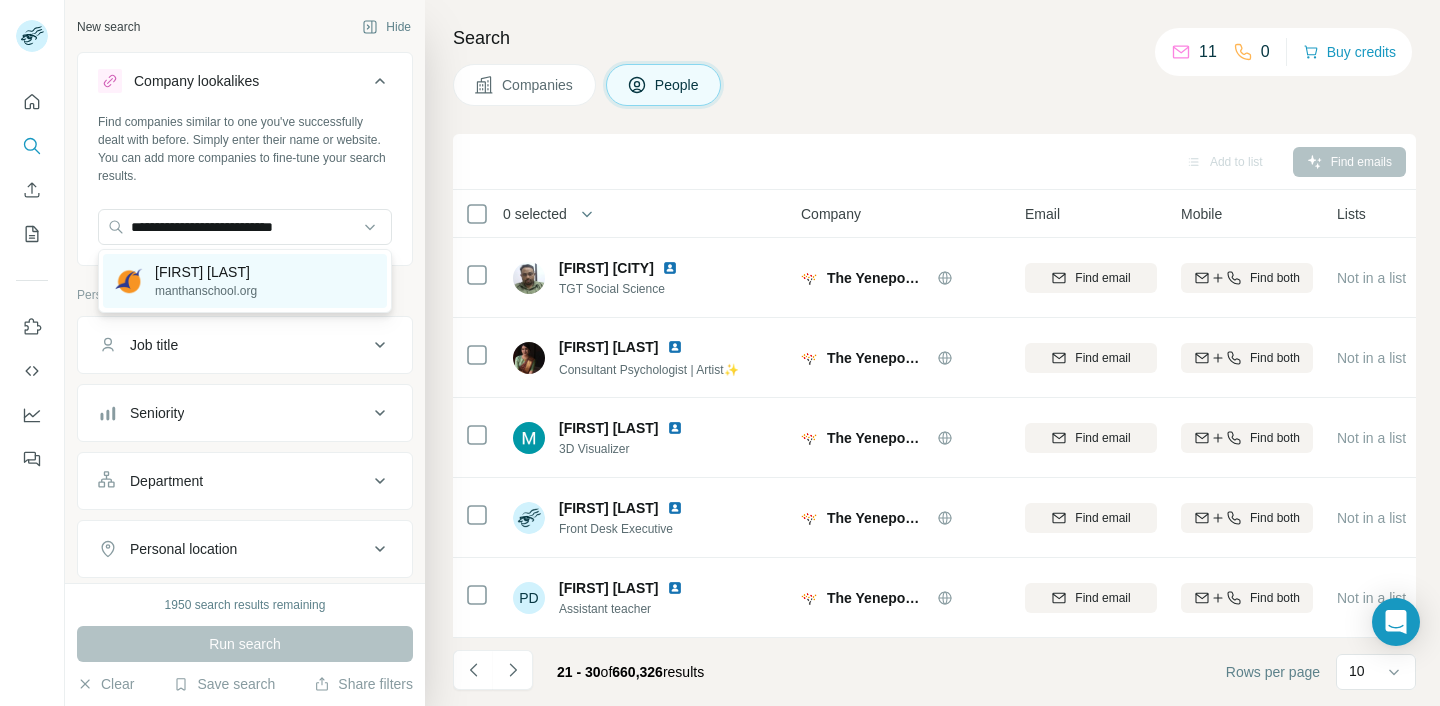 click on "manthanschool.org" at bounding box center (206, 291) 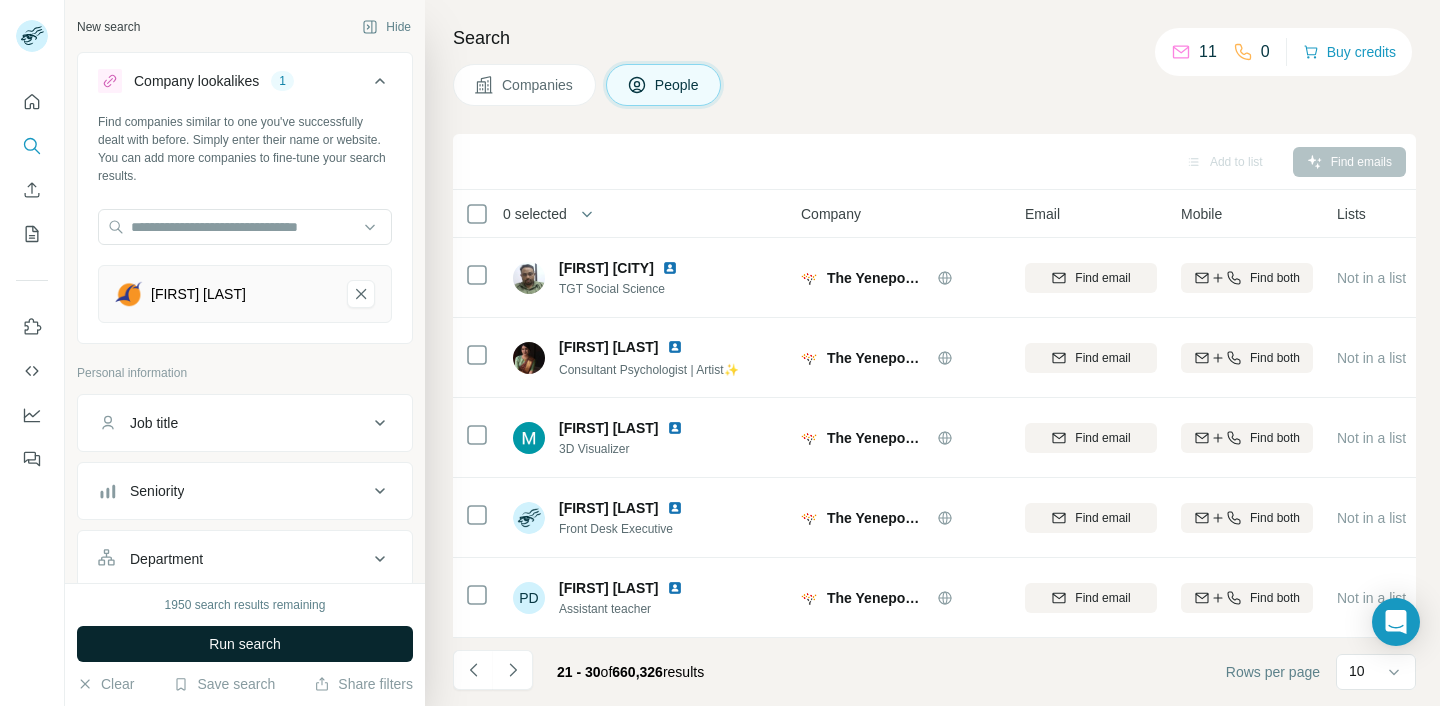 click on "Run search" at bounding box center (245, 644) 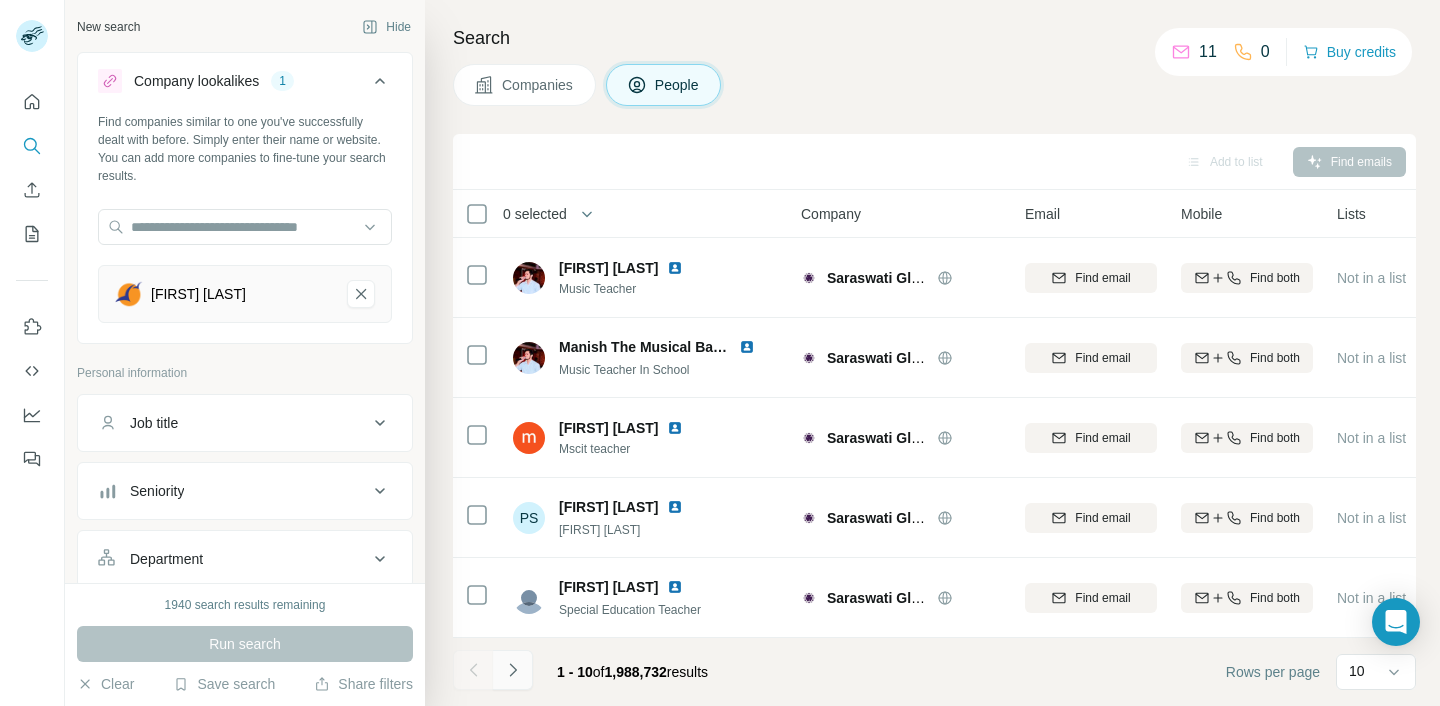 click 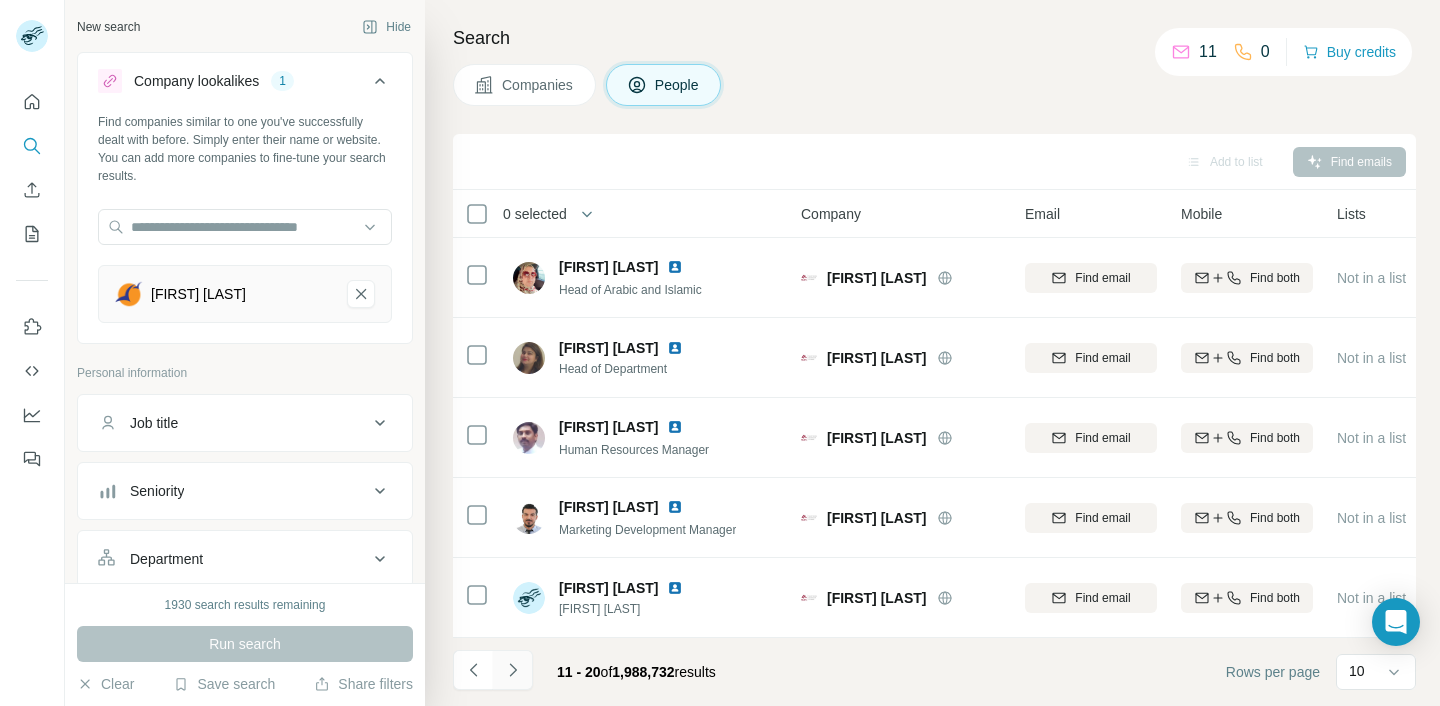 click 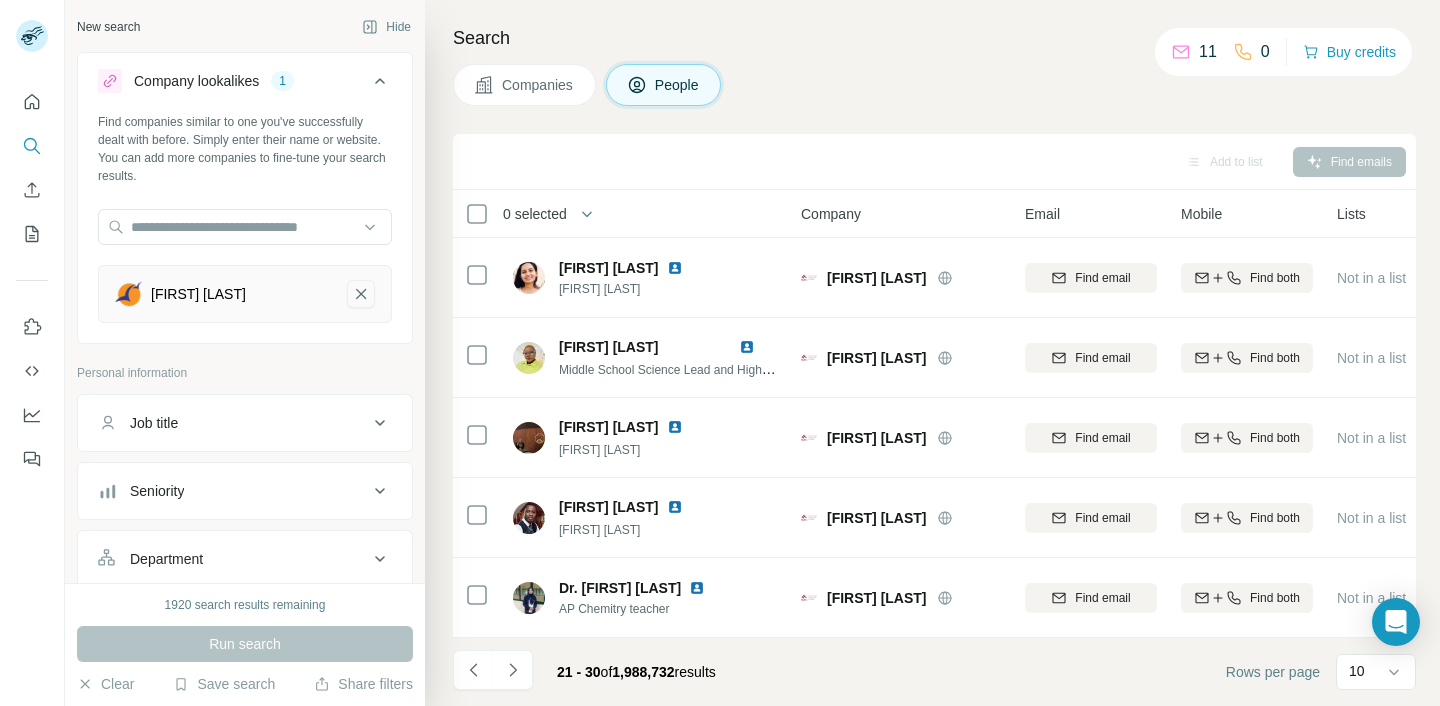click at bounding box center [361, 294] 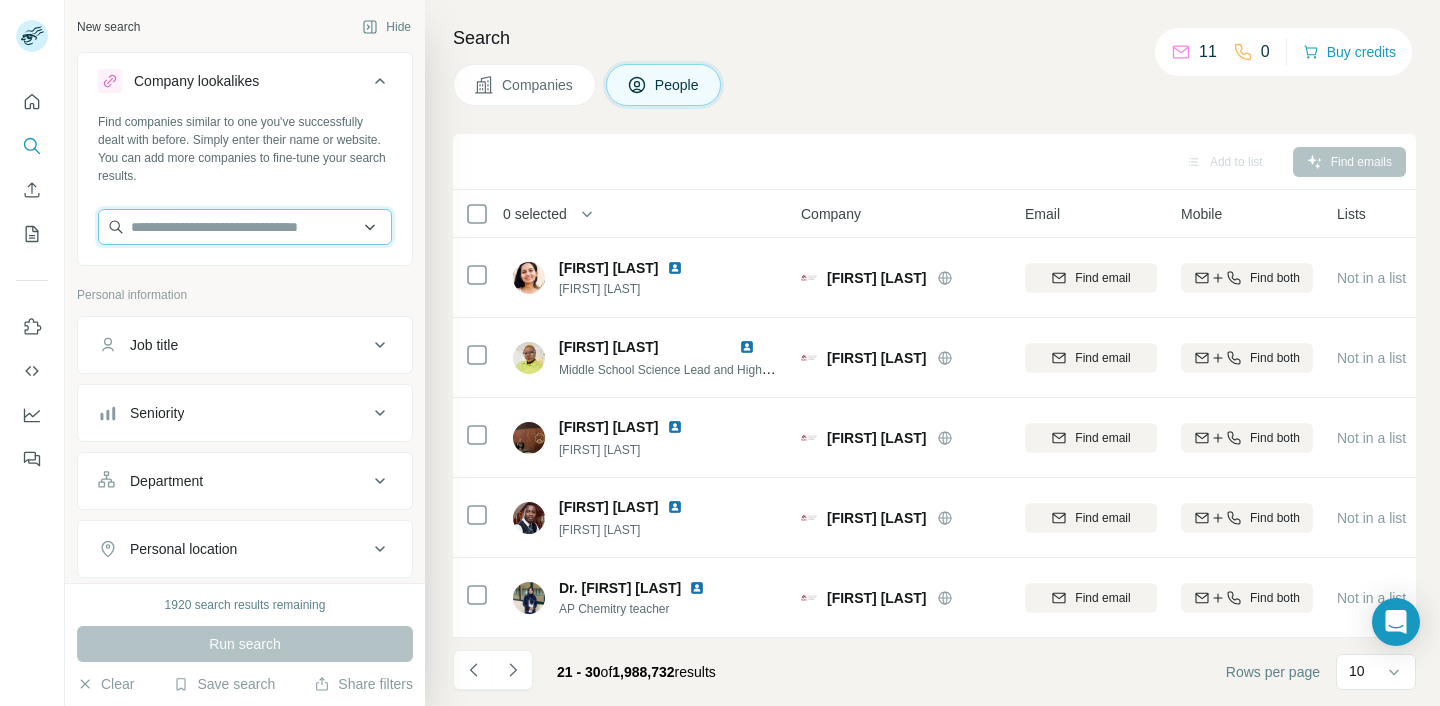 click at bounding box center [245, 227] 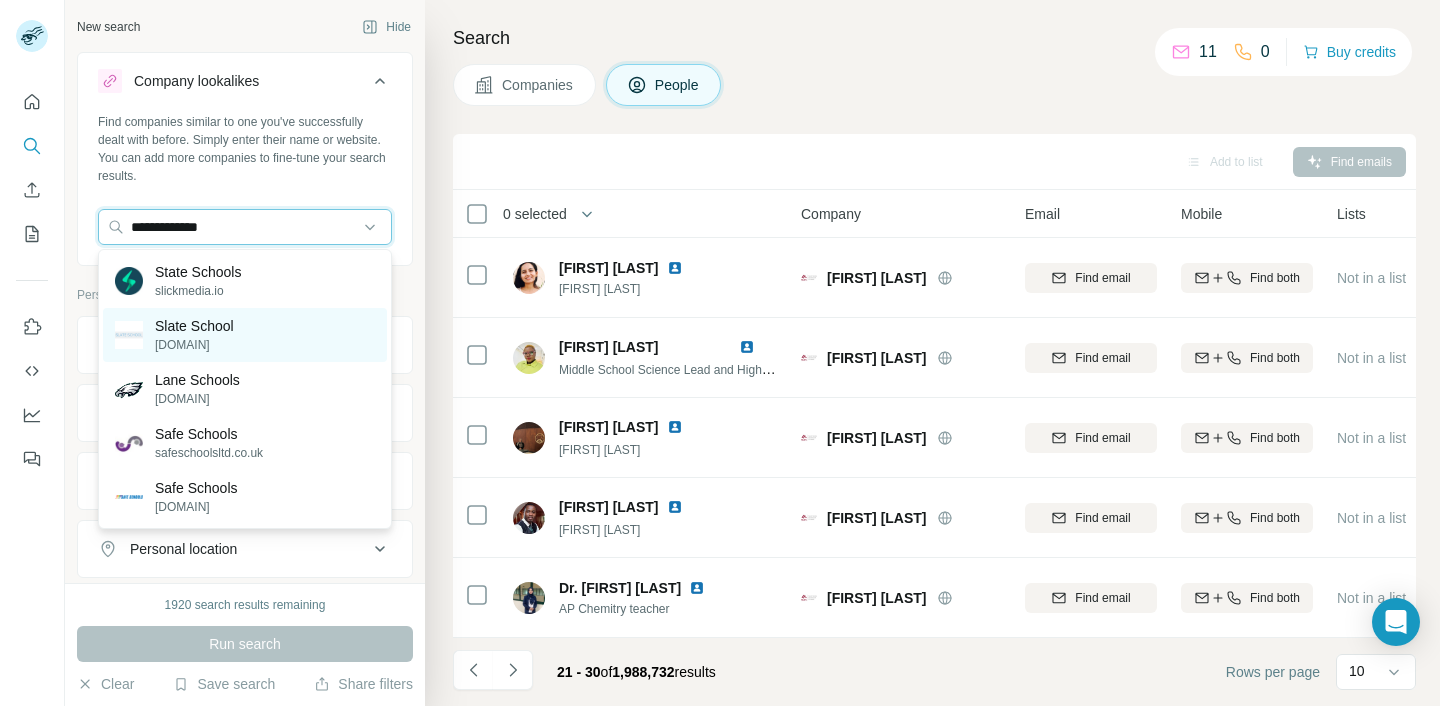 type on "**********" 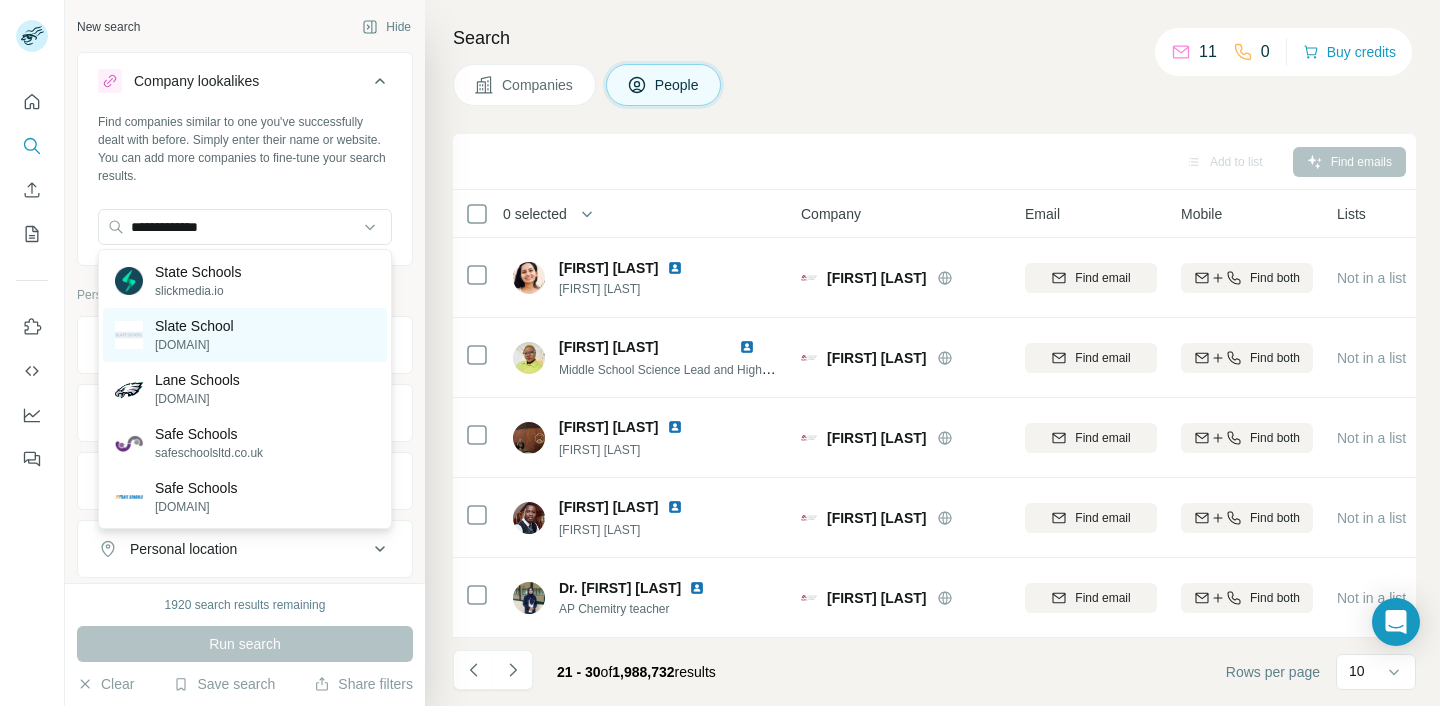 click on "Slate School" at bounding box center (194, 326) 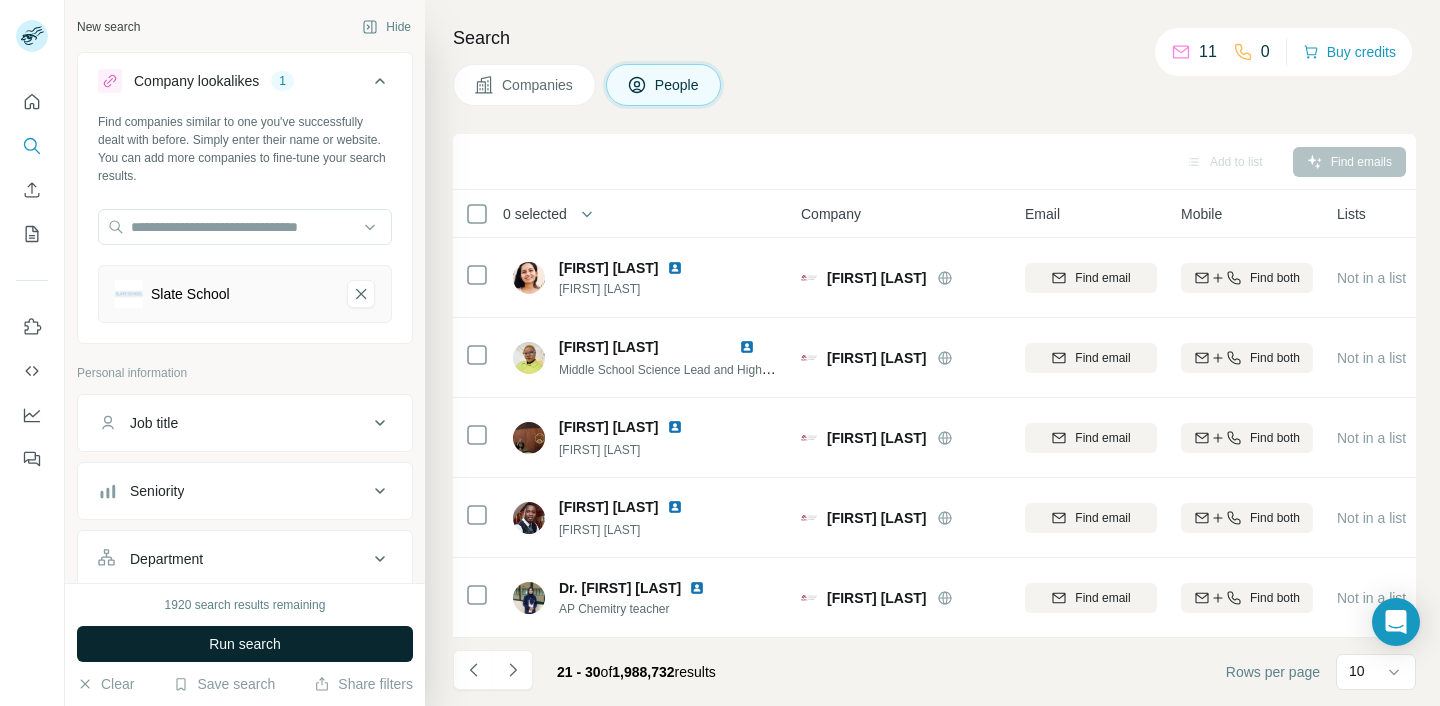 click on "Run search" at bounding box center [245, 644] 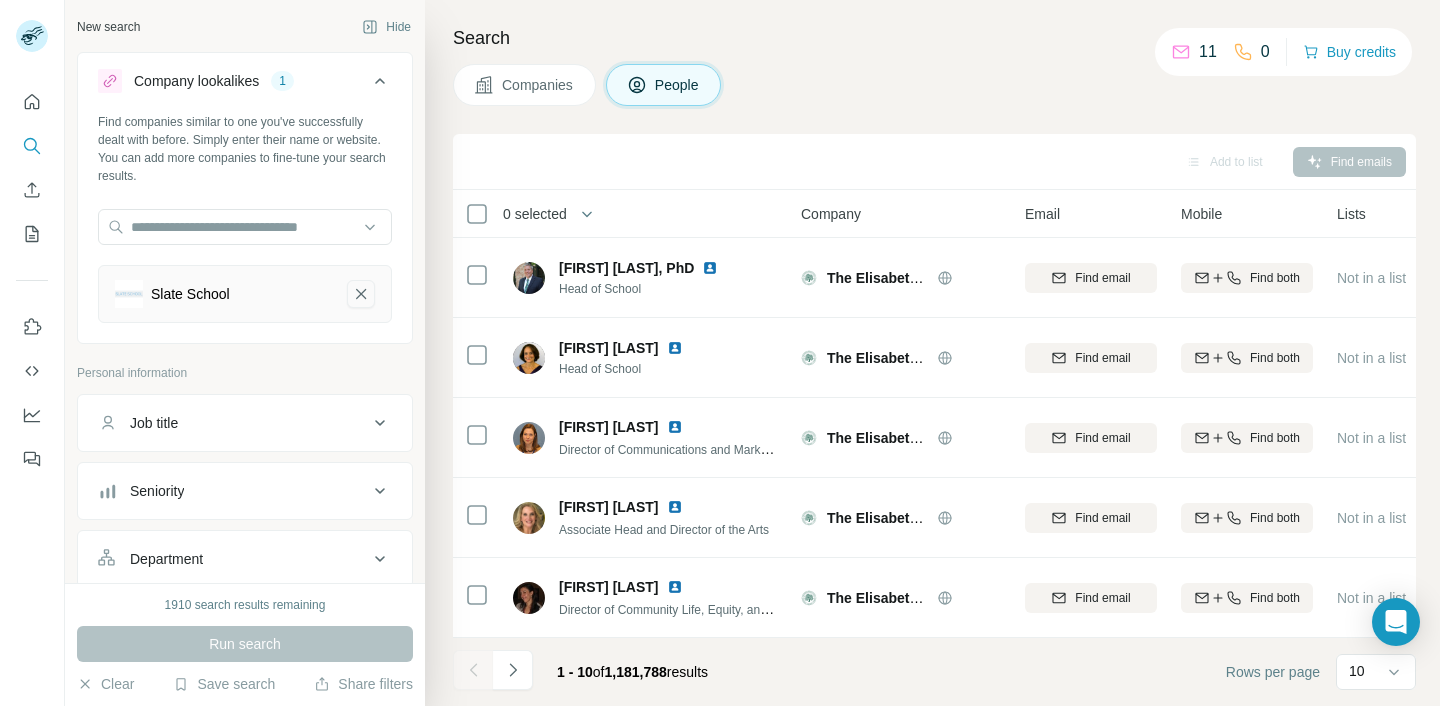click 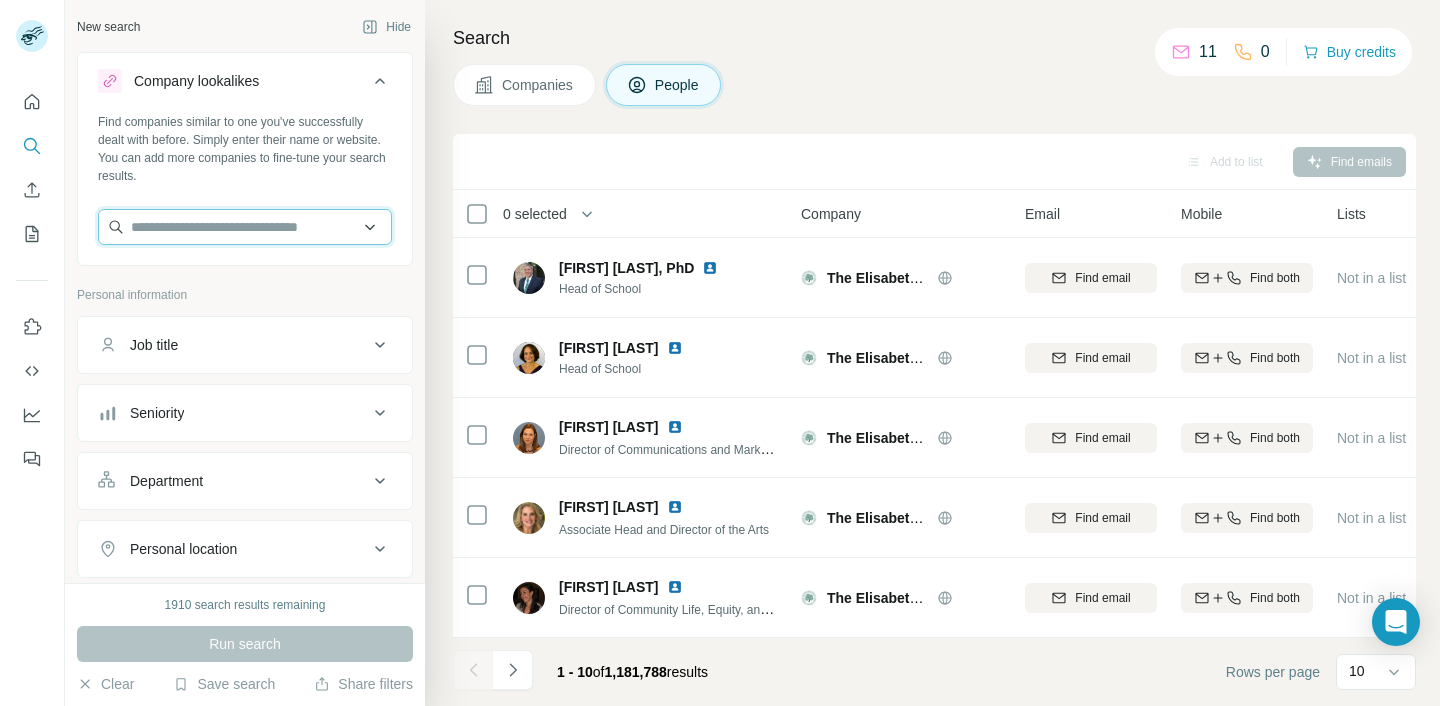 click at bounding box center (245, 227) 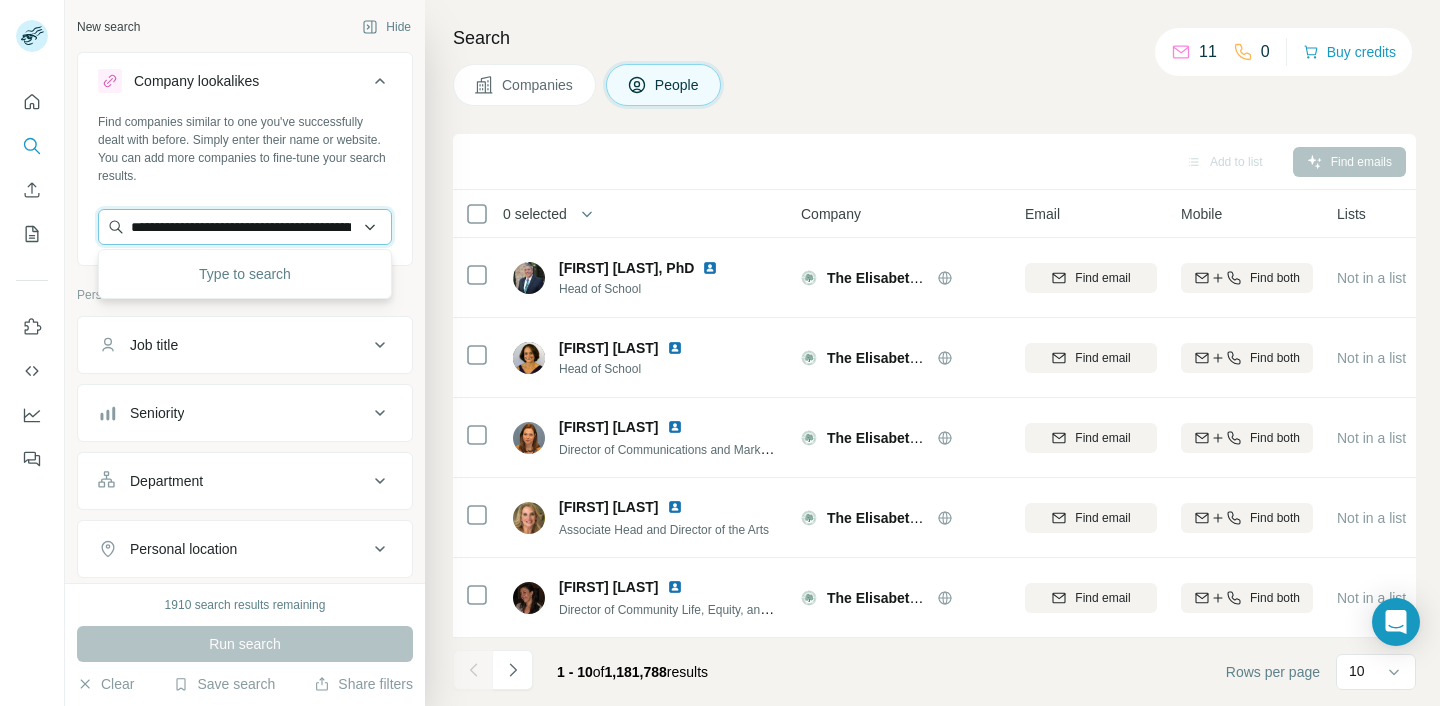 scroll, scrollTop: 0, scrollLeft: 102, axis: horizontal 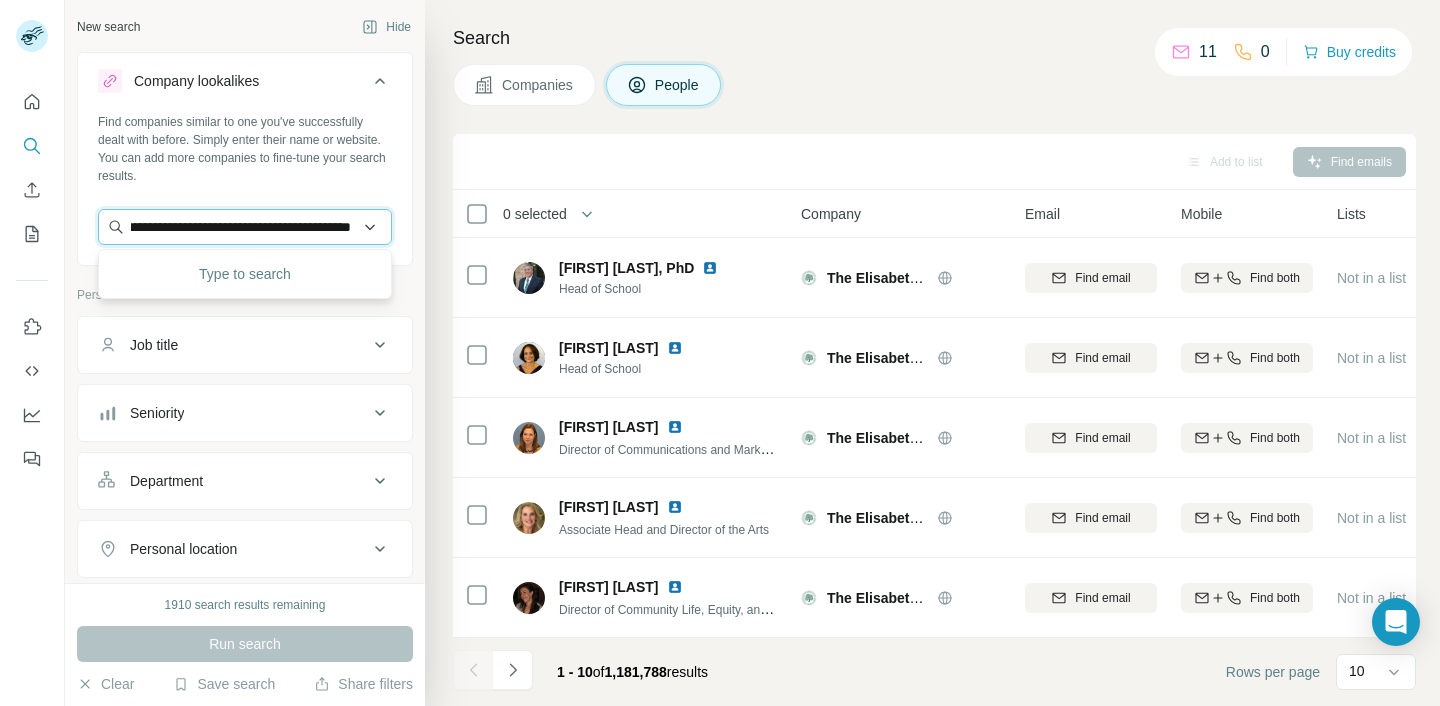 type on "**********" 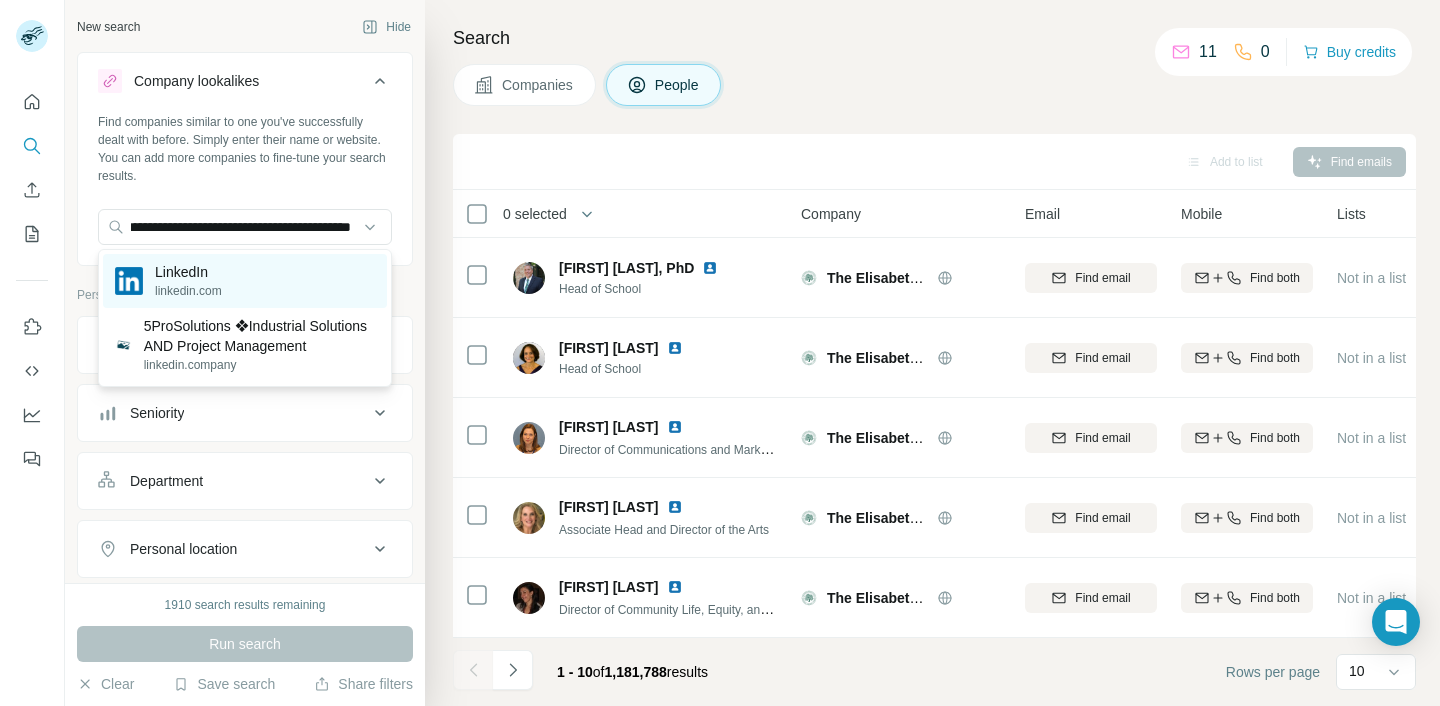click on "LinkedIn linkedin.com" at bounding box center [245, 281] 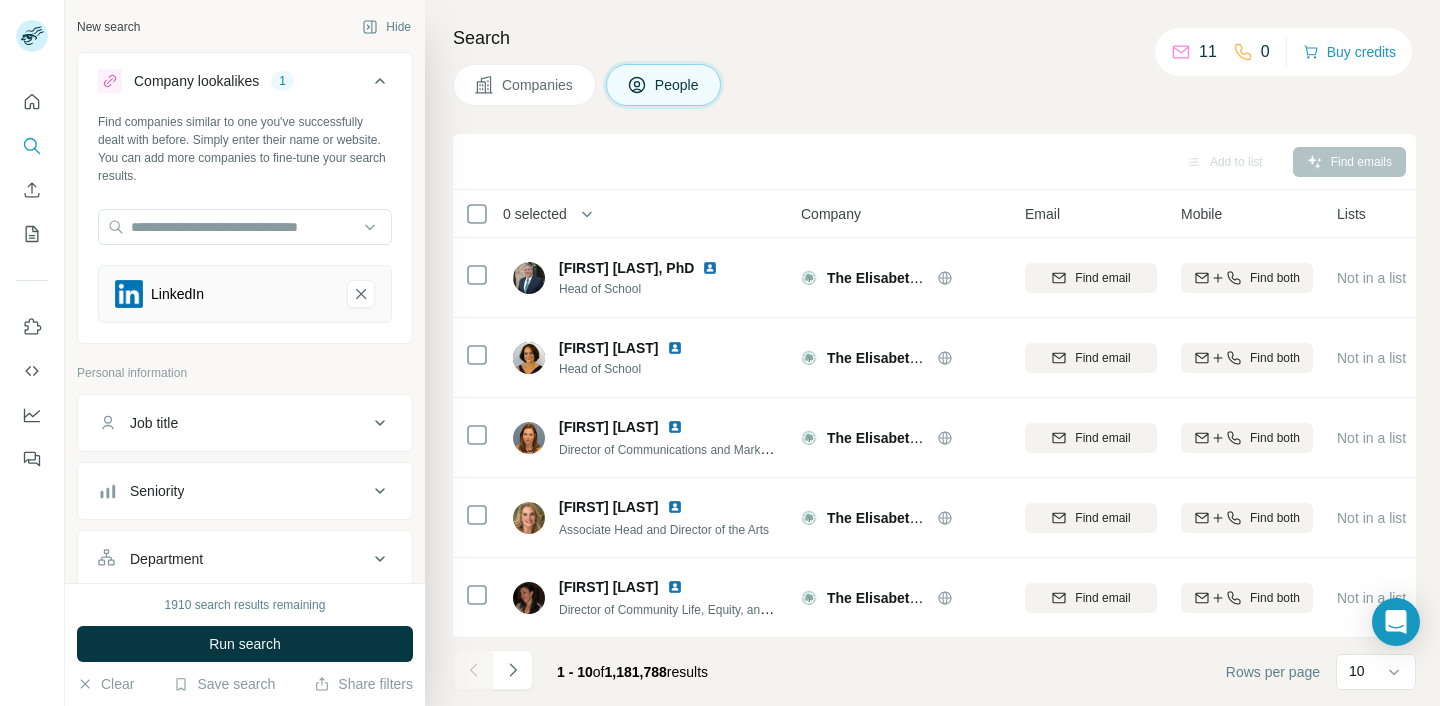 scroll, scrollTop: 0, scrollLeft: 0, axis: both 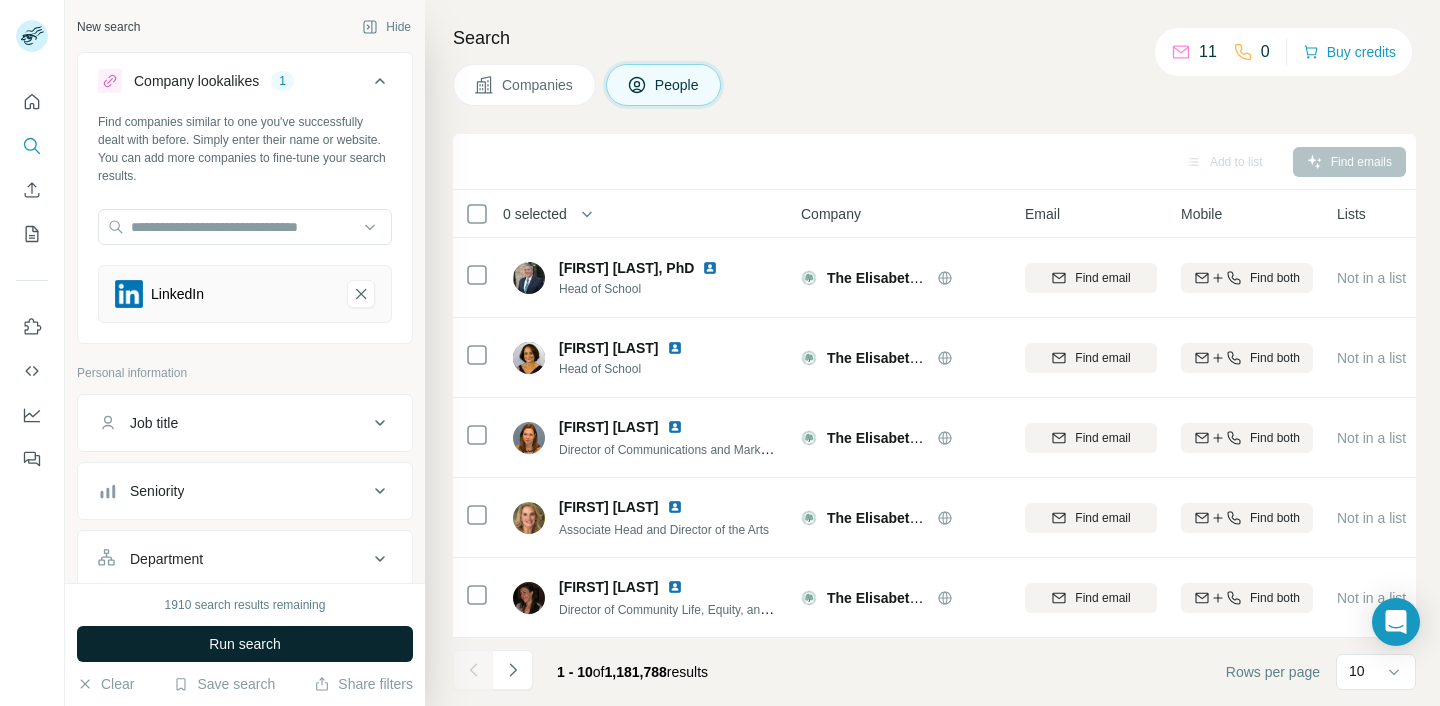 click on "Run search" at bounding box center [245, 644] 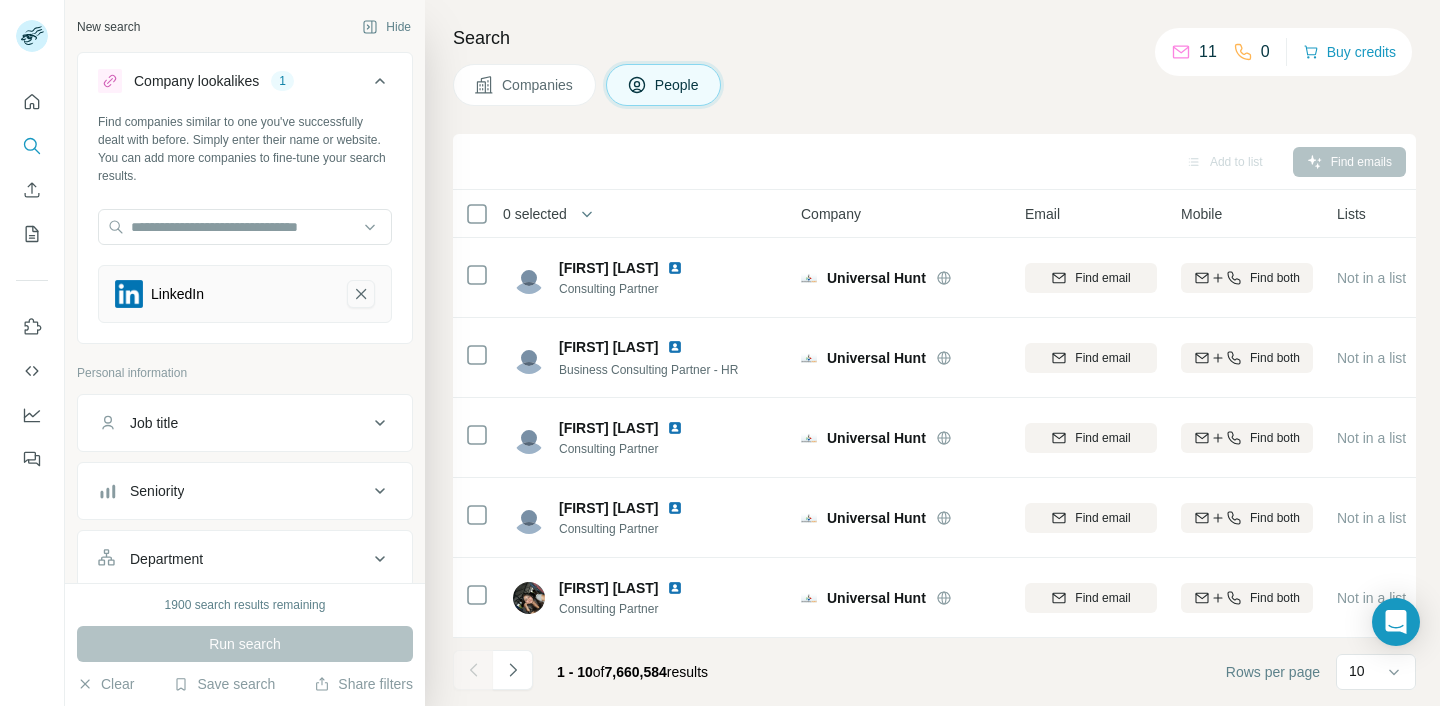 click at bounding box center [361, 294] 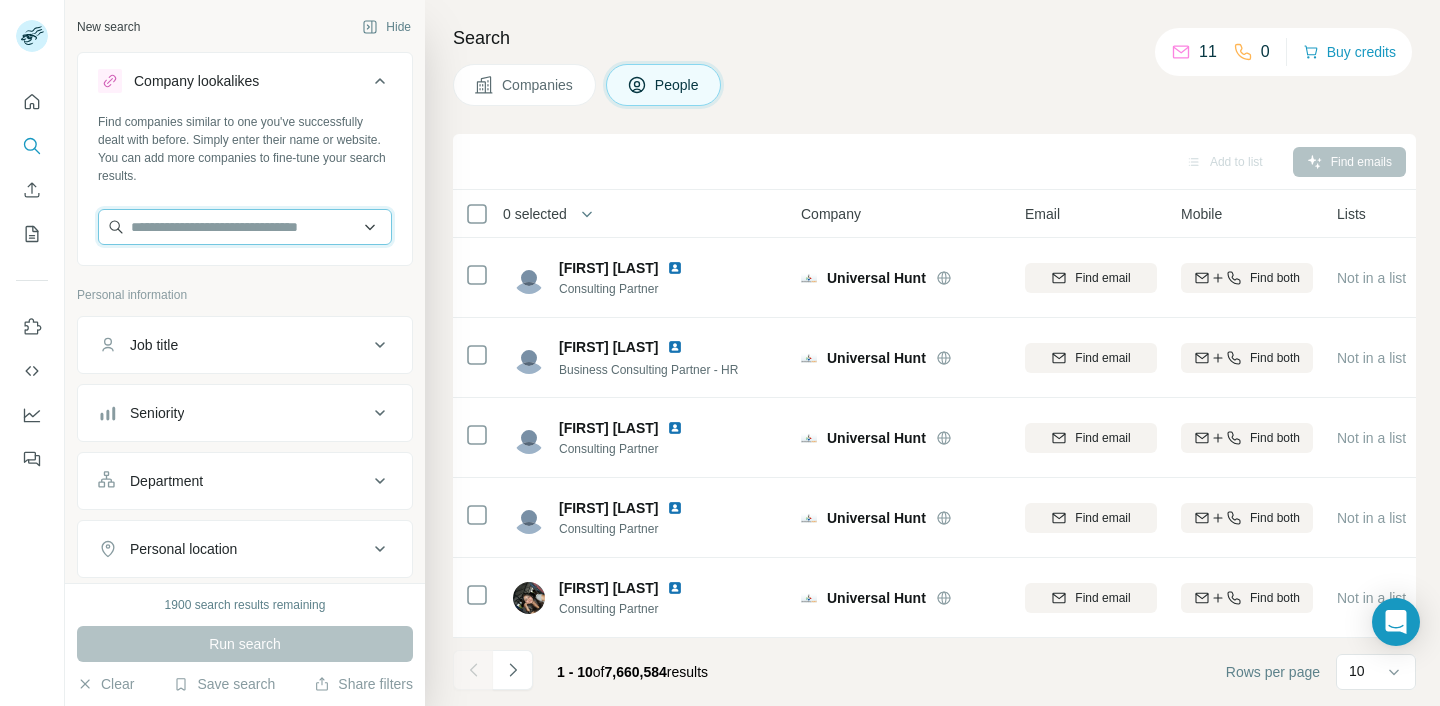 click at bounding box center [245, 227] 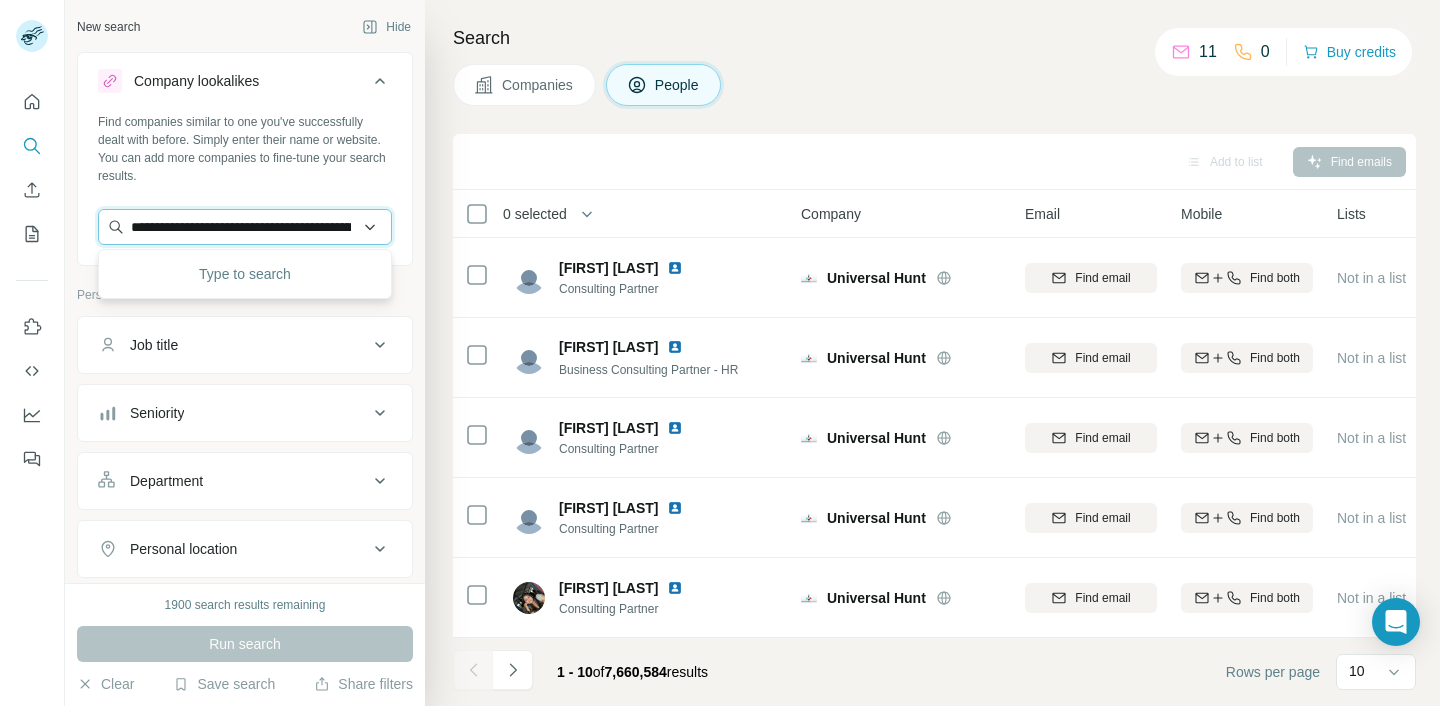 scroll, scrollTop: 0, scrollLeft: 194, axis: horizontal 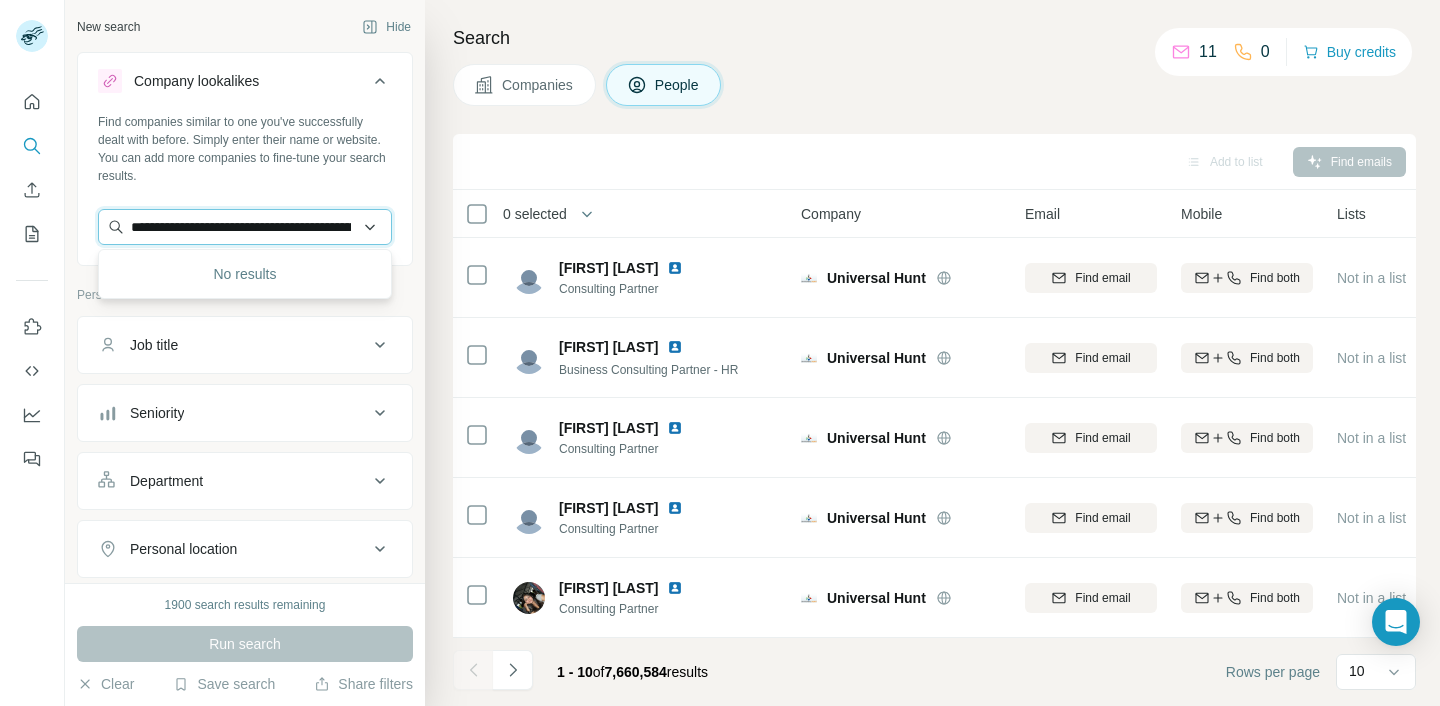 click on "**********" at bounding box center (245, 227) 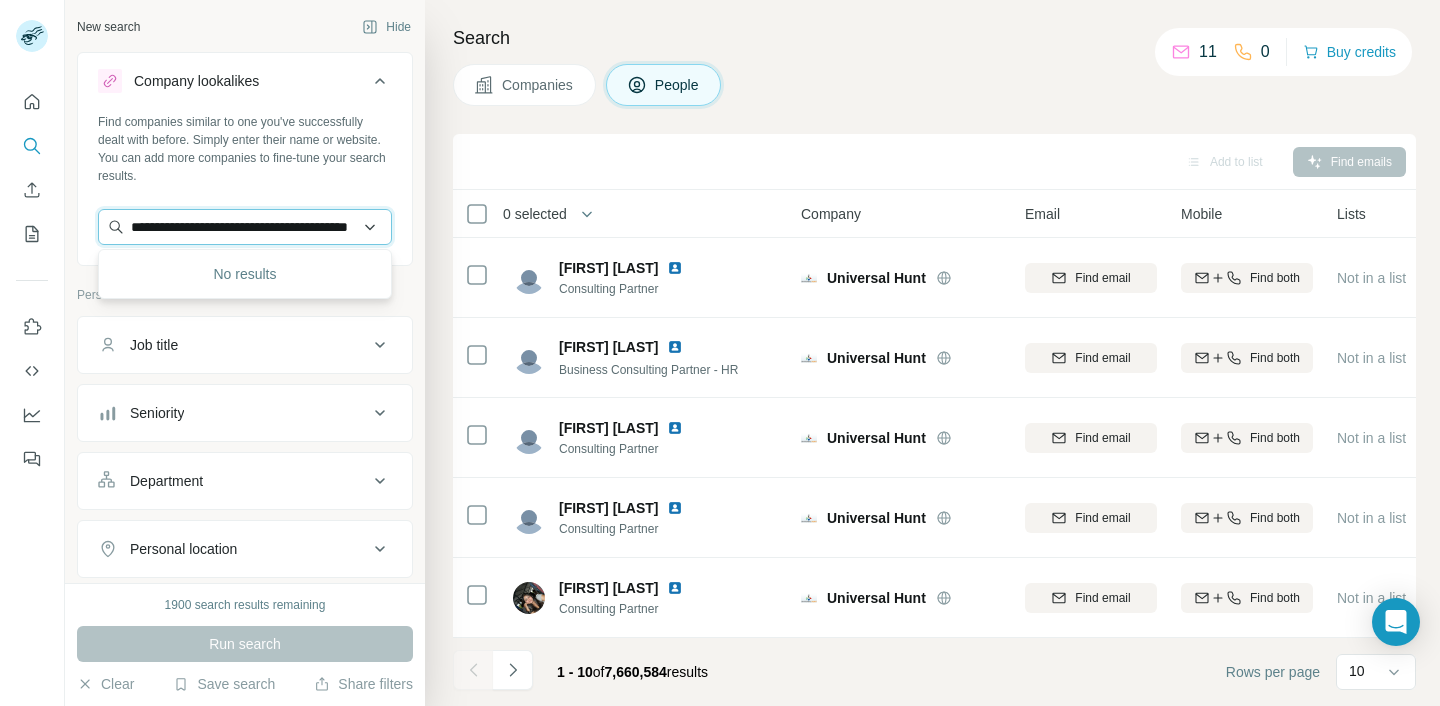 scroll, scrollTop: 0, scrollLeft: 79, axis: horizontal 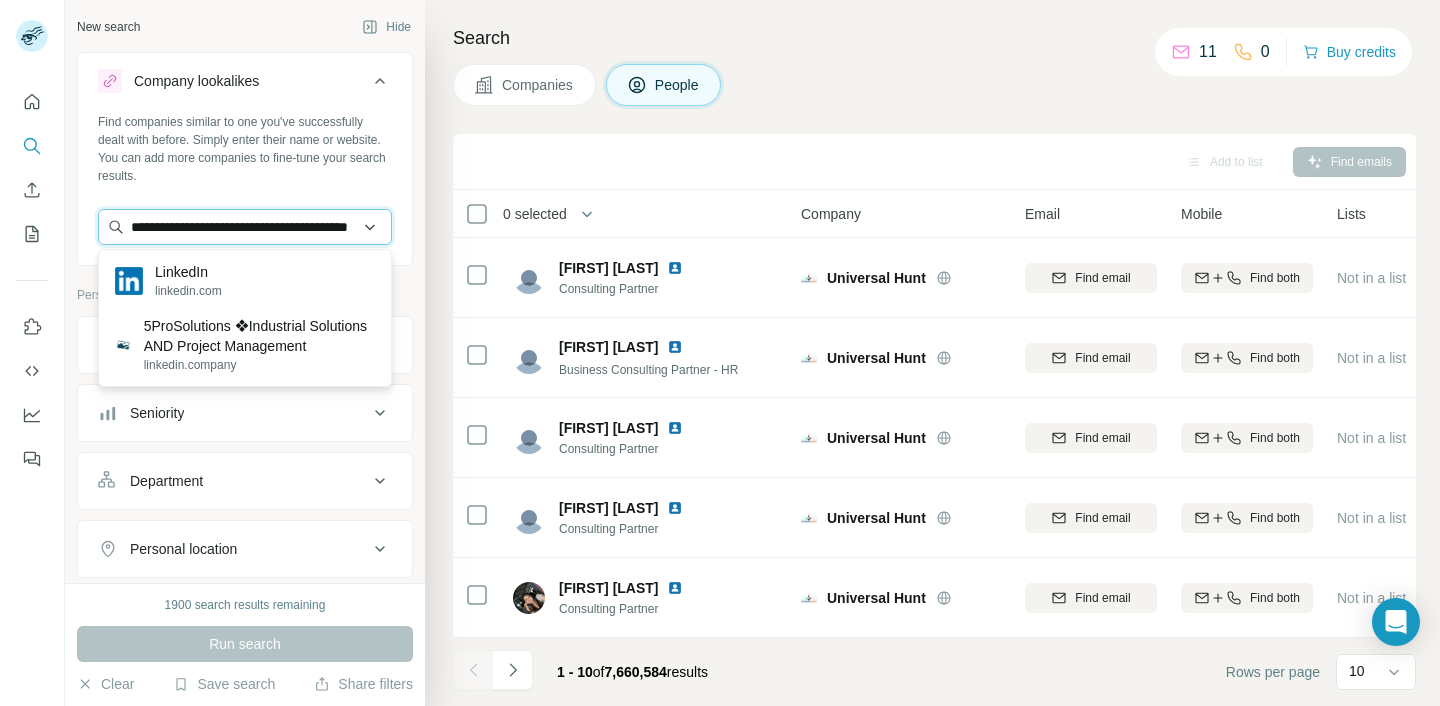 click on "**********" at bounding box center (245, 227) 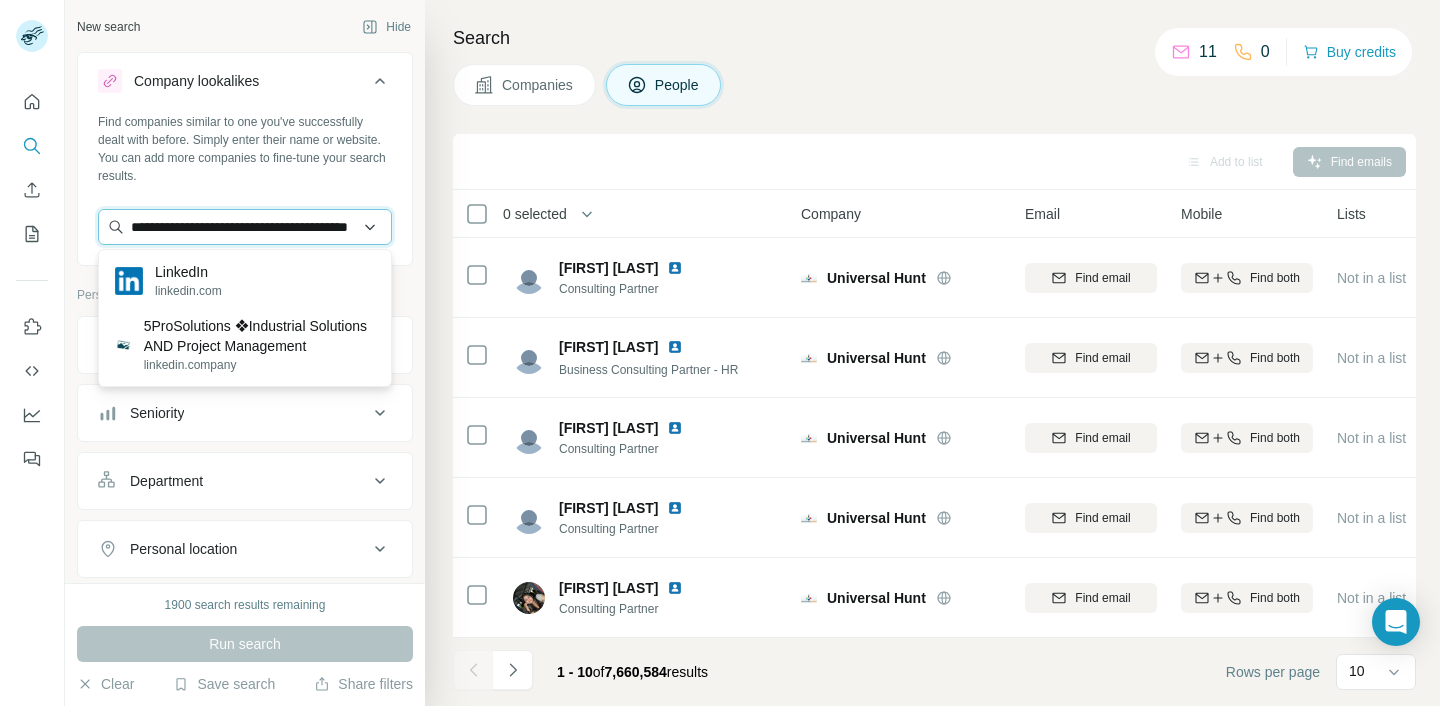 click on "**********" at bounding box center [245, 227] 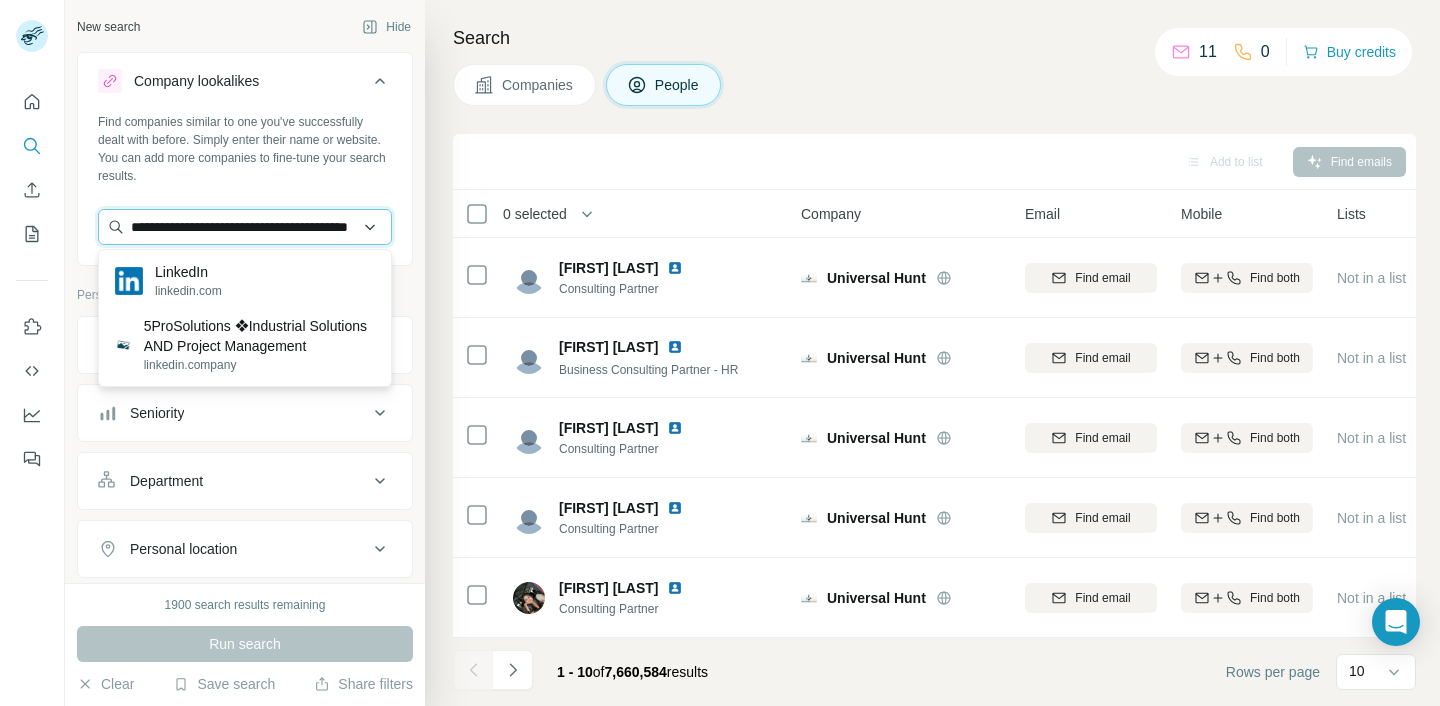 click on "**********" at bounding box center [245, 227] 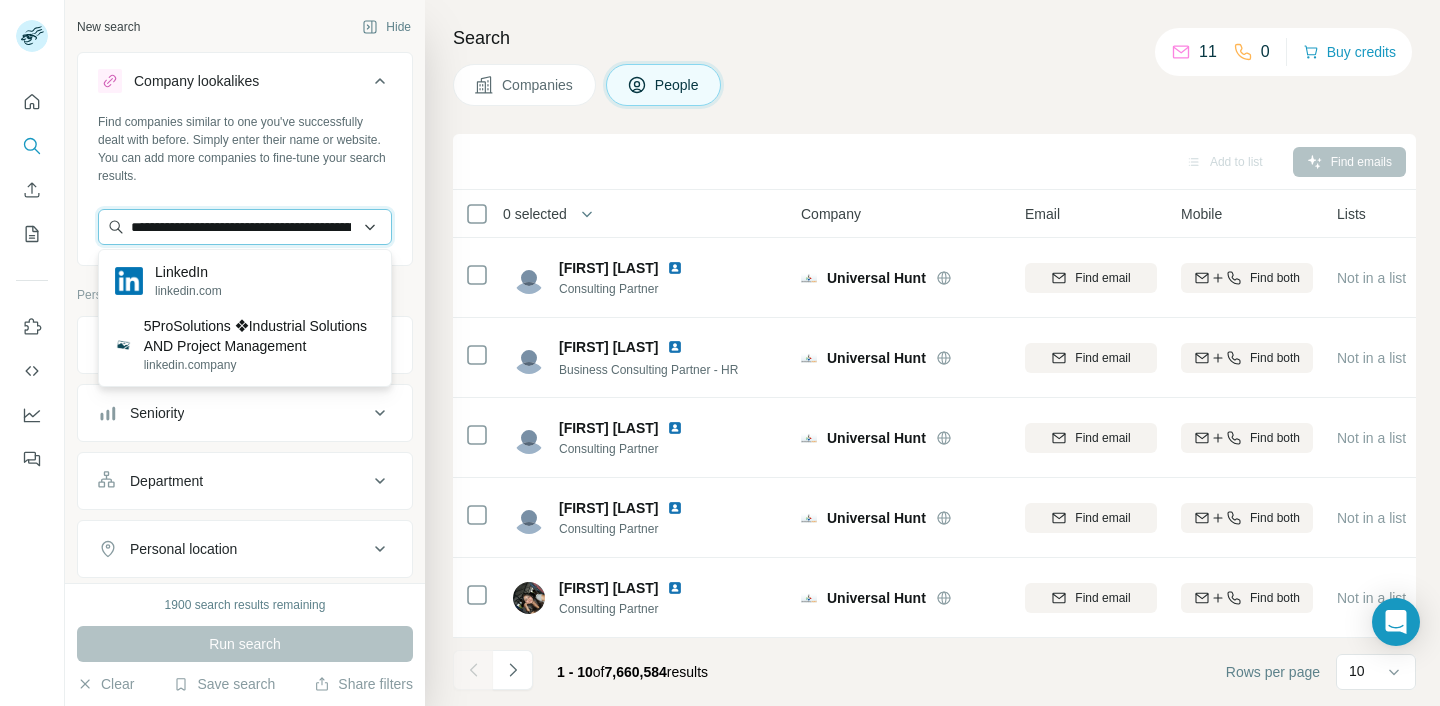 scroll, scrollTop: 0, scrollLeft: 557, axis: horizontal 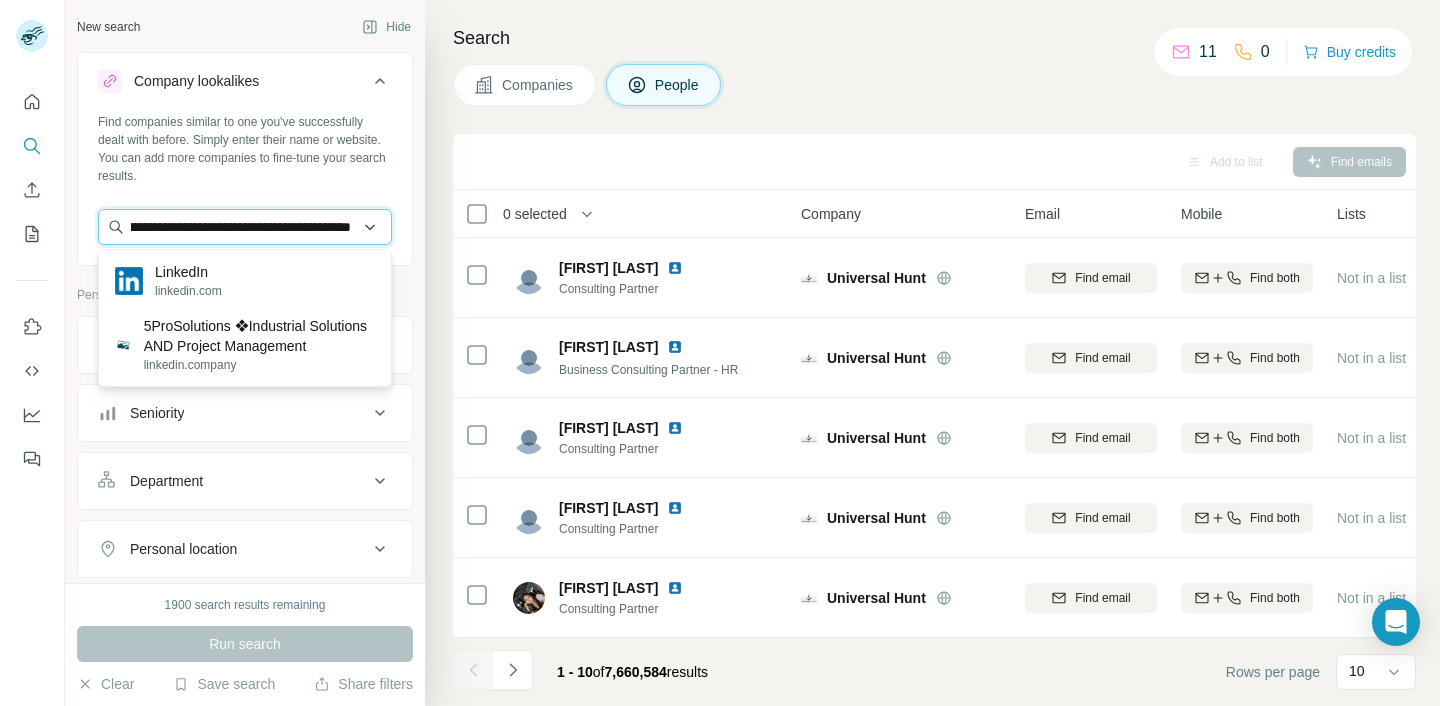 type on "**********" 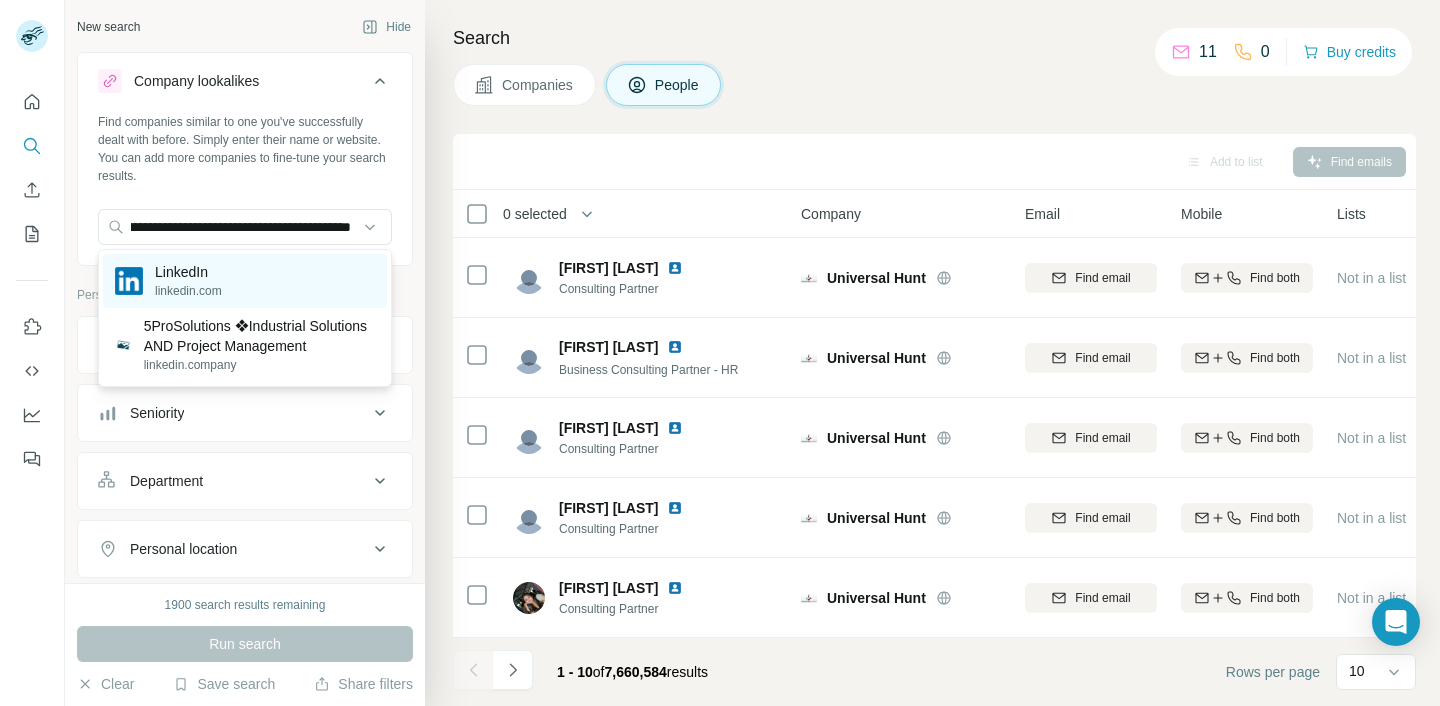 click on "LinkedIn linkedin.com" at bounding box center (245, 281) 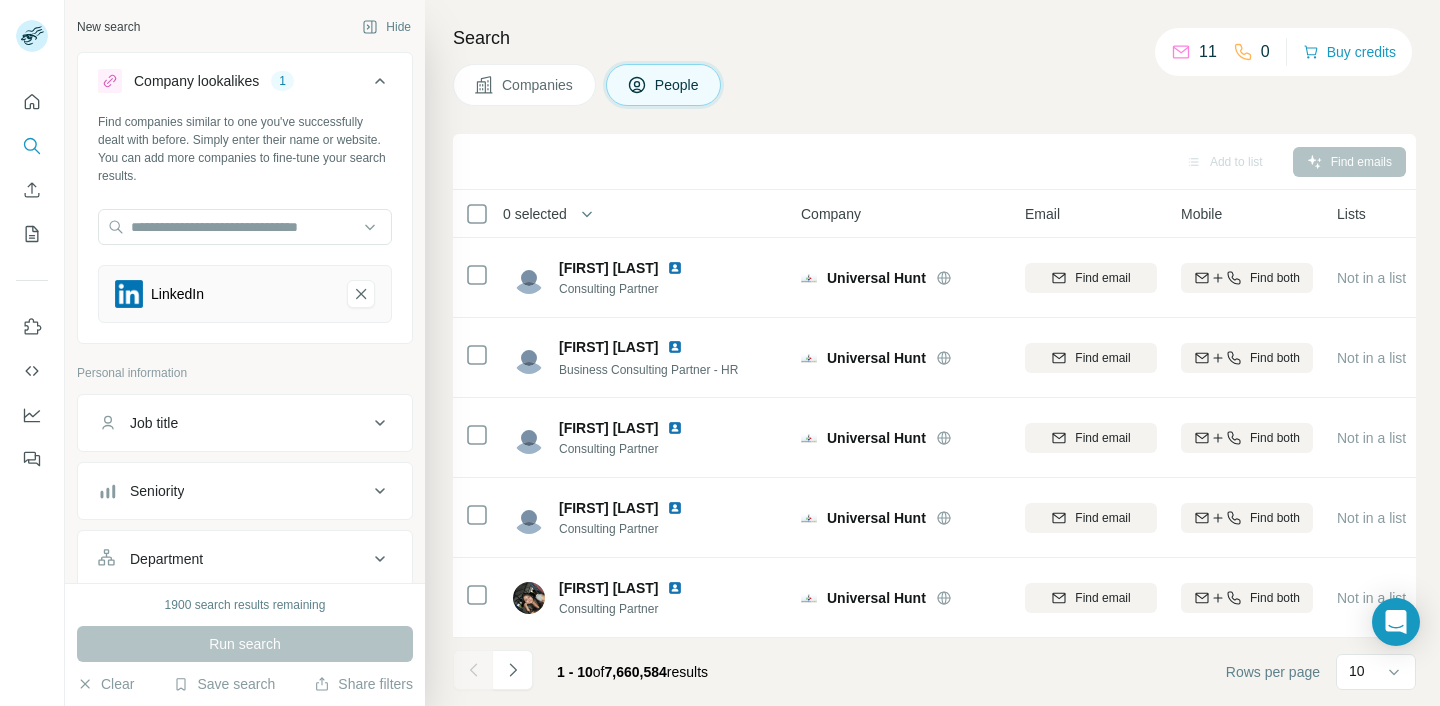 scroll, scrollTop: 0, scrollLeft: 0, axis: both 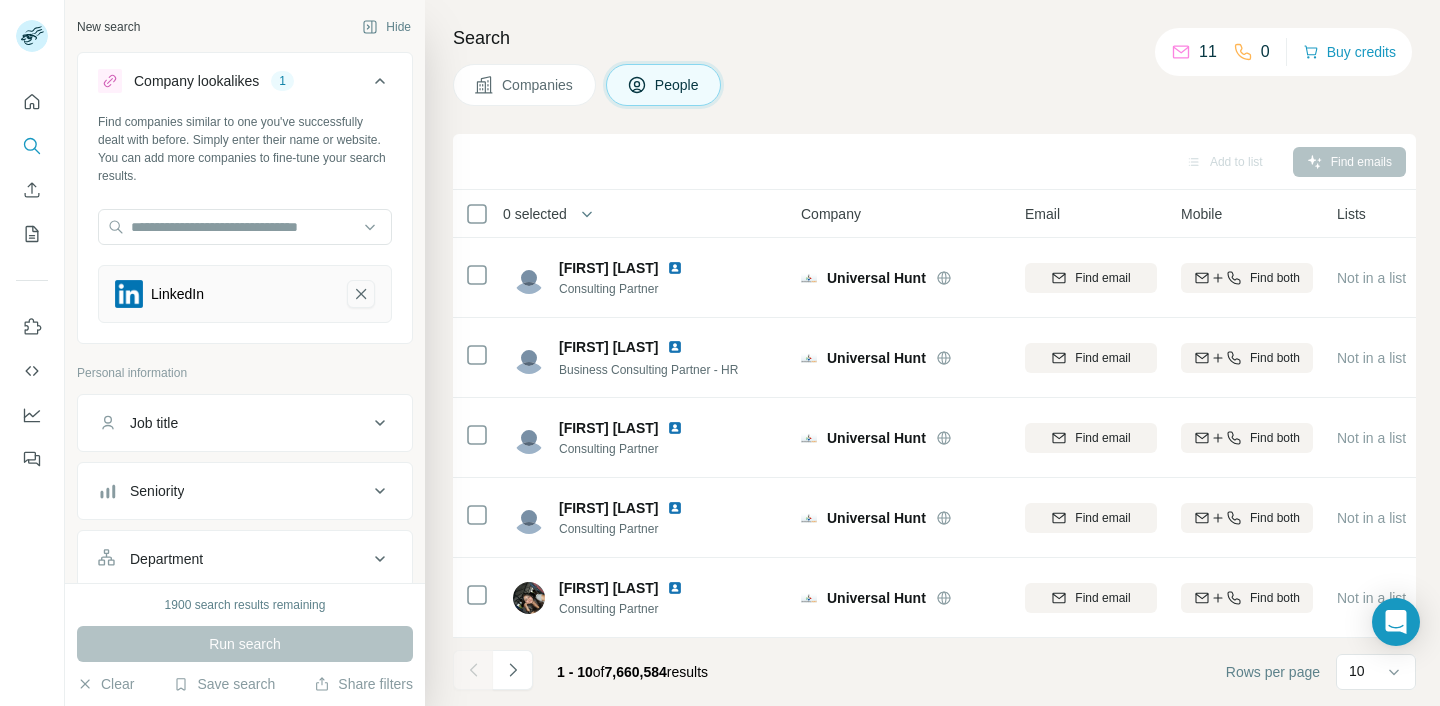 click 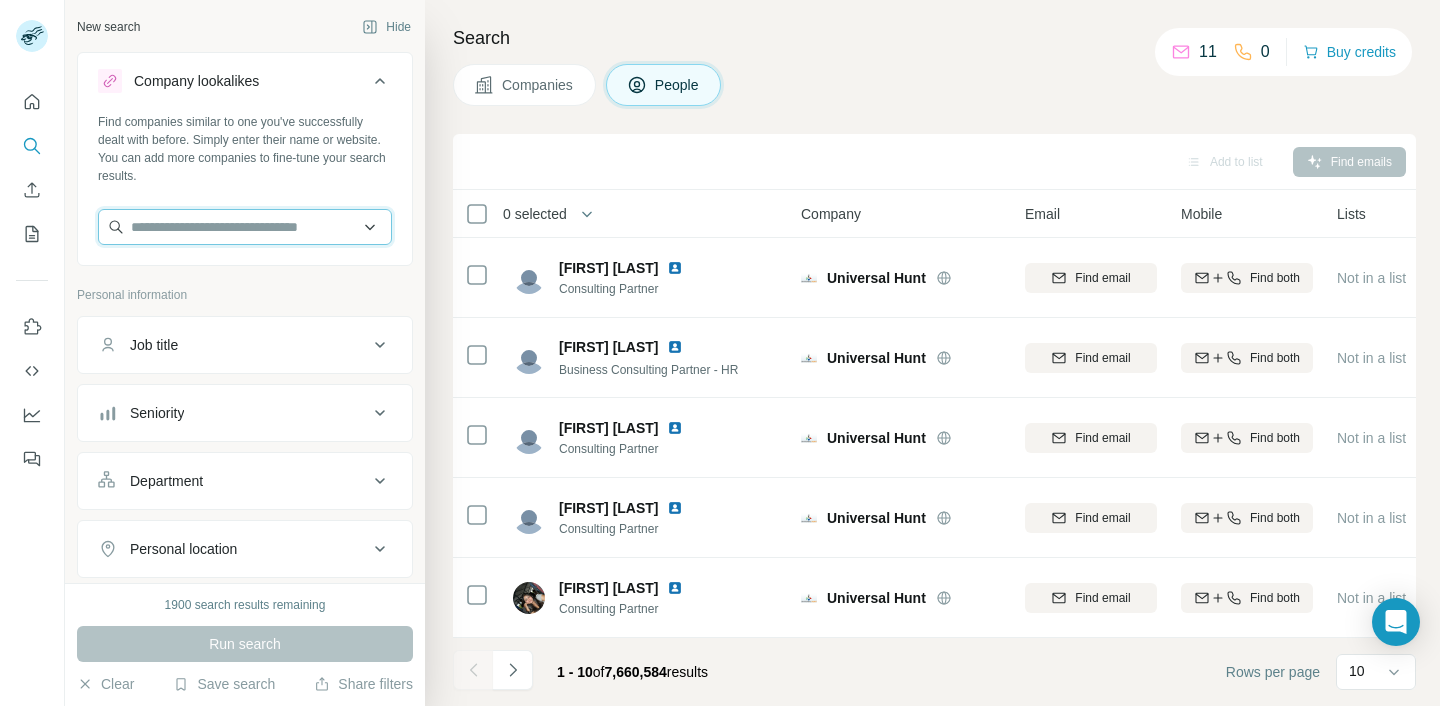 click at bounding box center (245, 227) 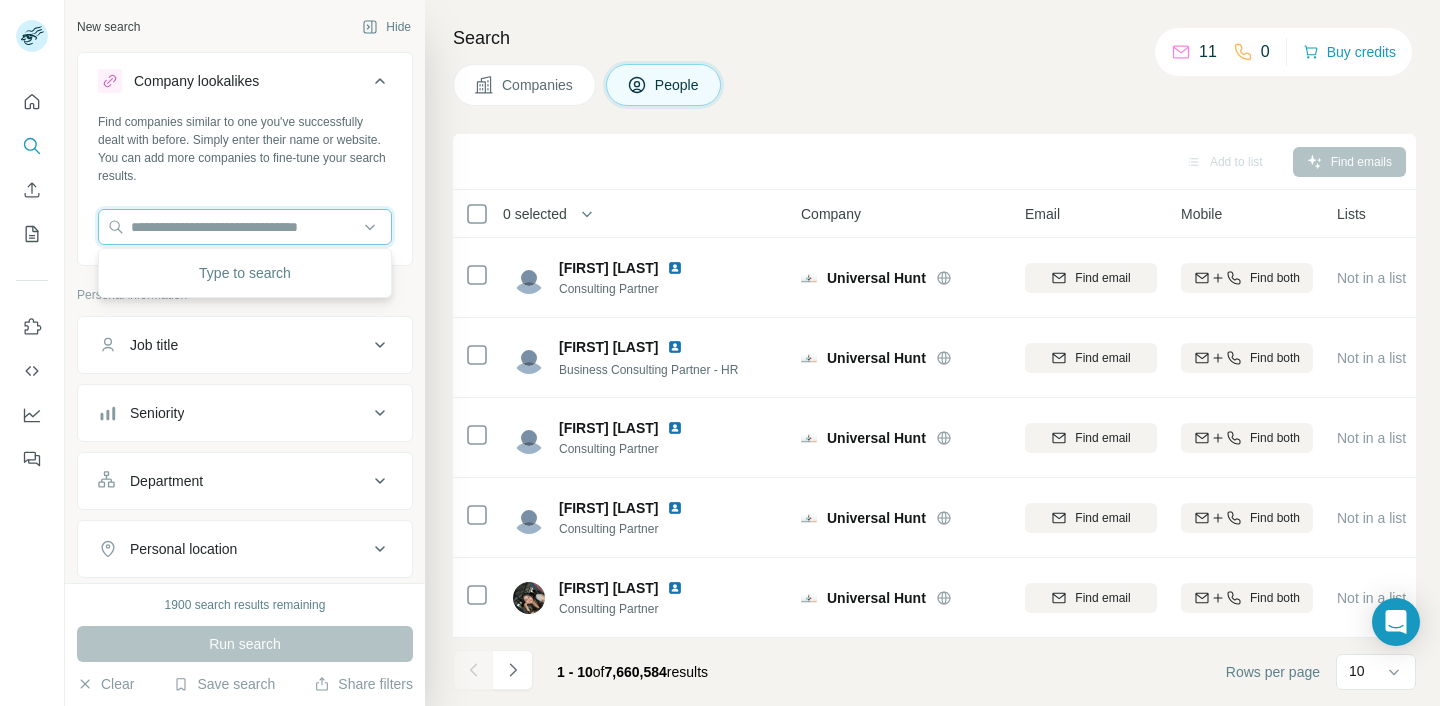 scroll, scrollTop: 63, scrollLeft: 0, axis: vertical 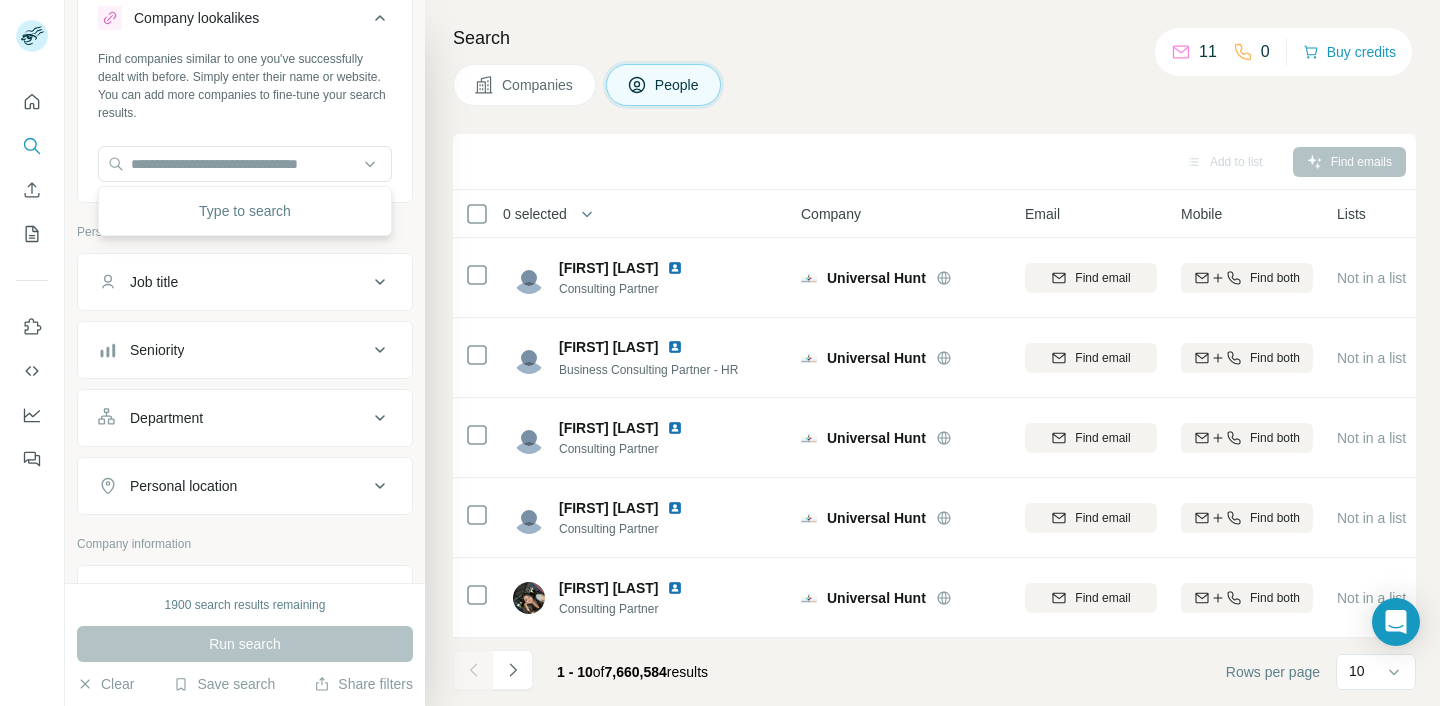 click on "Job title" at bounding box center [233, 282] 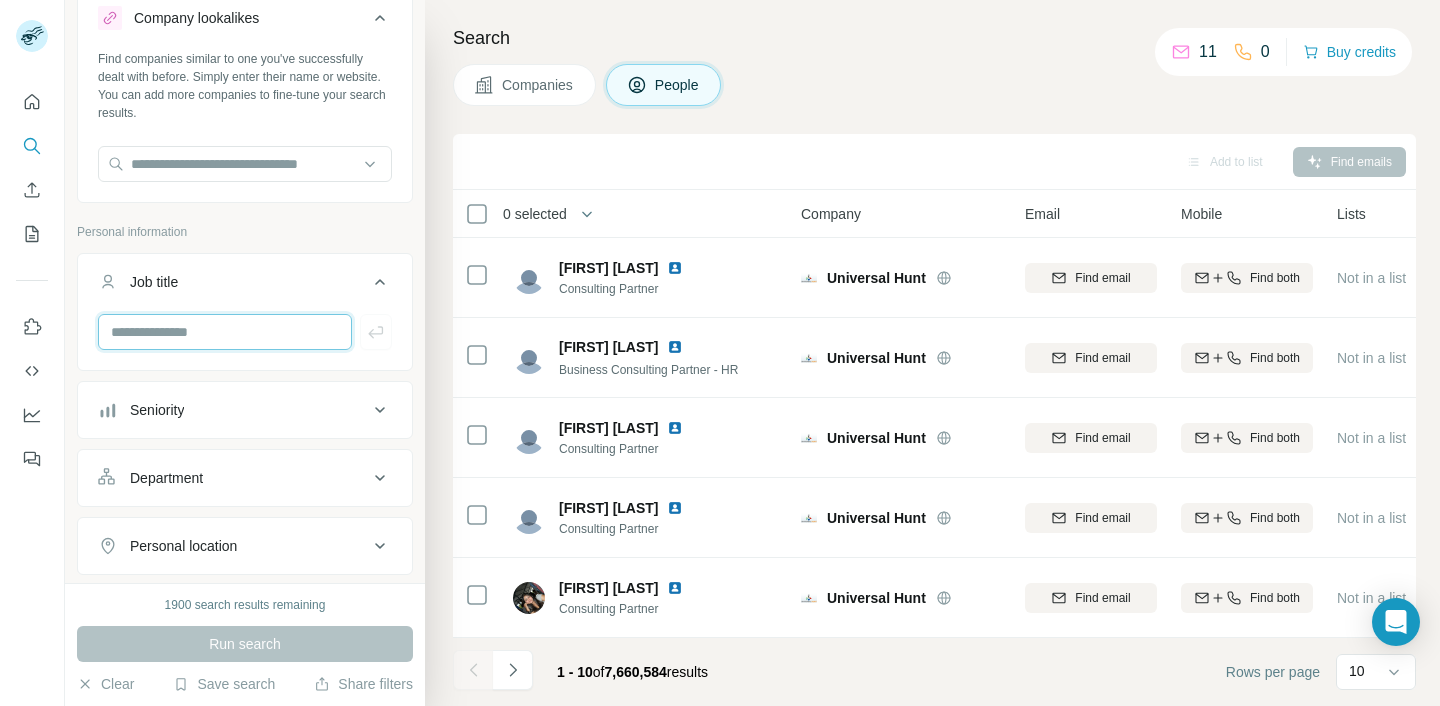 click at bounding box center [225, 332] 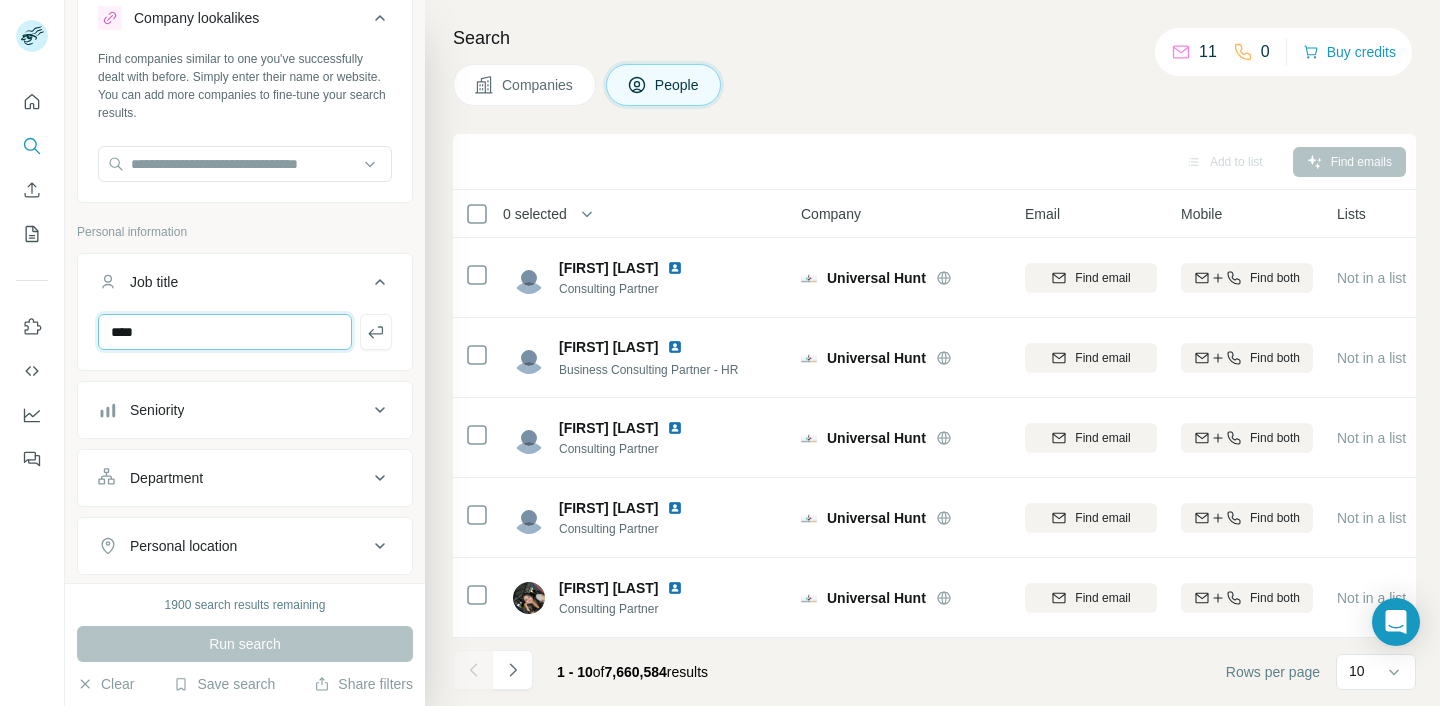 type on "****" 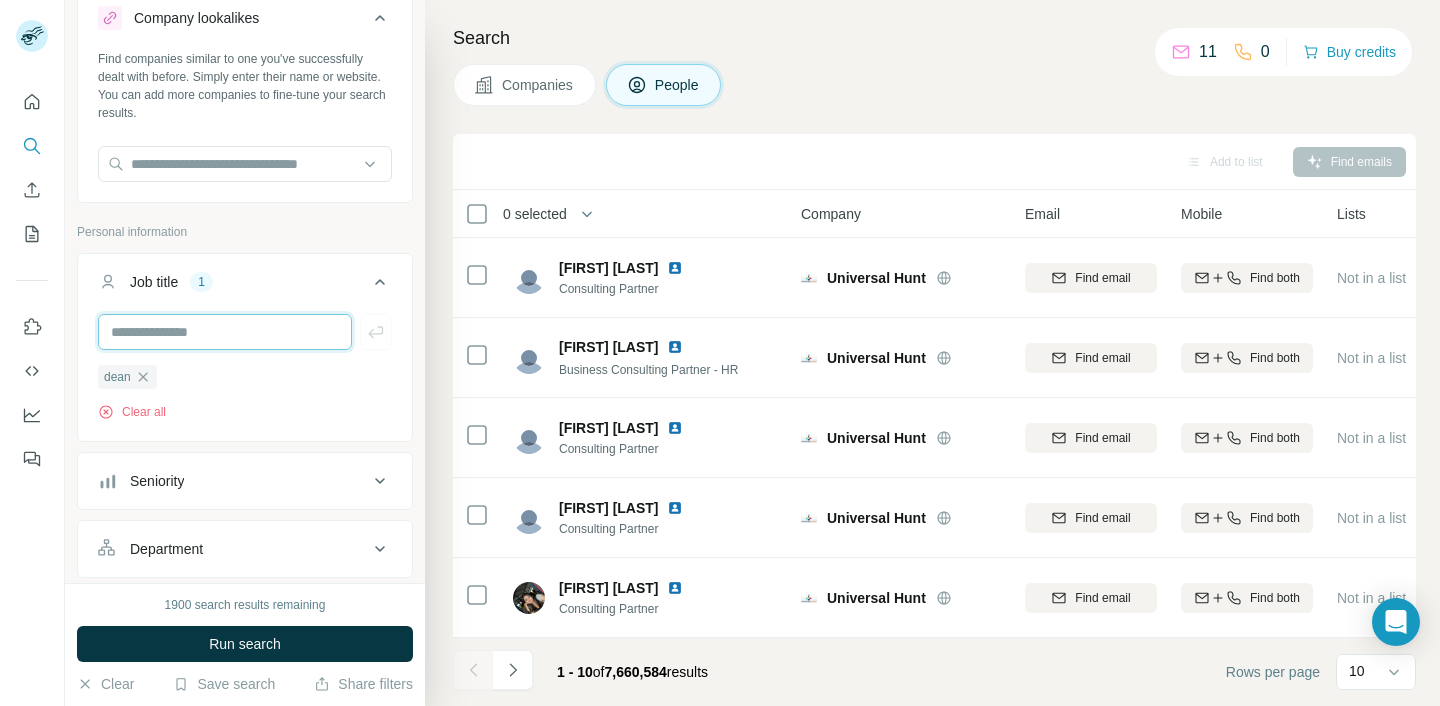 click at bounding box center (225, 332) 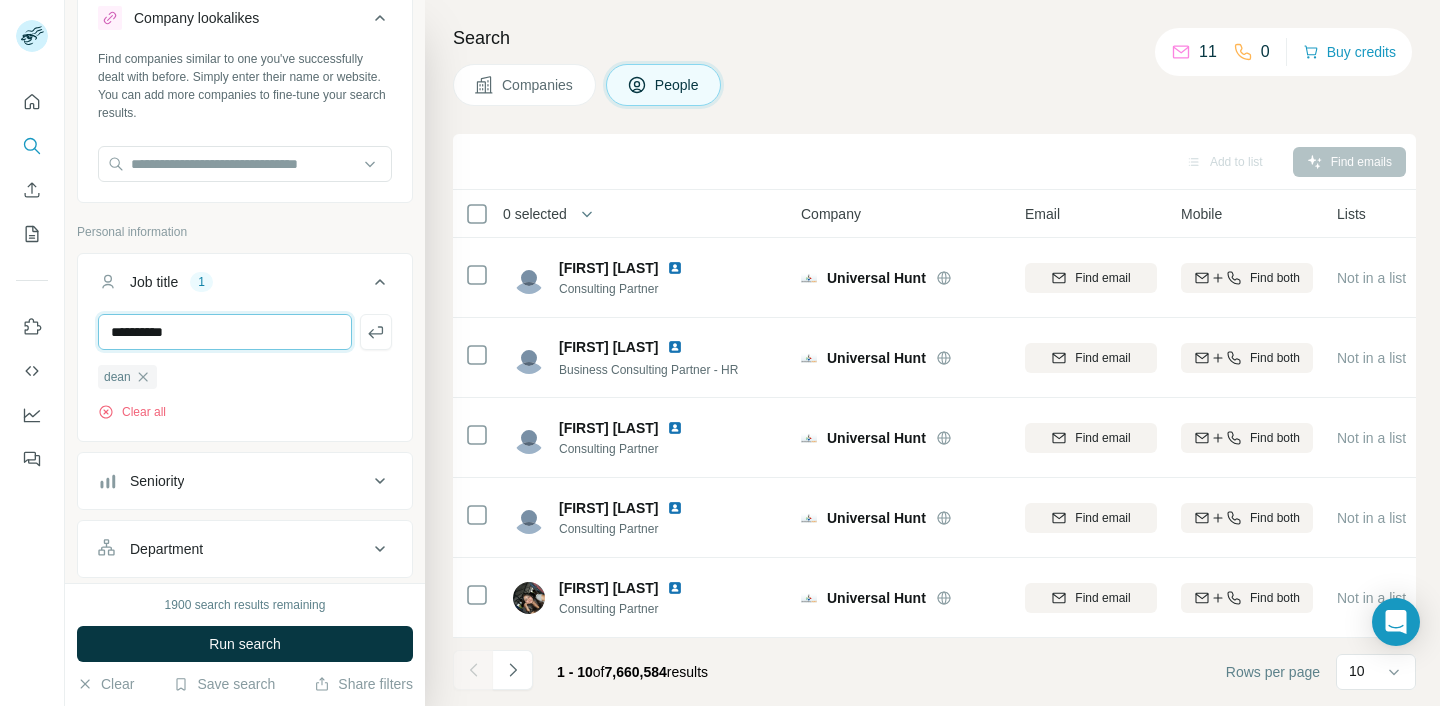 type on "*********" 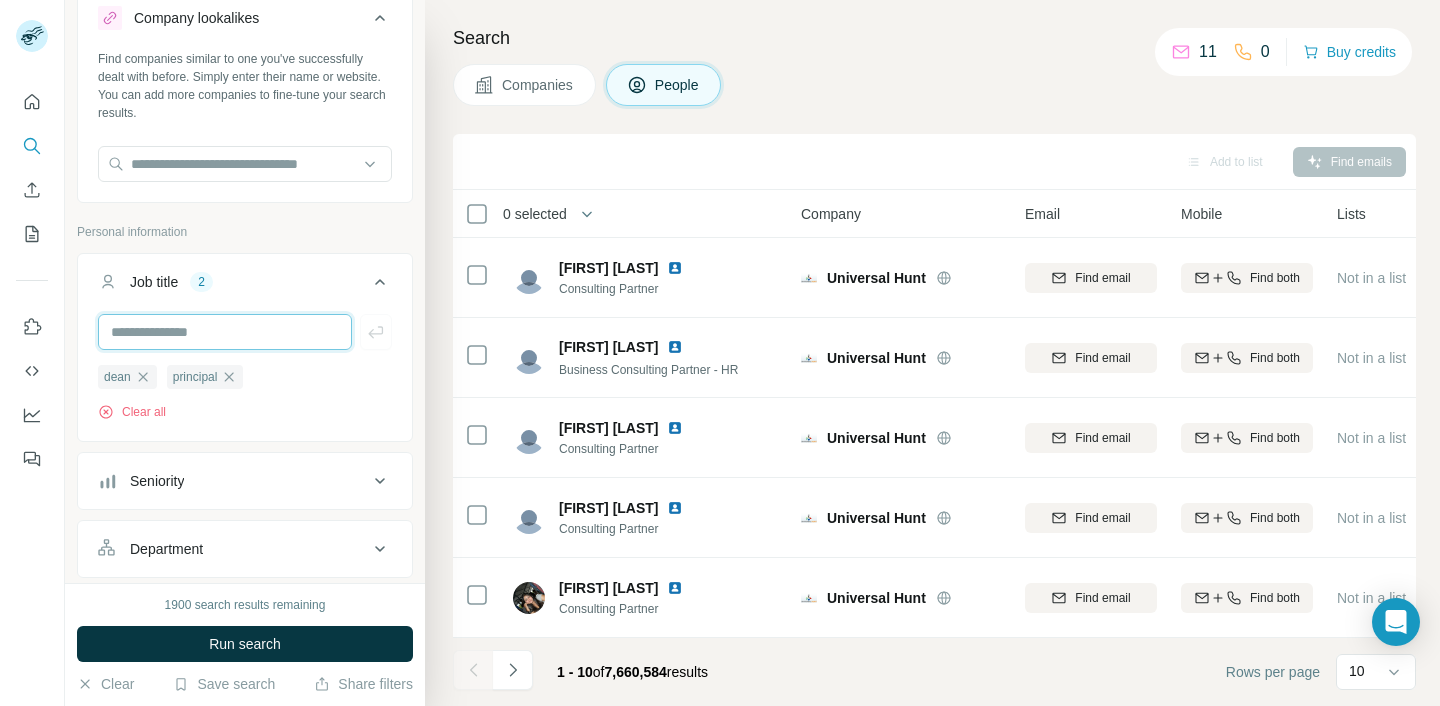 click at bounding box center [225, 332] 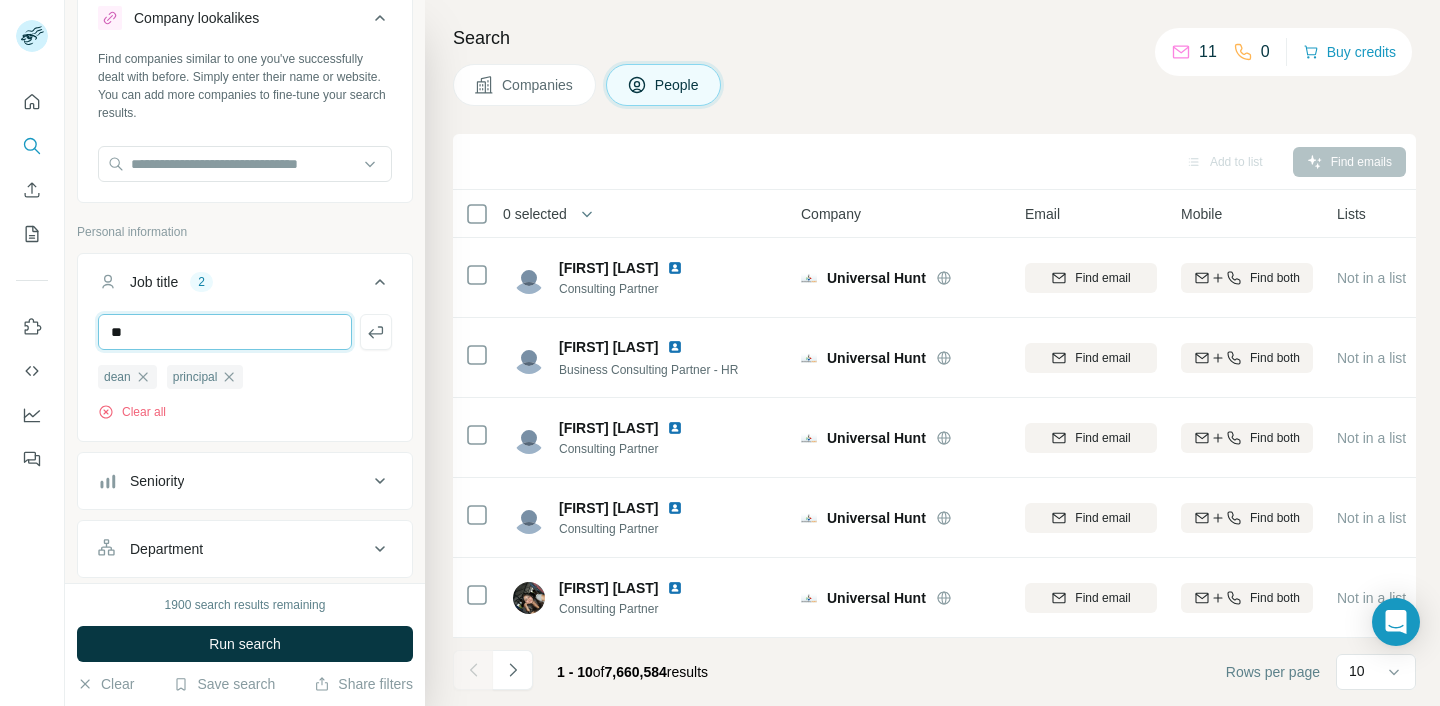 type on "**" 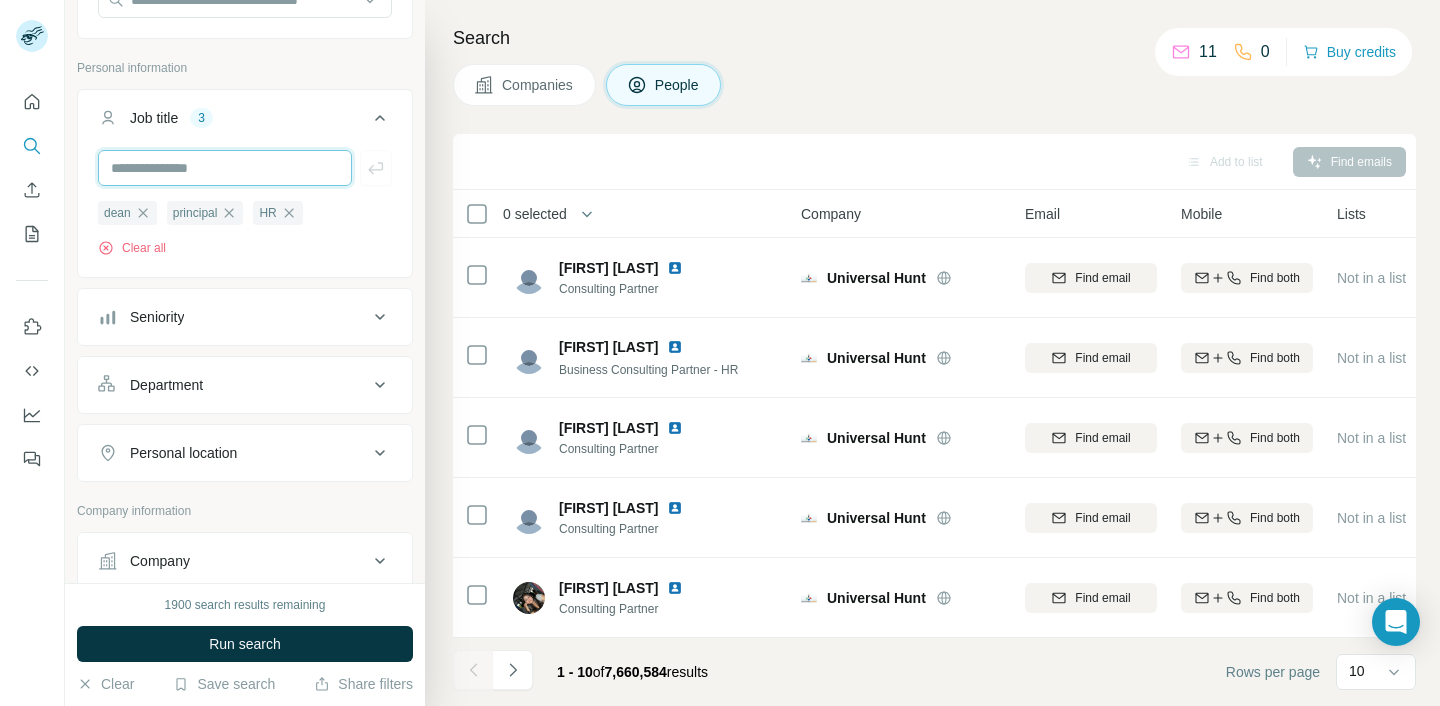 scroll, scrollTop: 277, scrollLeft: 0, axis: vertical 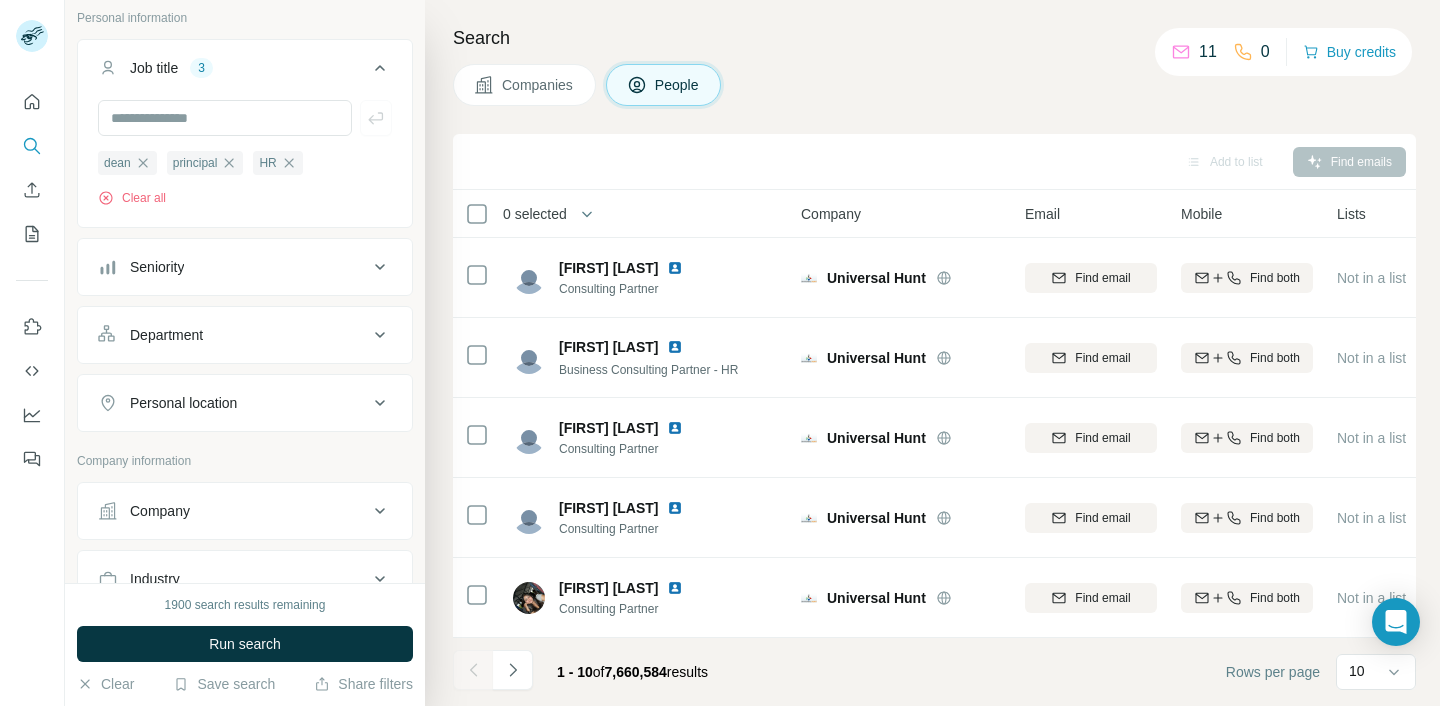 click on "Department" at bounding box center [166, 335] 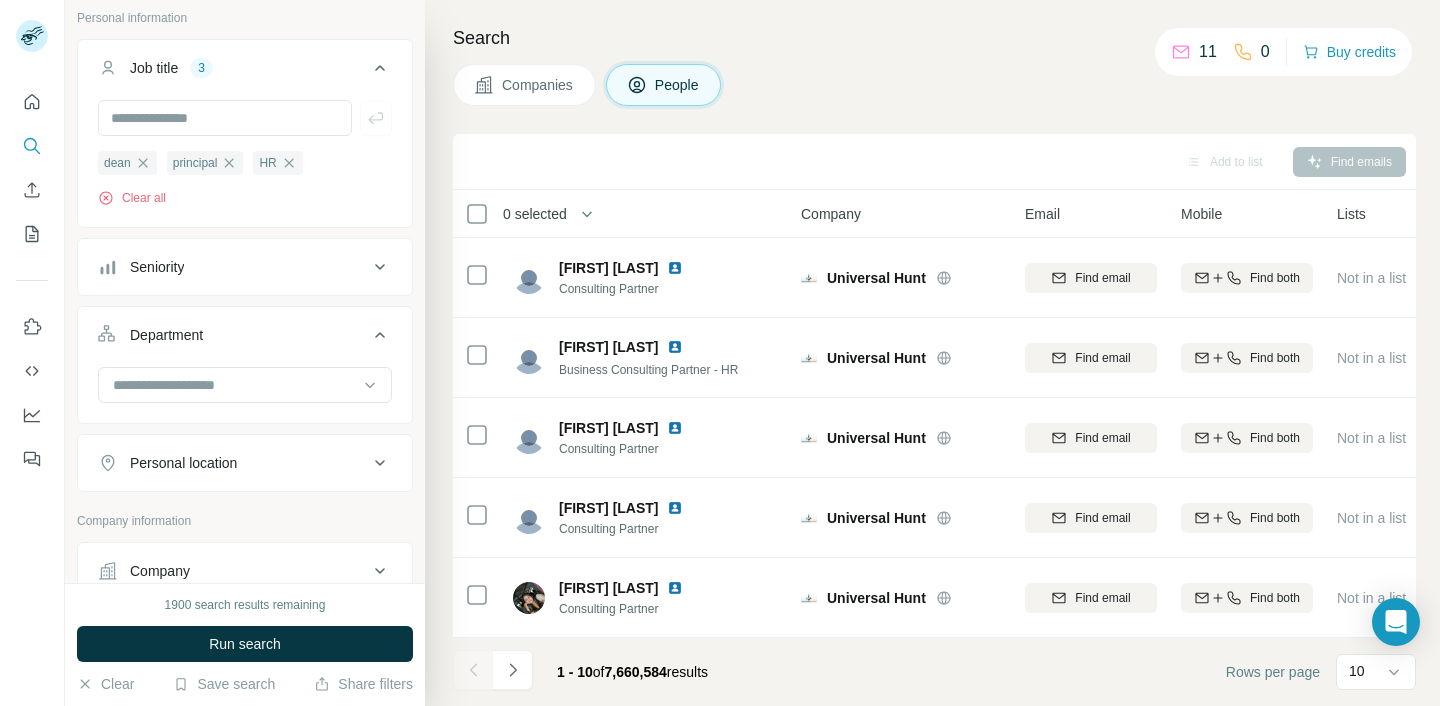 click at bounding box center [245, 387] 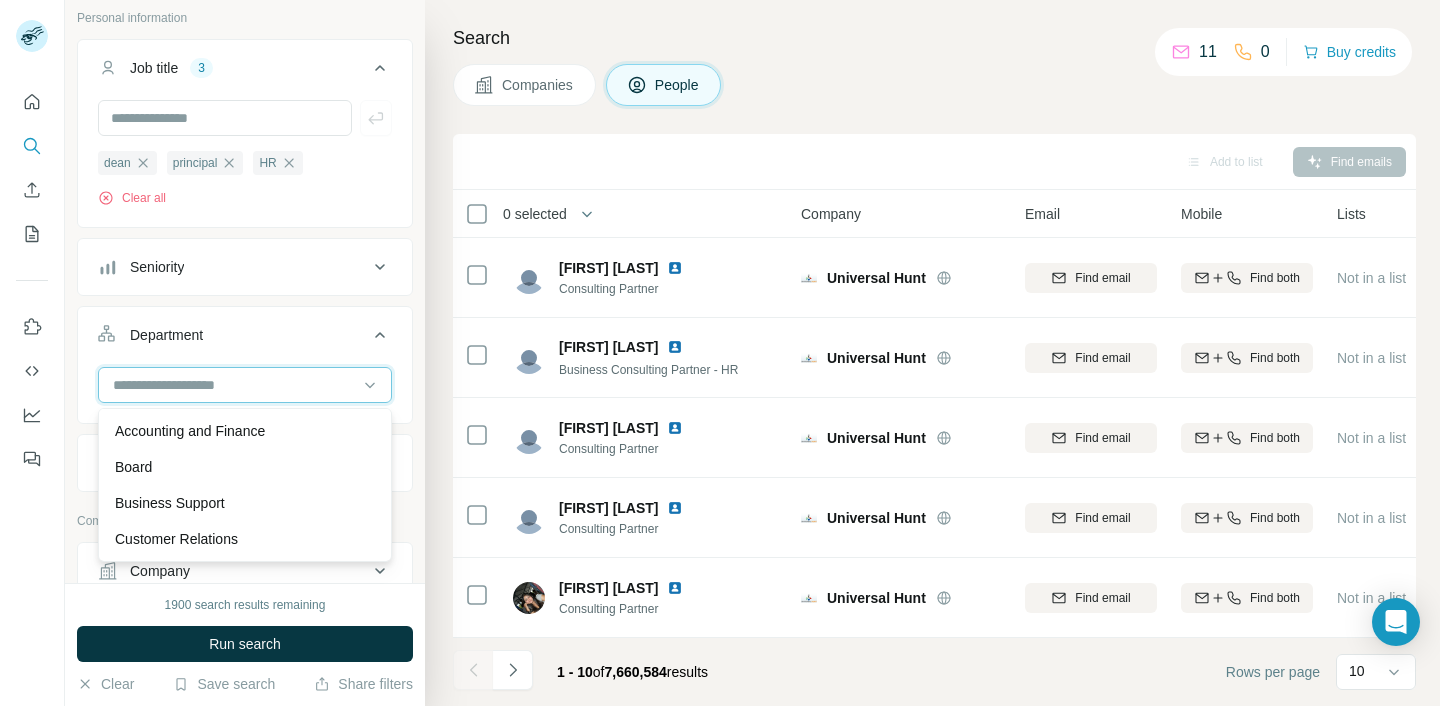 click at bounding box center (234, 385) 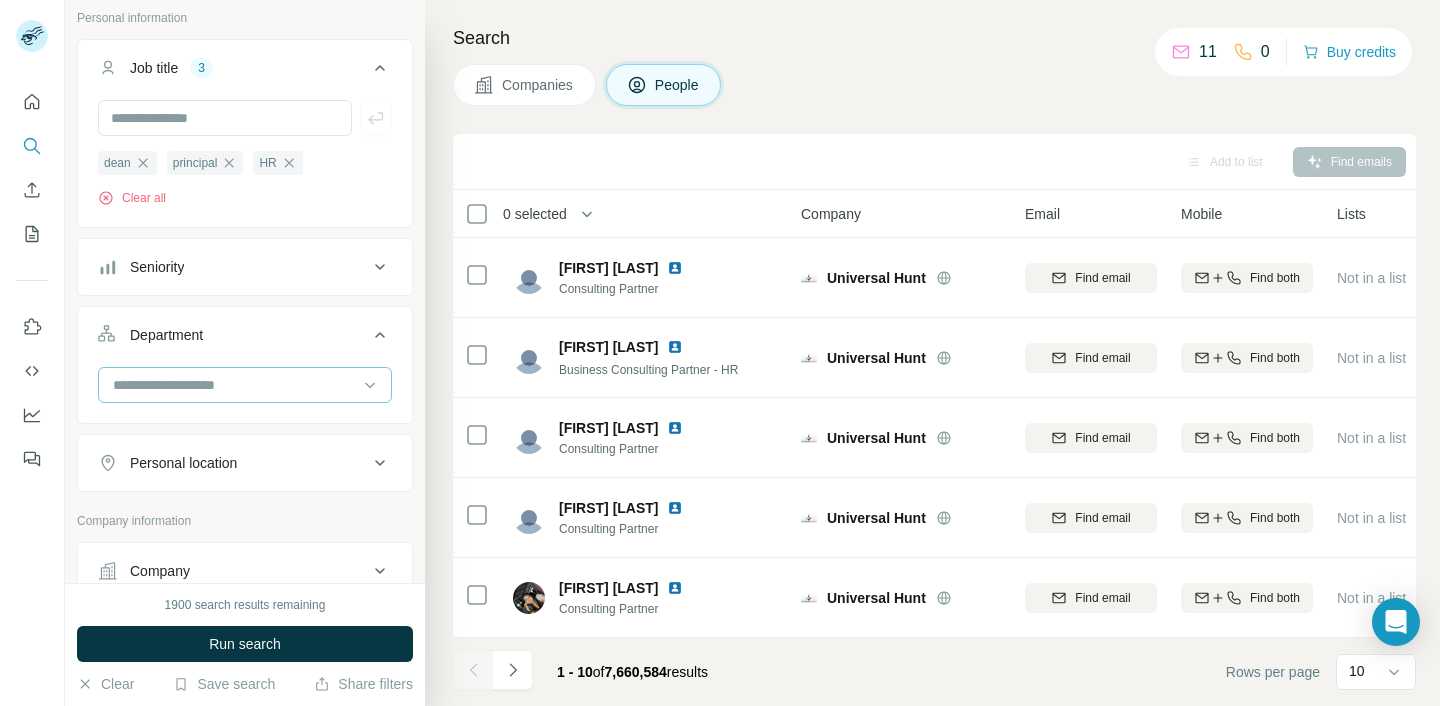 click at bounding box center [234, 385] 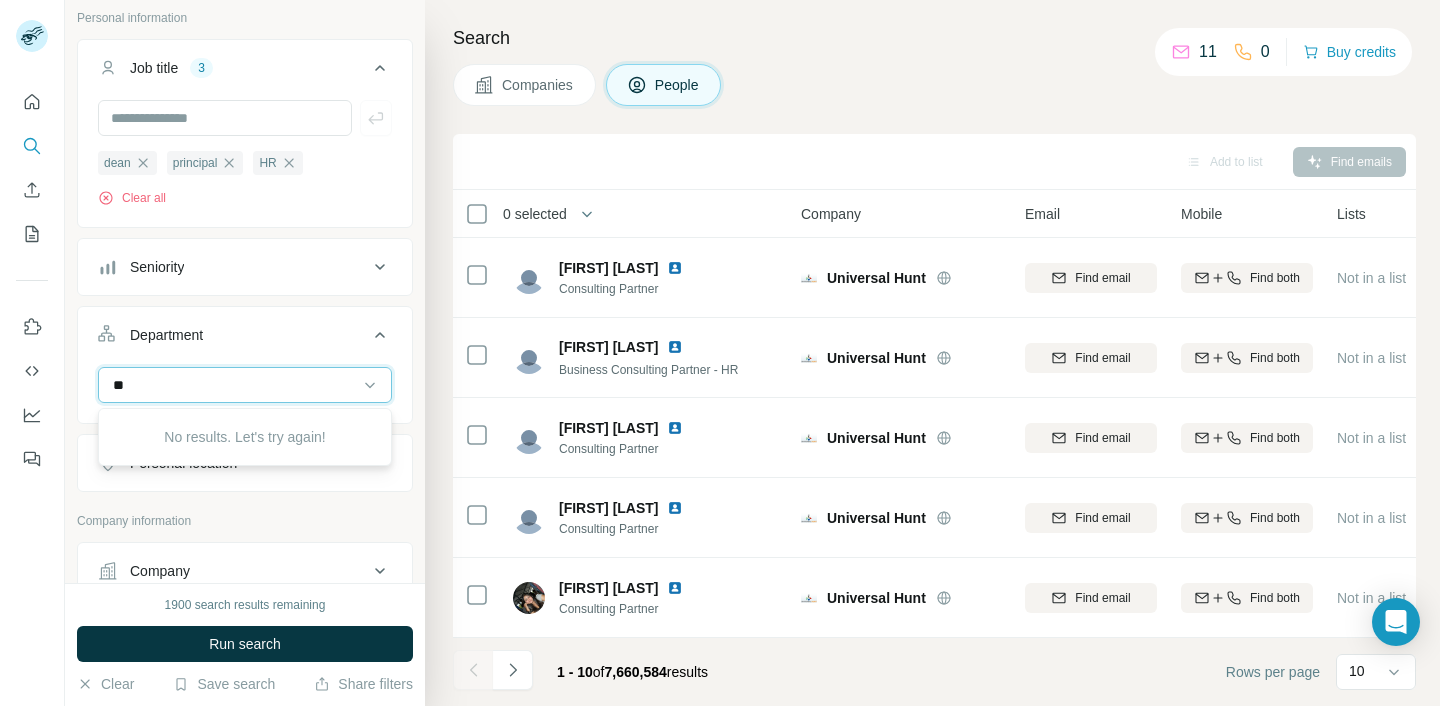 type on "*" 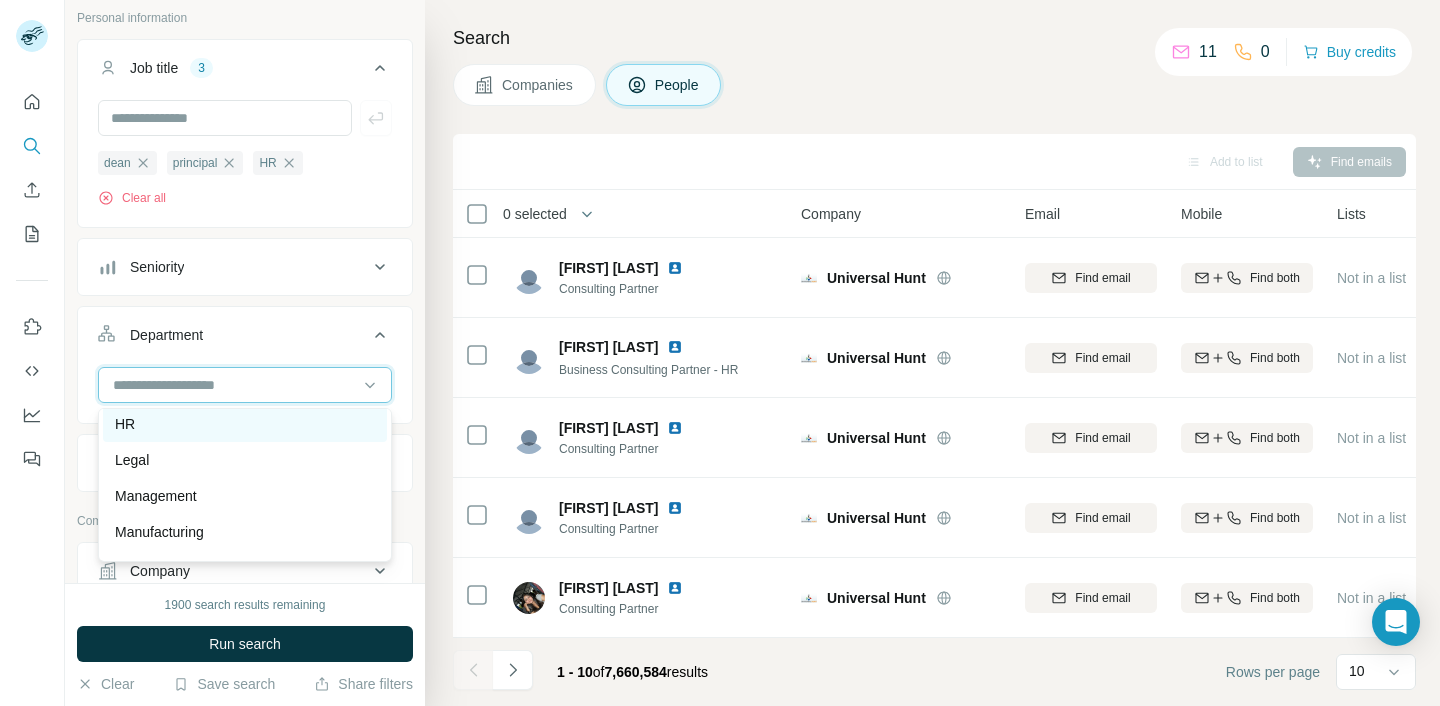scroll, scrollTop: 367, scrollLeft: 0, axis: vertical 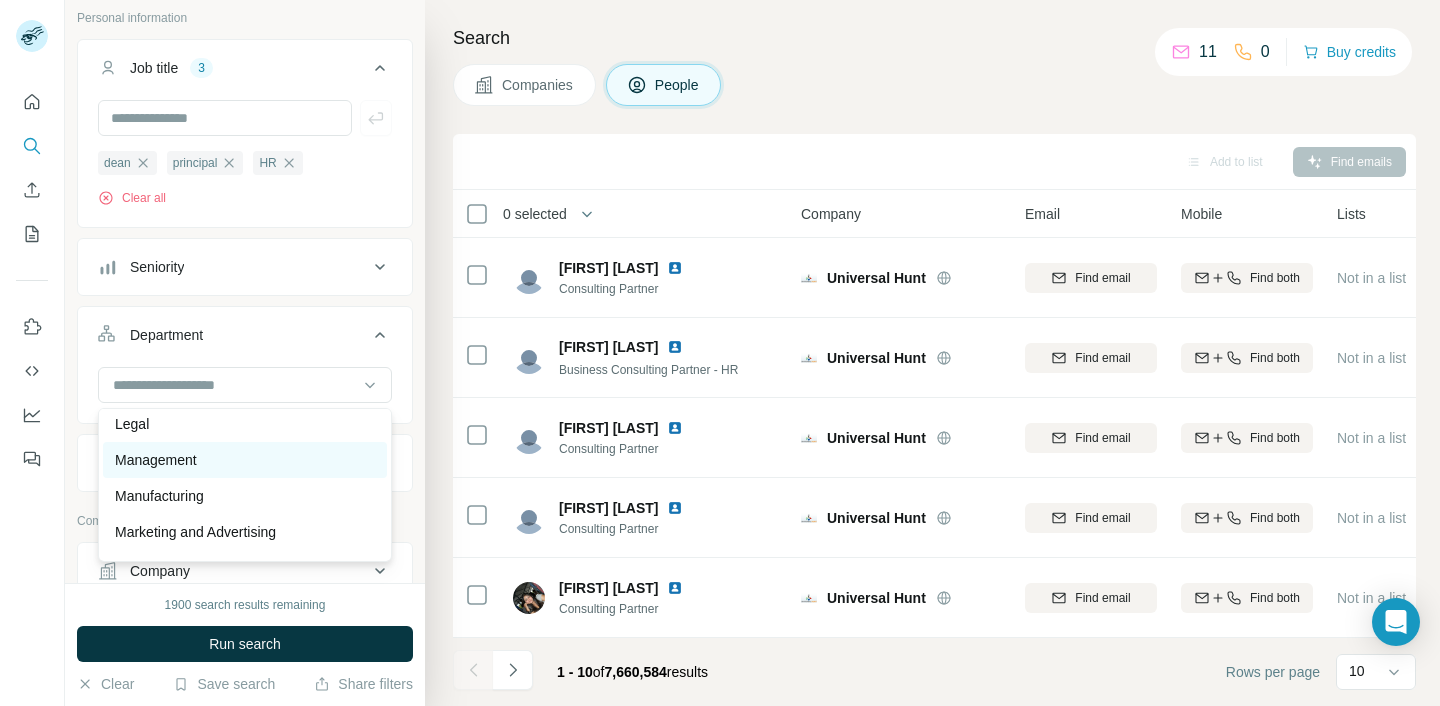 click on "Management" at bounding box center [156, 460] 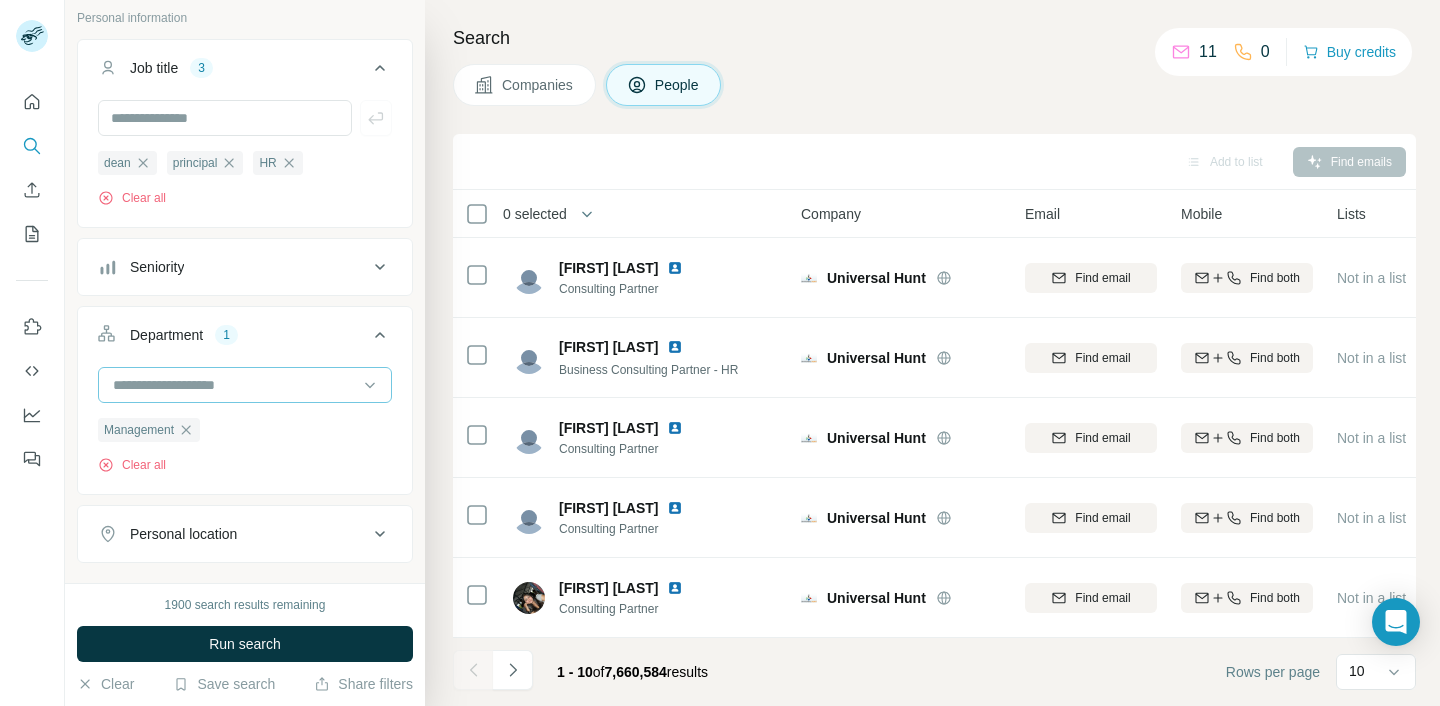 click at bounding box center (234, 385) 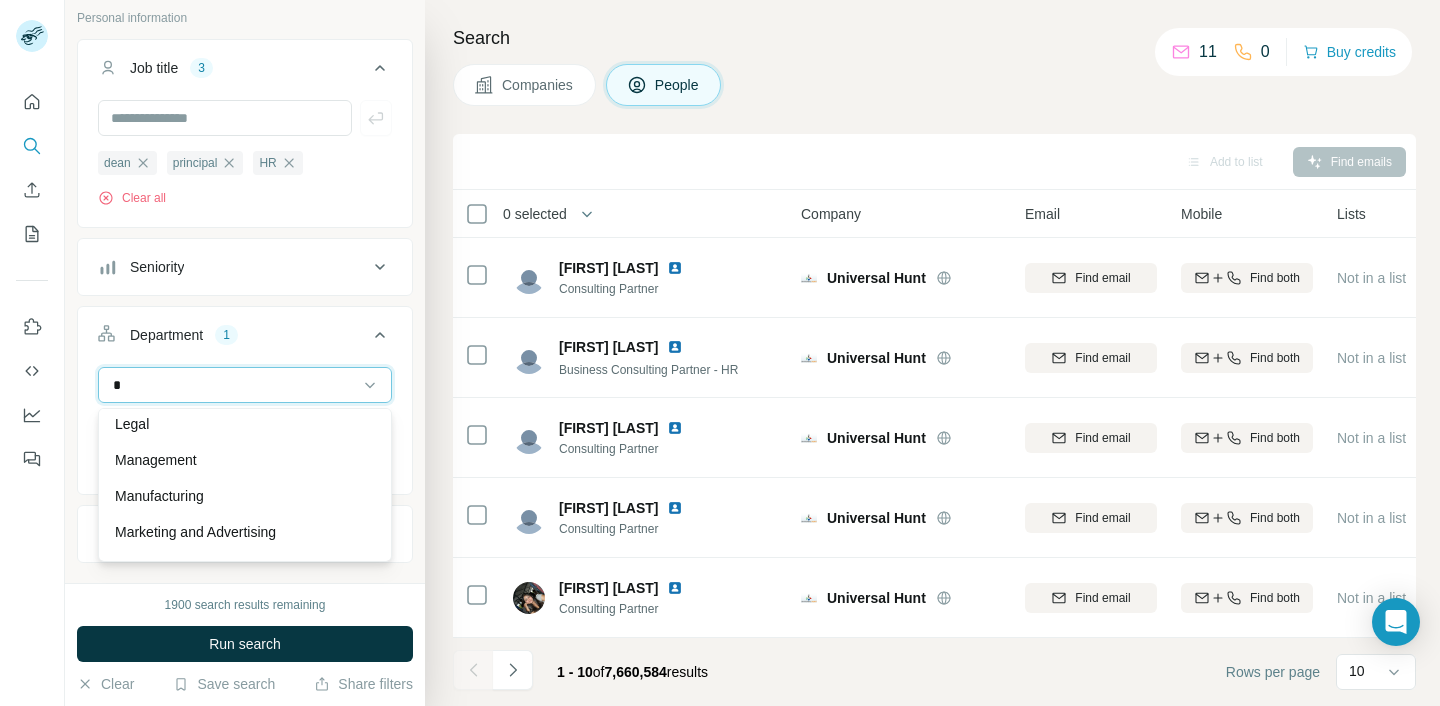 scroll, scrollTop: 0, scrollLeft: 0, axis: both 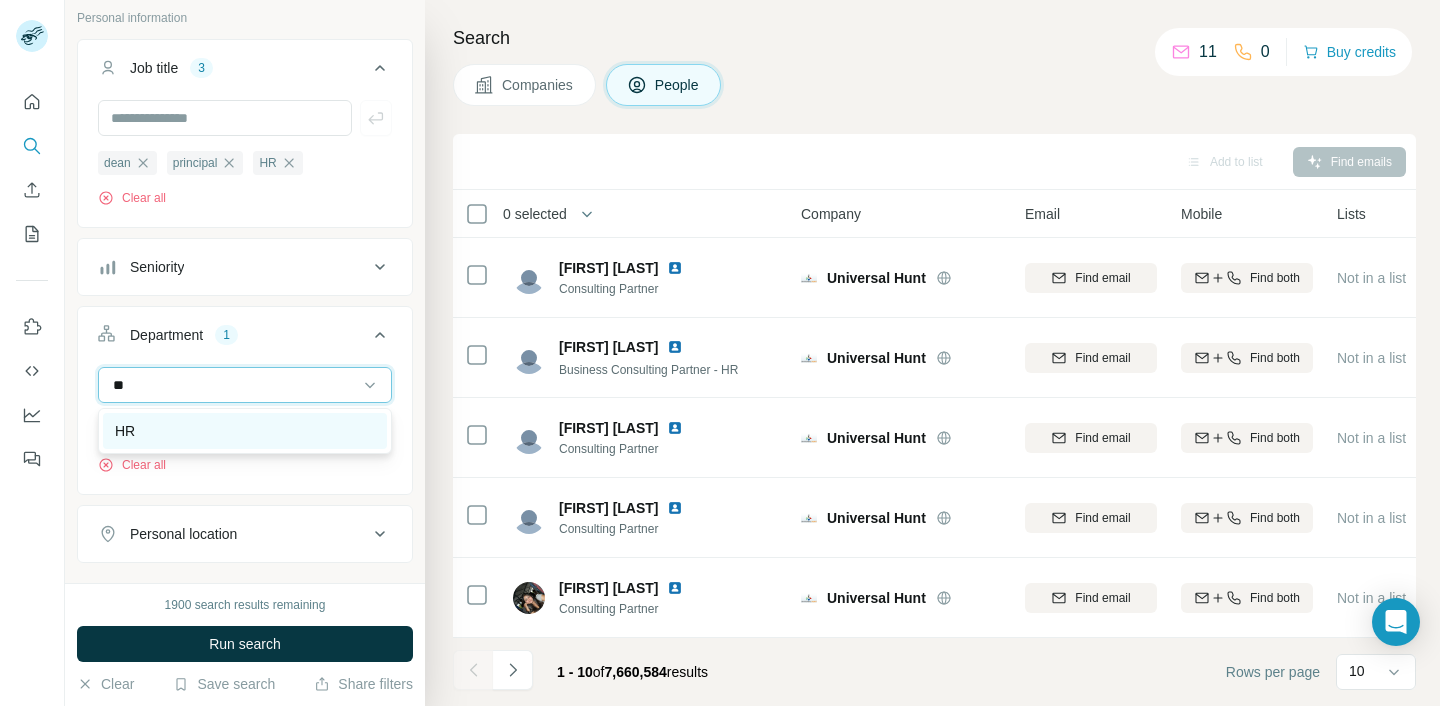 type on "**" 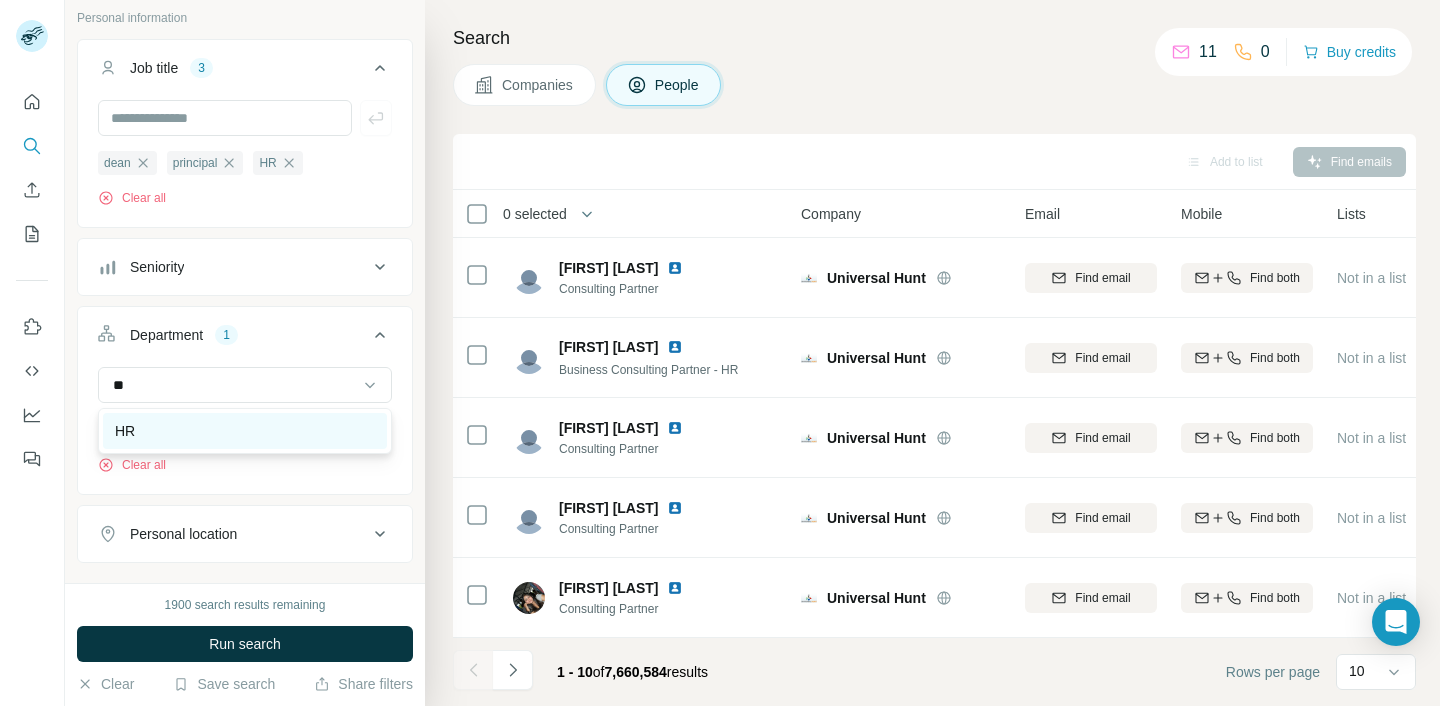 click on "HR" at bounding box center (245, 431) 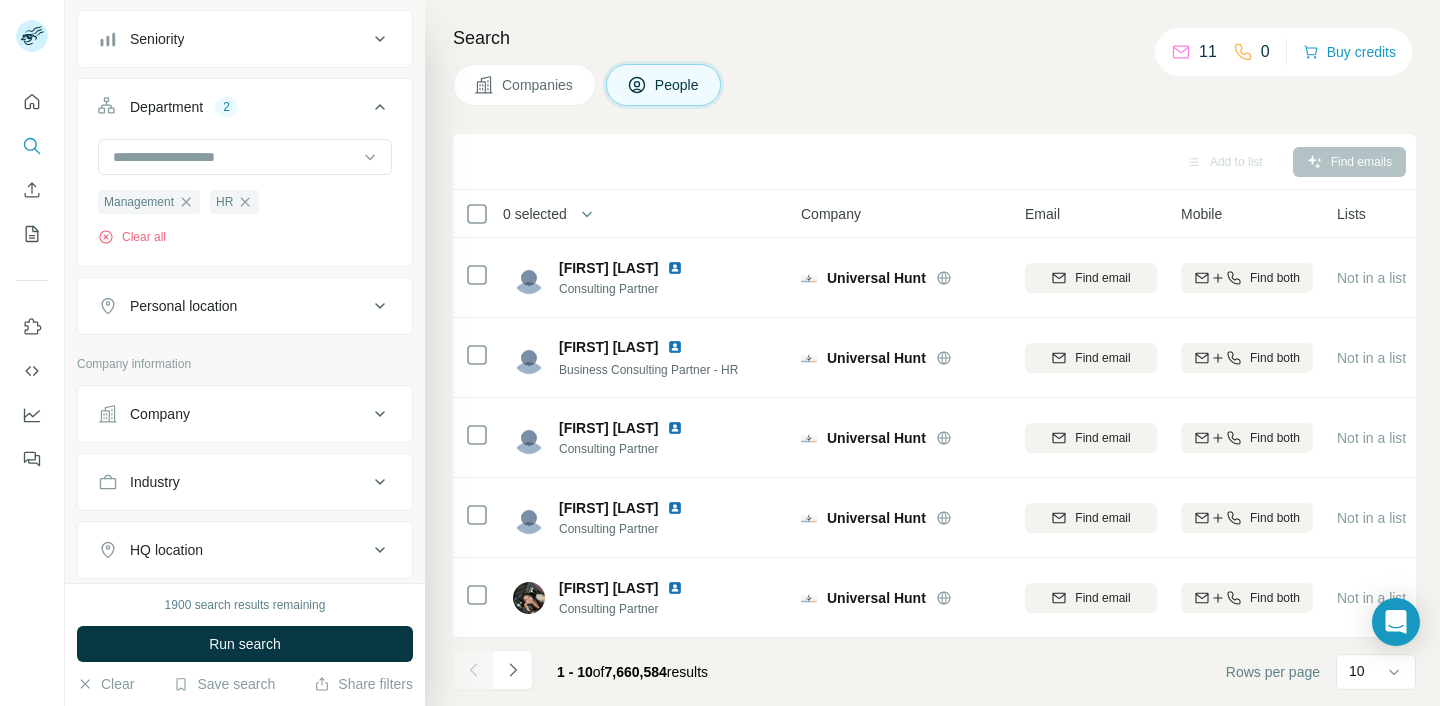 scroll, scrollTop: 531, scrollLeft: 0, axis: vertical 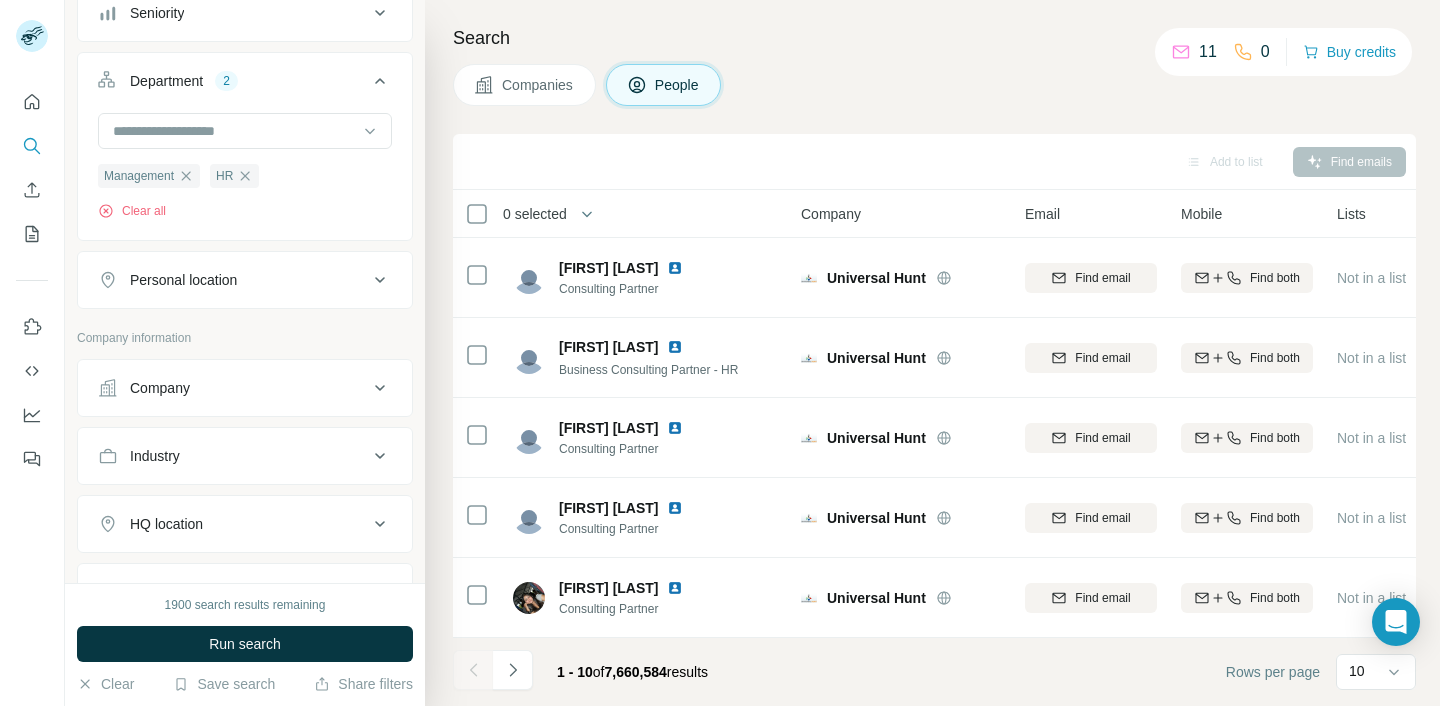 click on "Personal location" at bounding box center (233, 280) 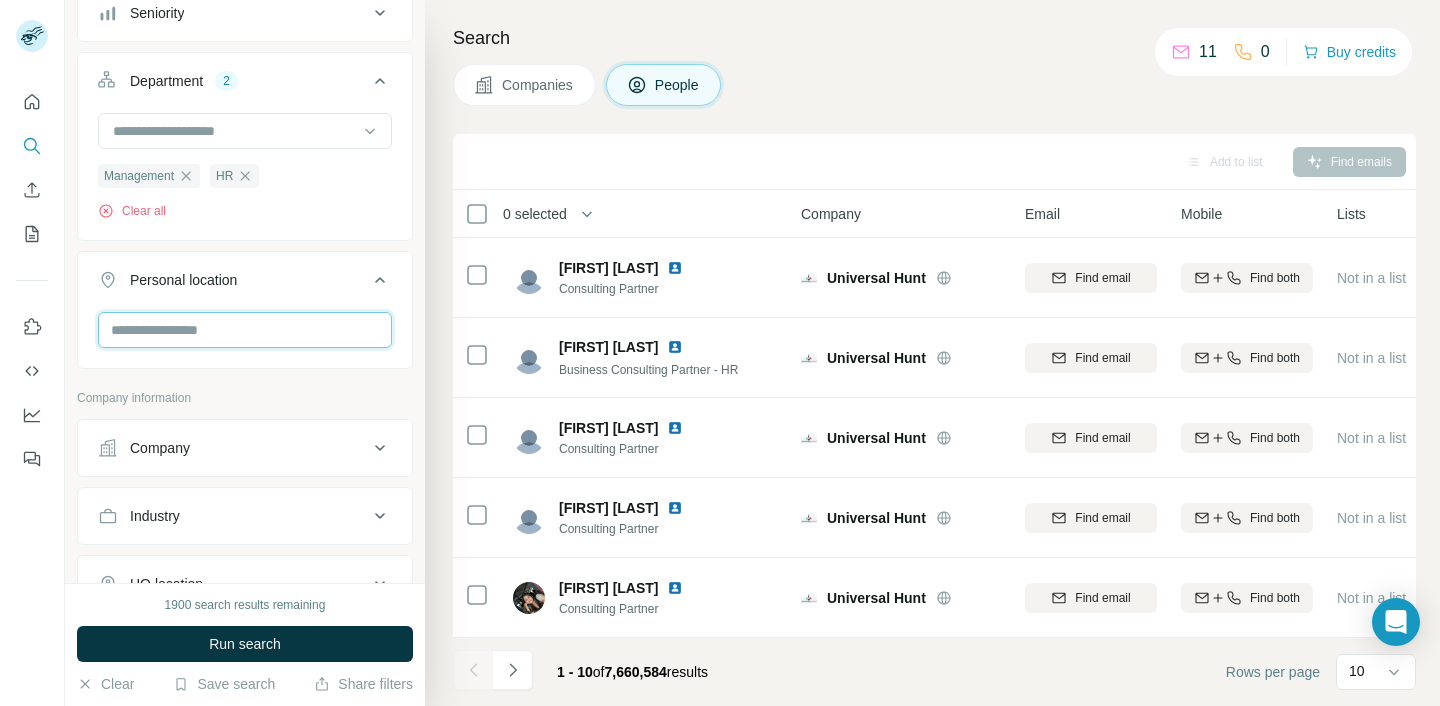 click at bounding box center (245, 330) 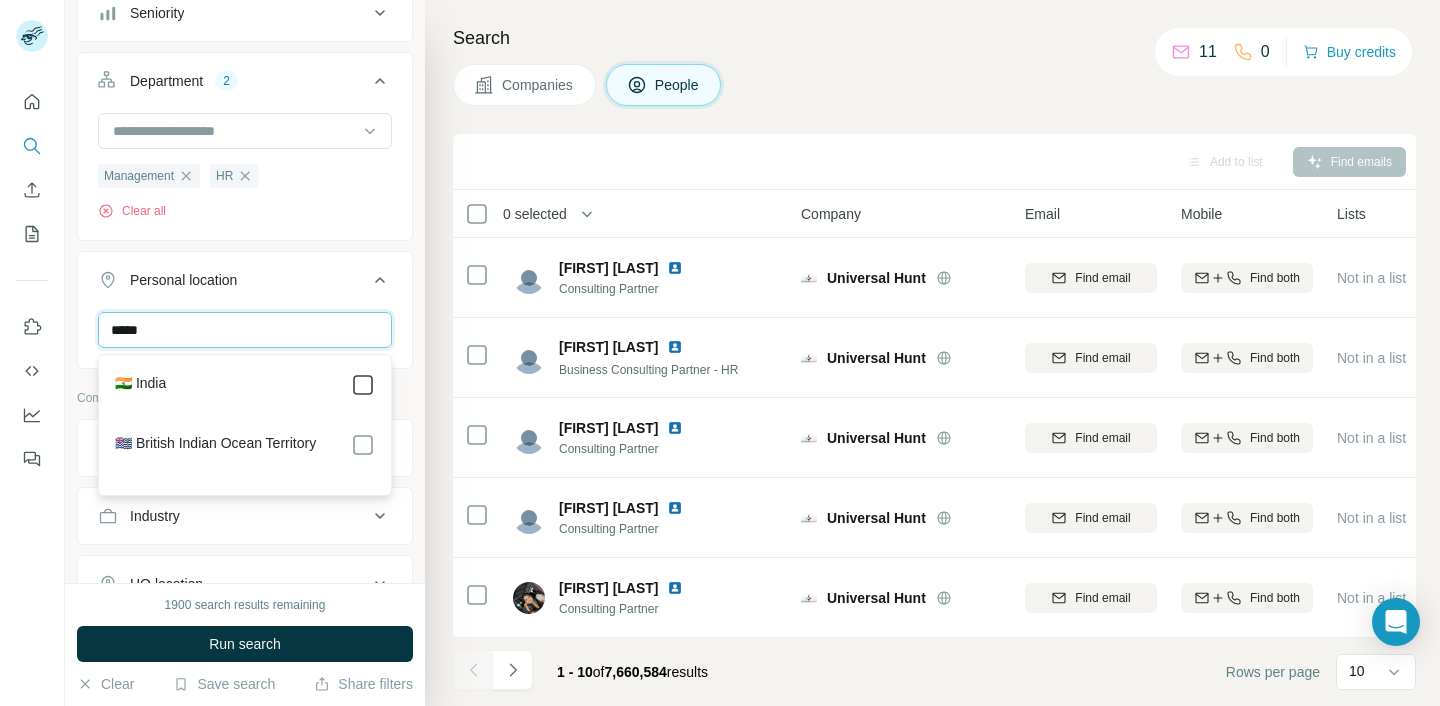 type on "*****" 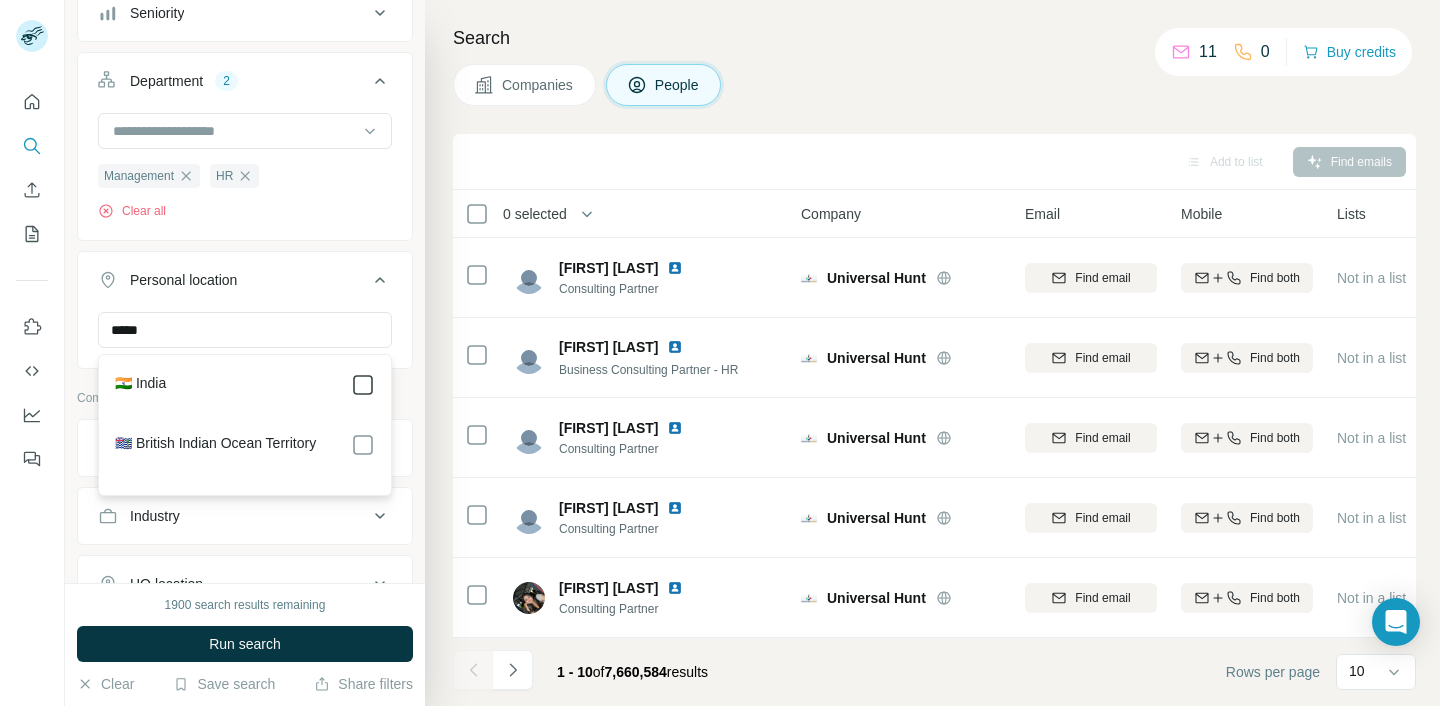 click 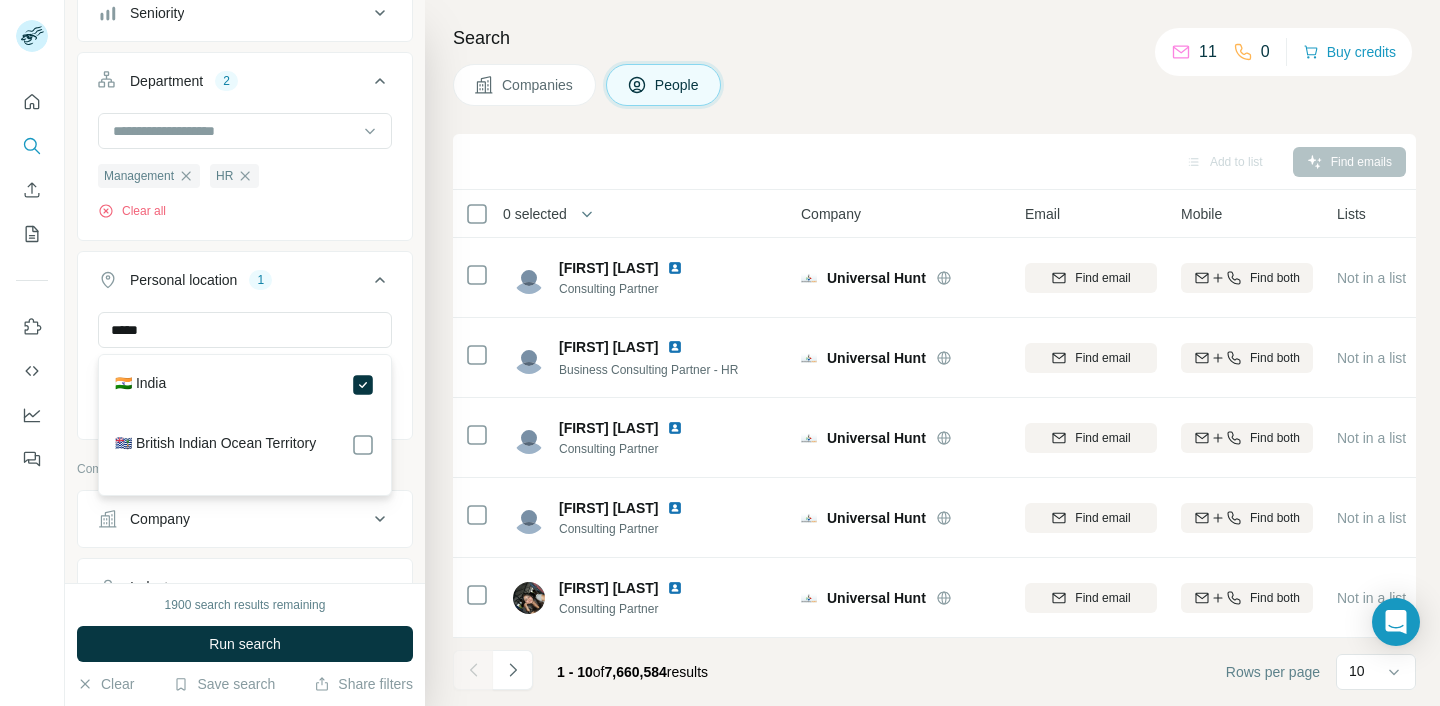 click on "Company" at bounding box center [233, 519] 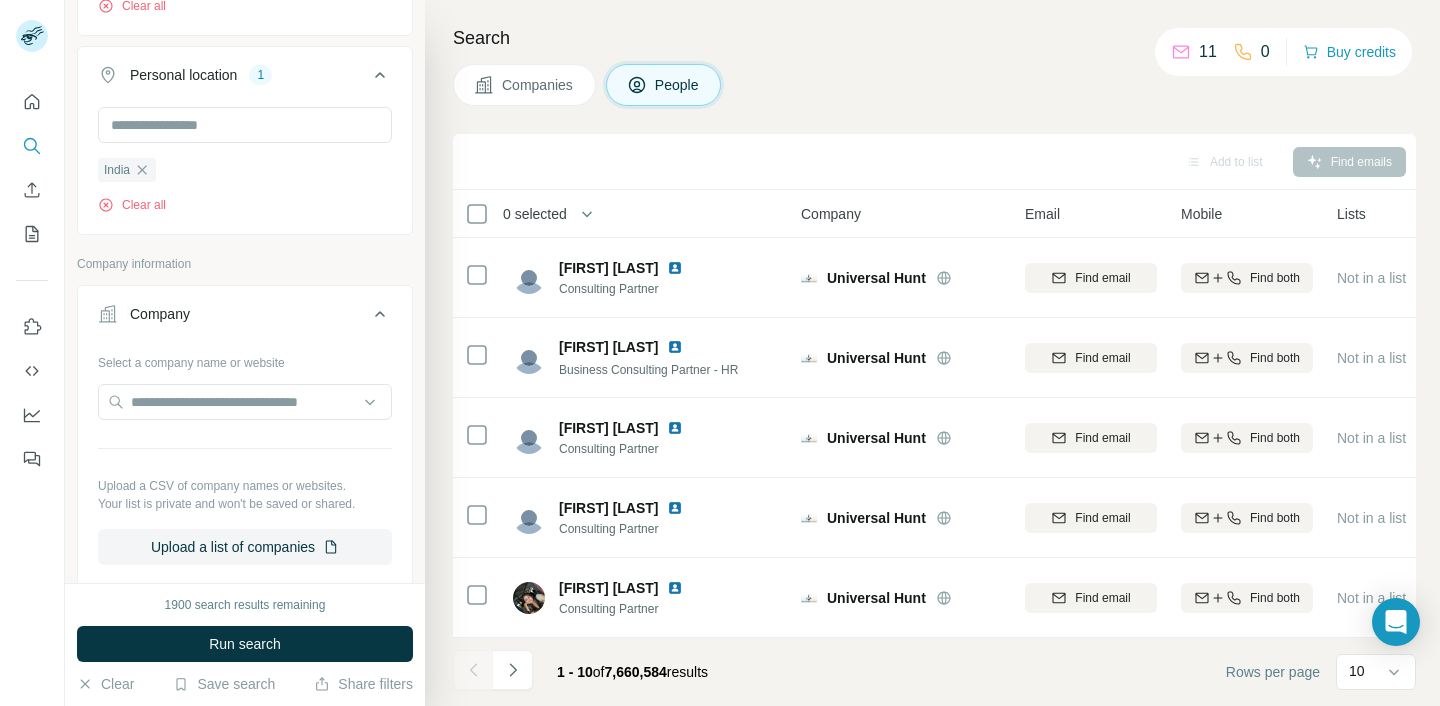 scroll, scrollTop: 857, scrollLeft: 0, axis: vertical 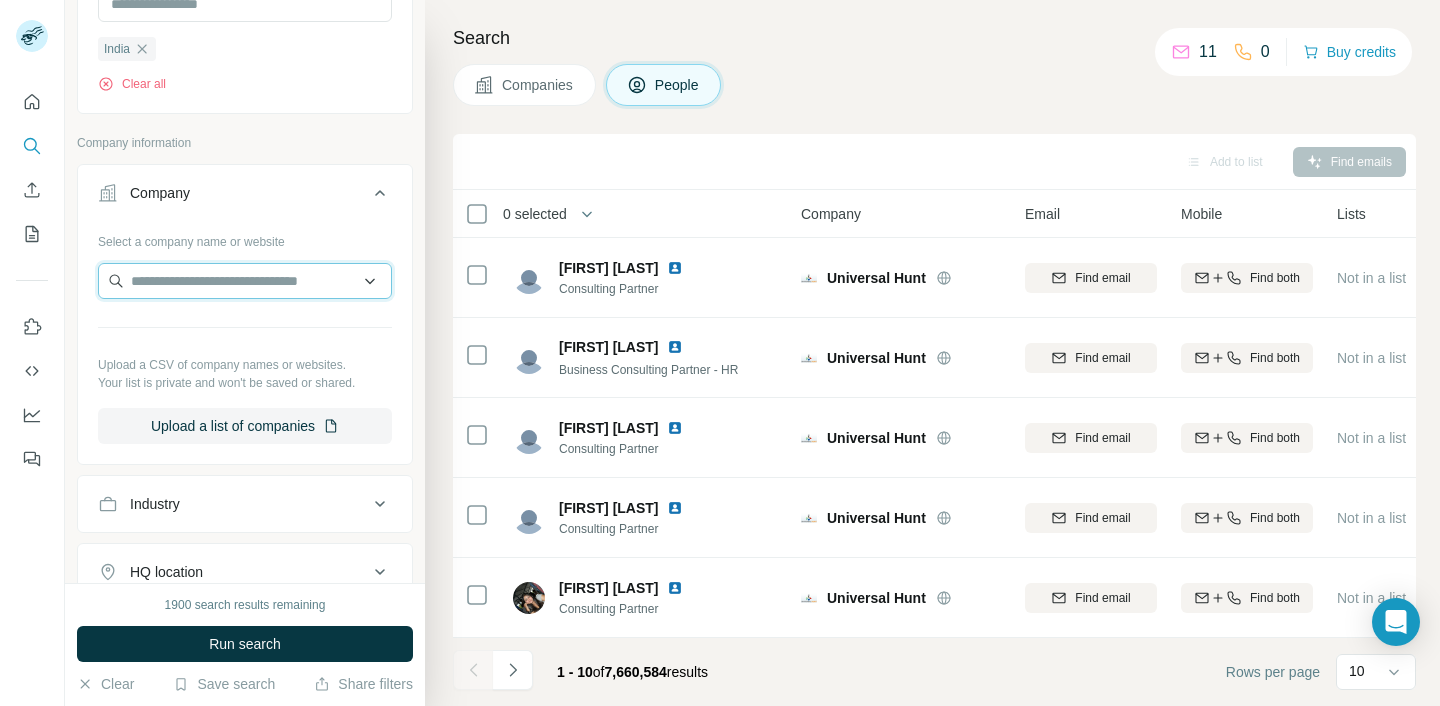 click at bounding box center (245, 281) 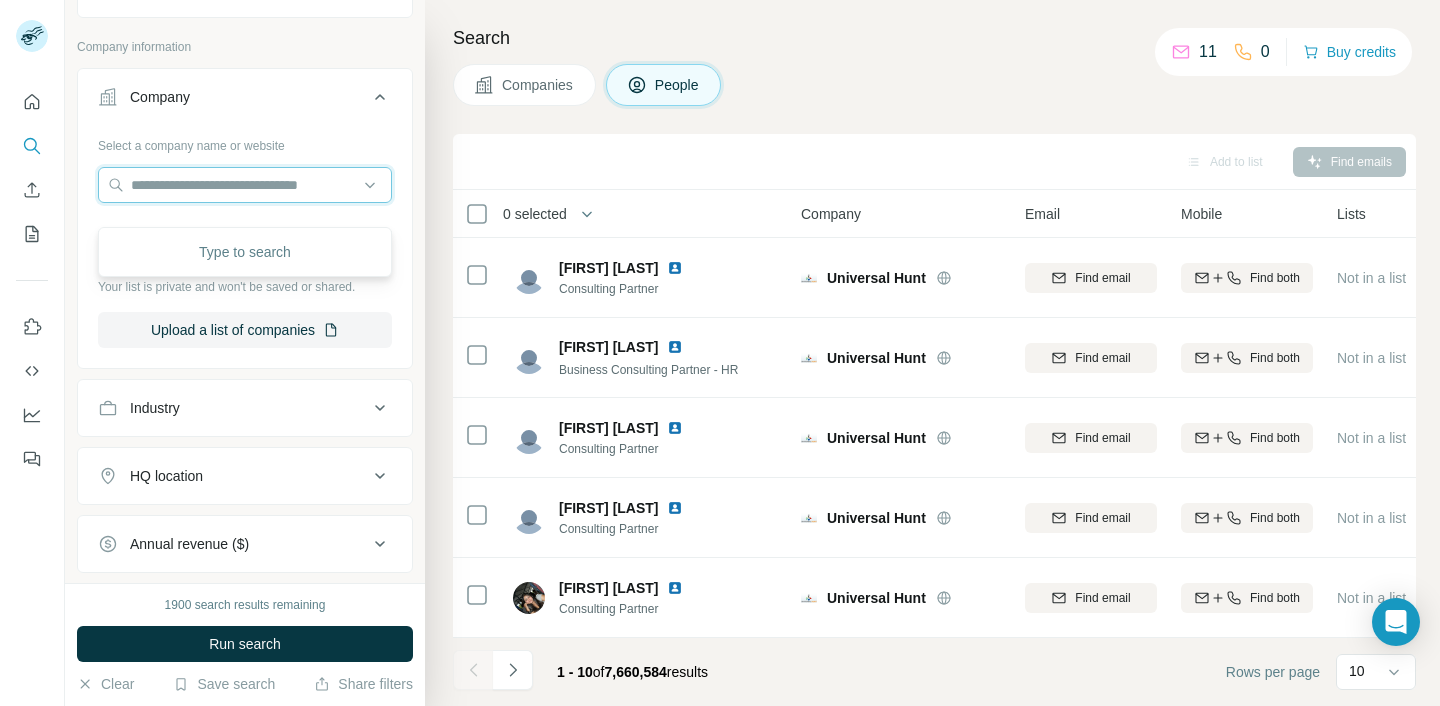 scroll, scrollTop: 969, scrollLeft: 0, axis: vertical 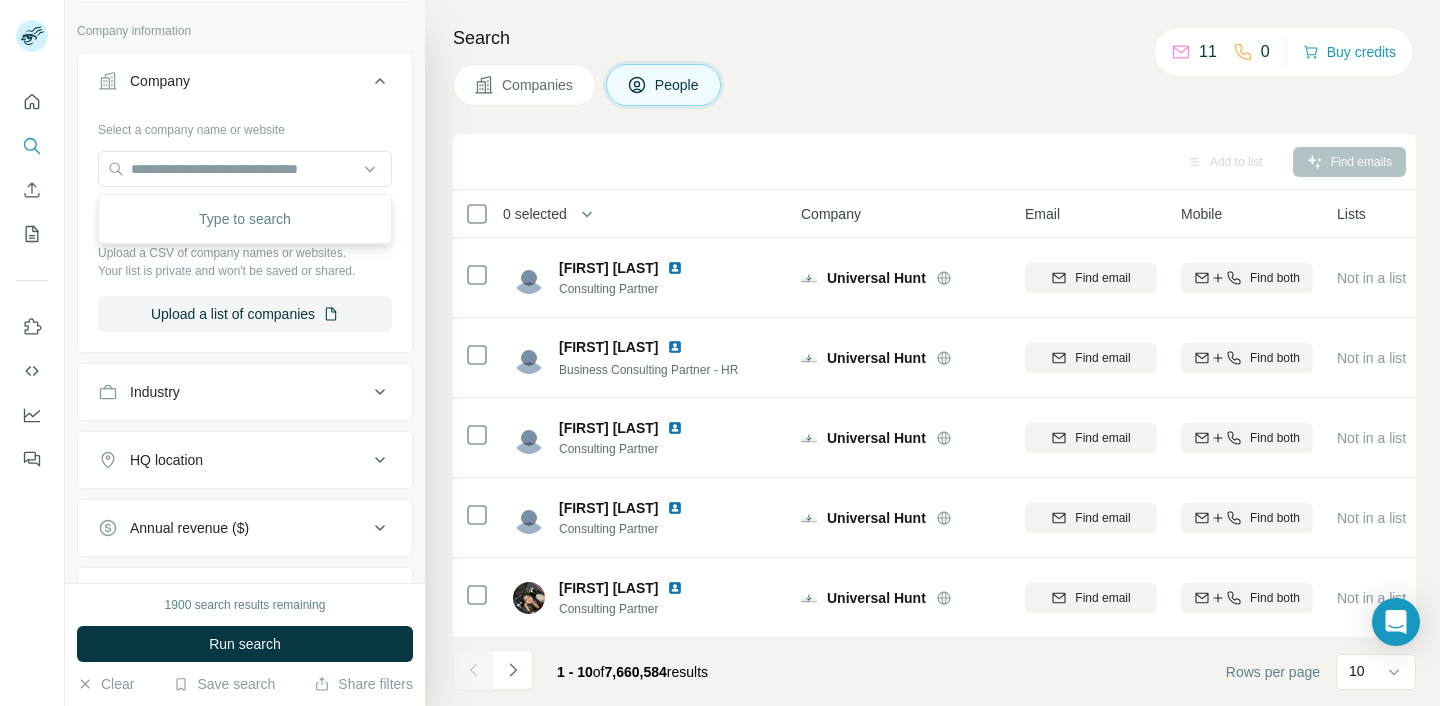click on "Industry" at bounding box center [233, 392] 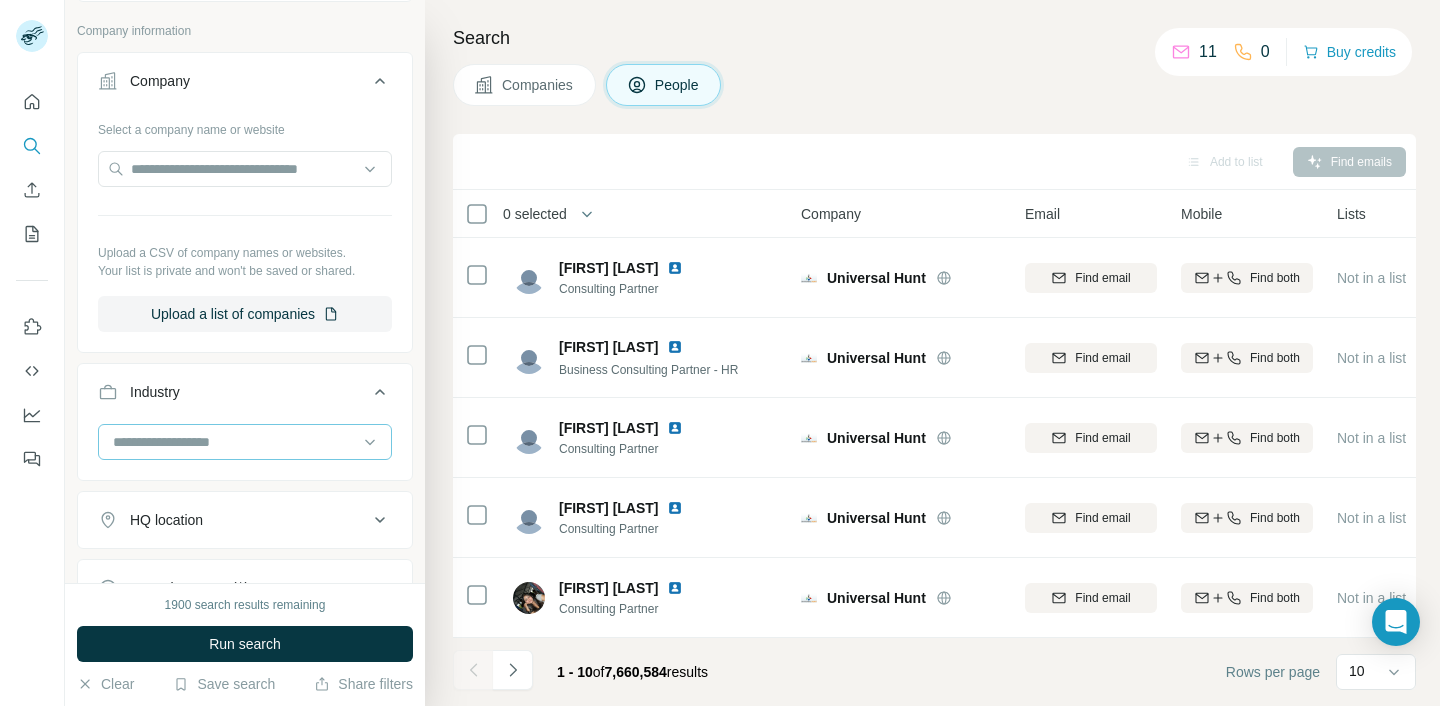 click at bounding box center [234, 442] 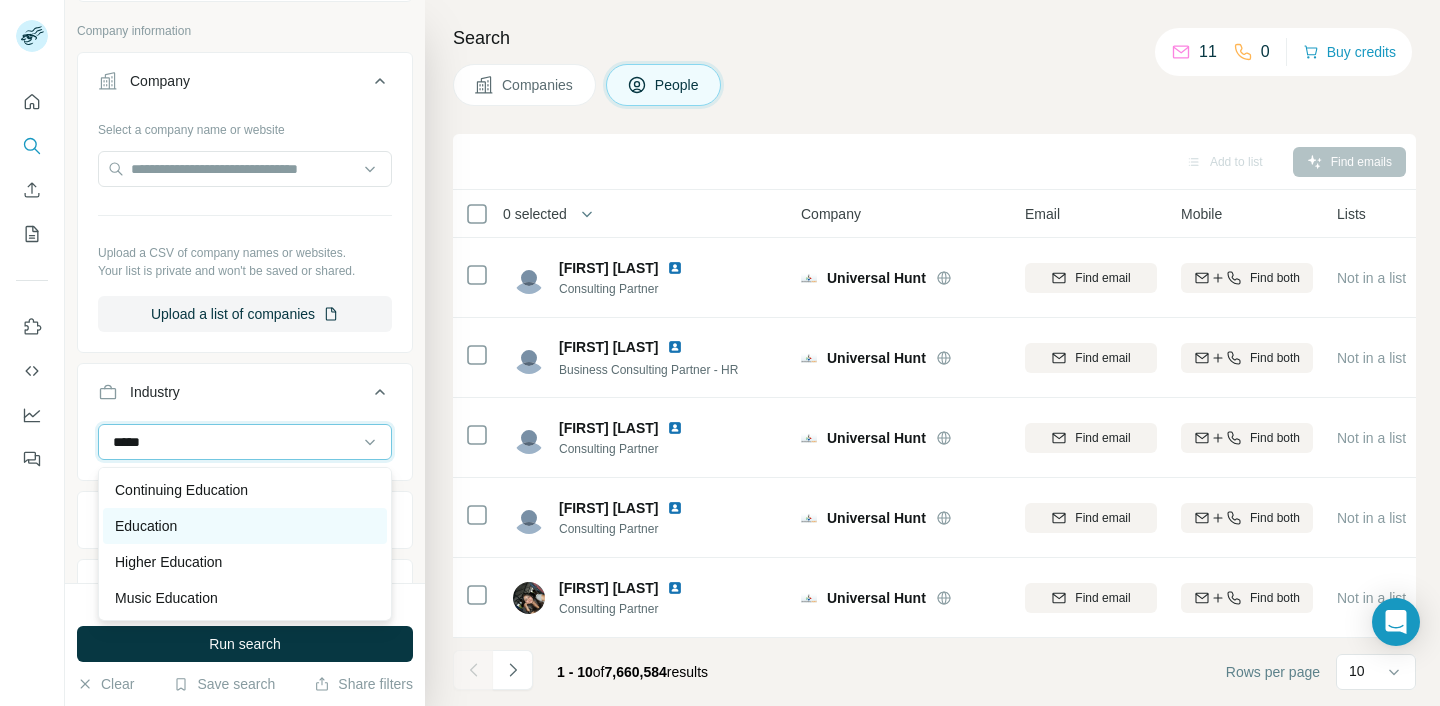 type on "*****" 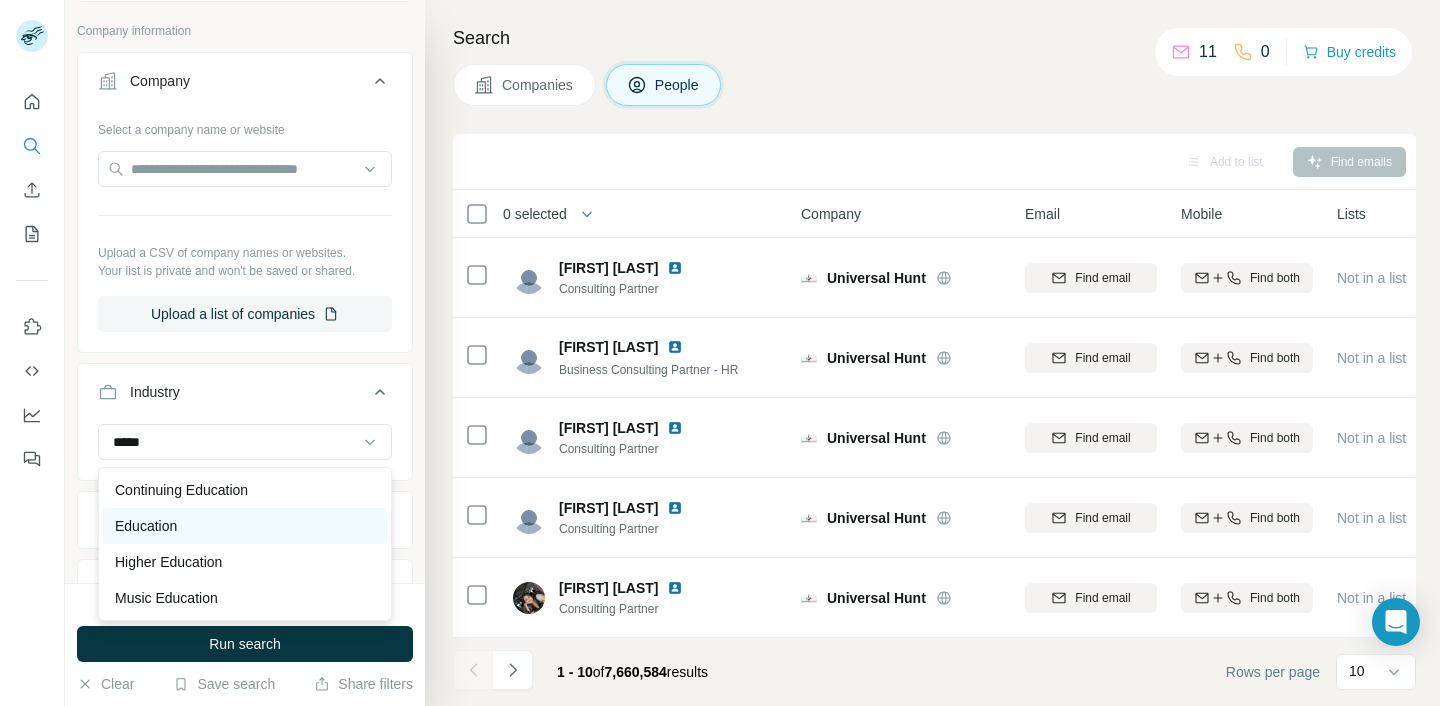 click on "Education" at bounding box center [245, 526] 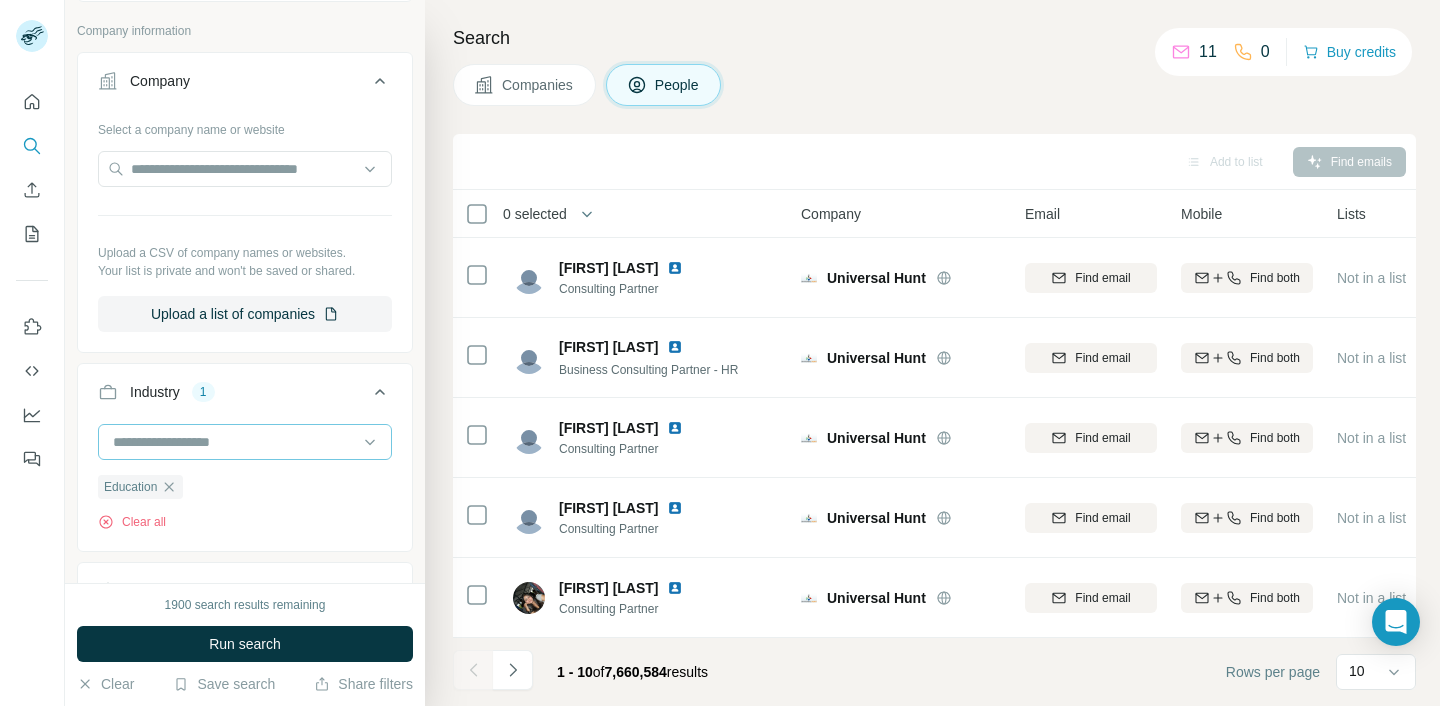 click at bounding box center (234, 442) 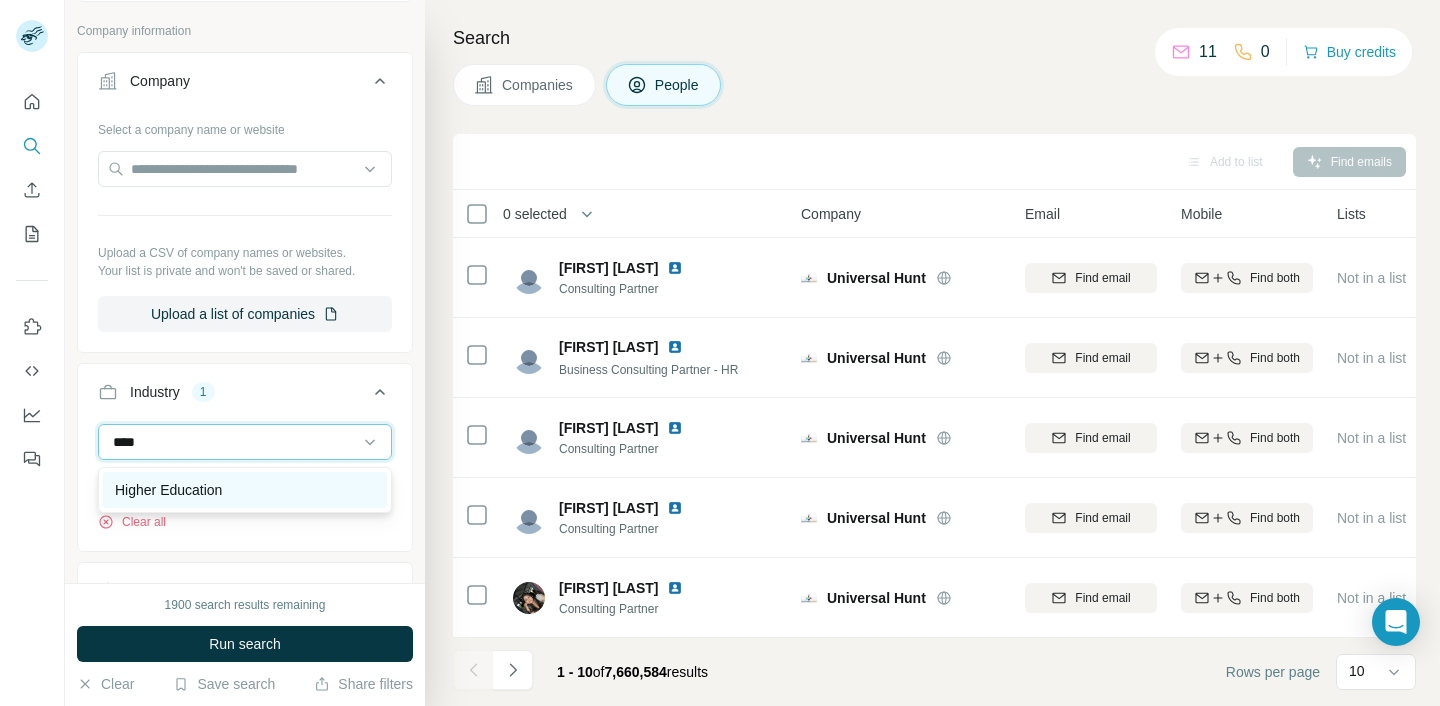 type on "****" 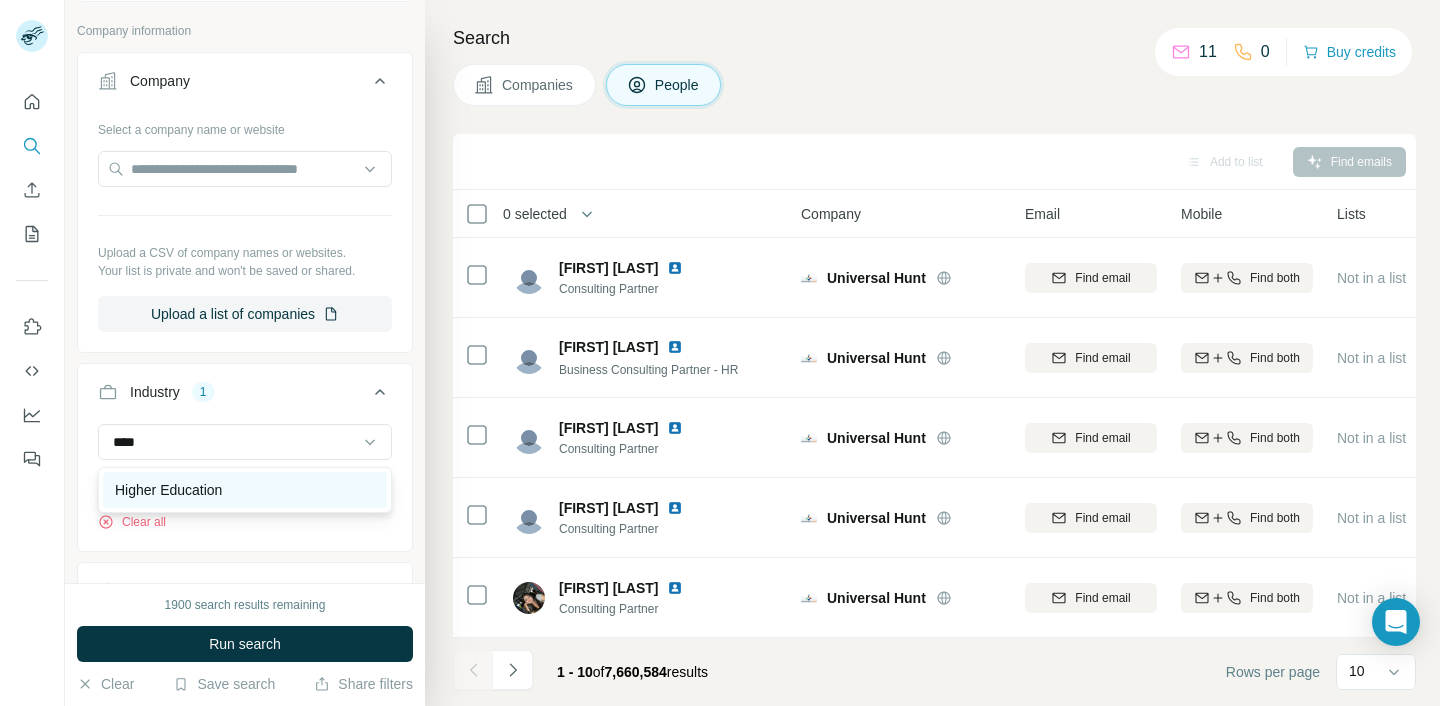 click on "Higher Education" at bounding box center (245, 490) 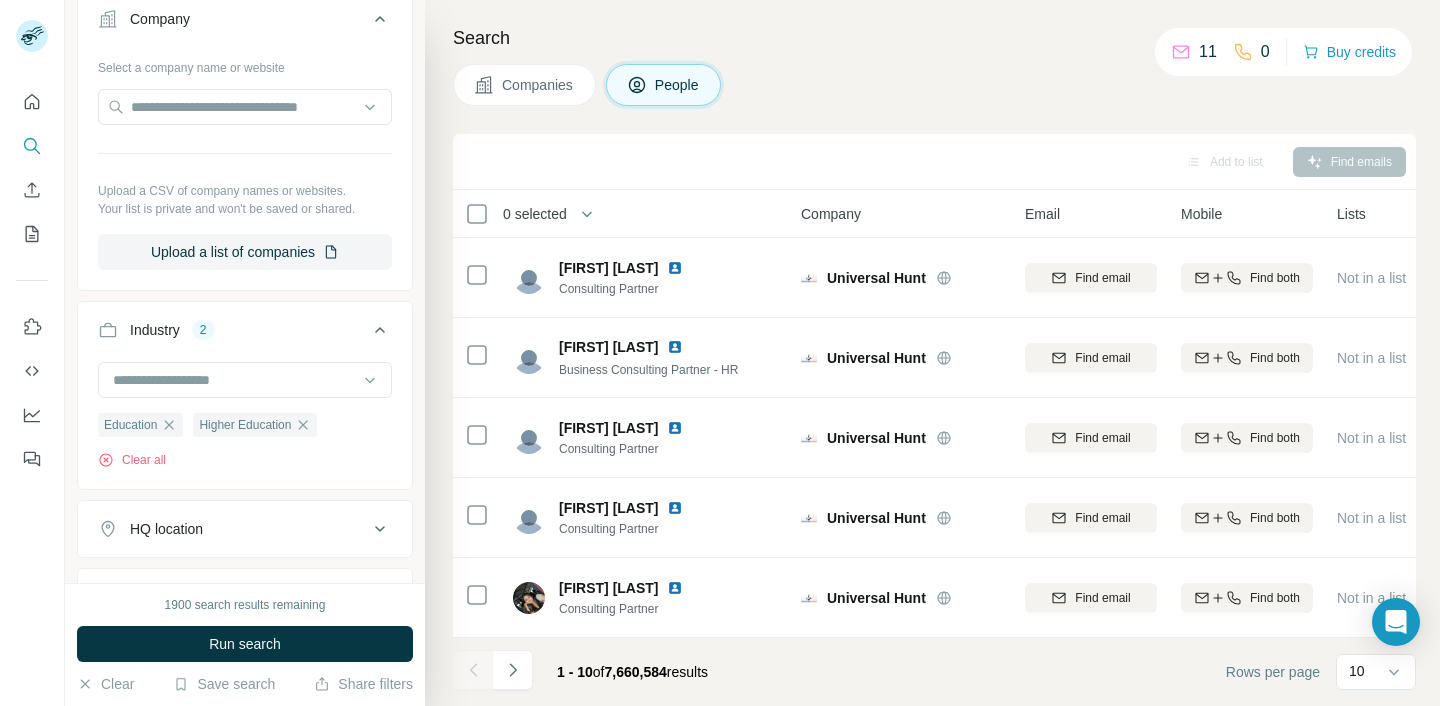 scroll, scrollTop: 1212, scrollLeft: 0, axis: vertical 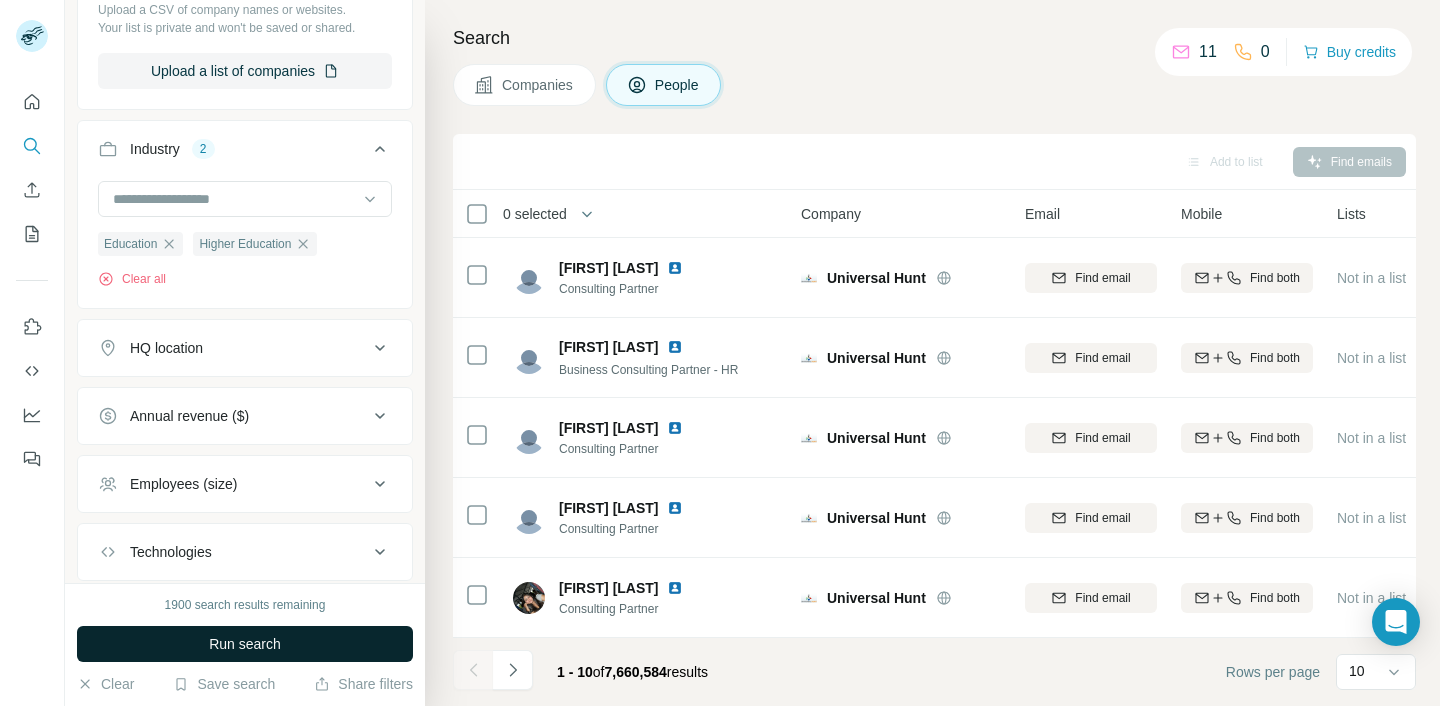 click on "Run search" at bounding box center [245, 644] 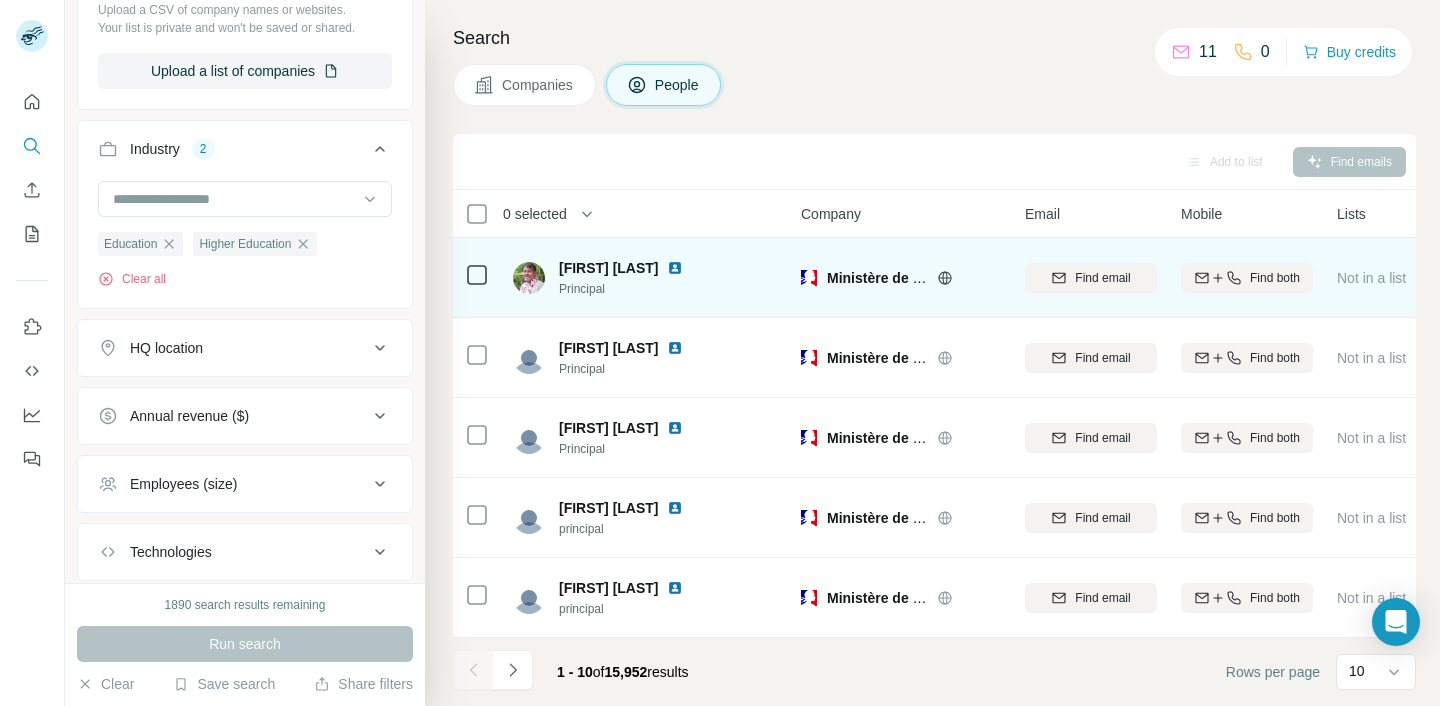 click 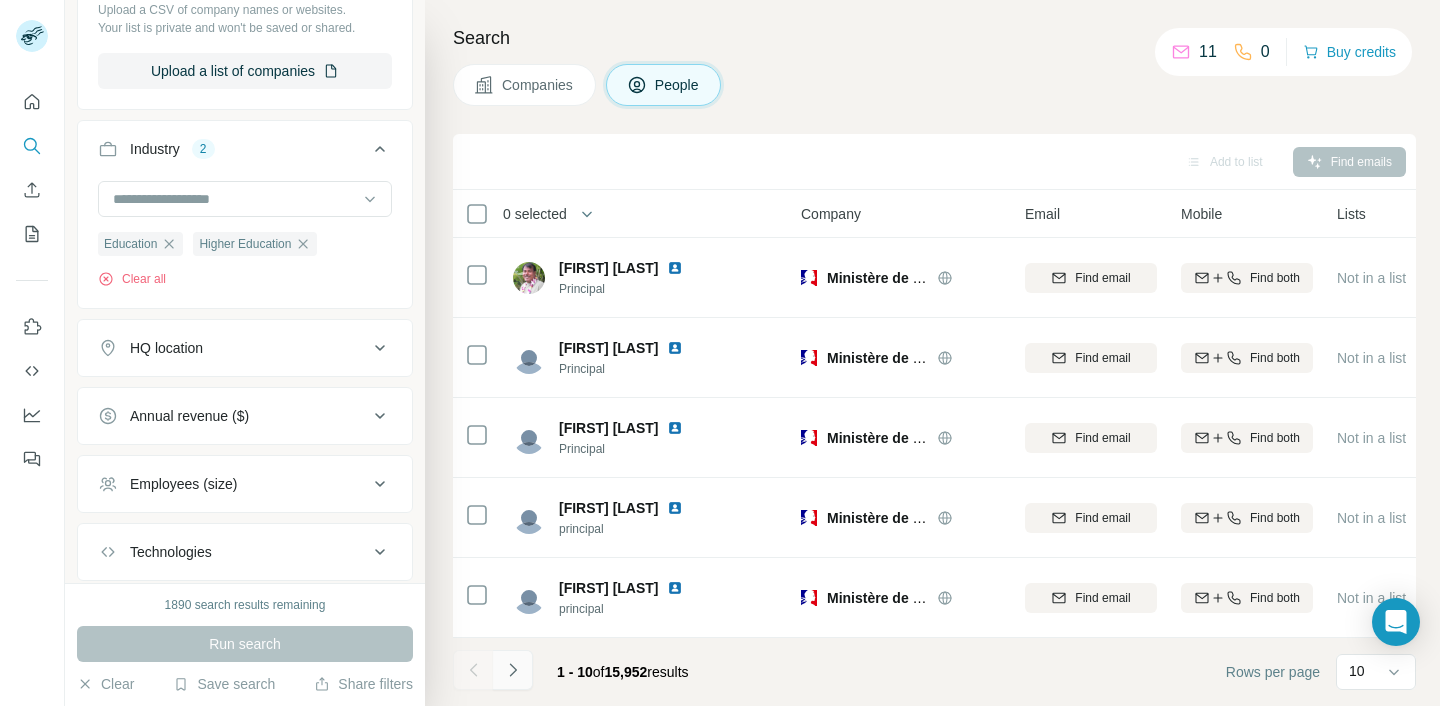 click at bounding box center [513, 670] 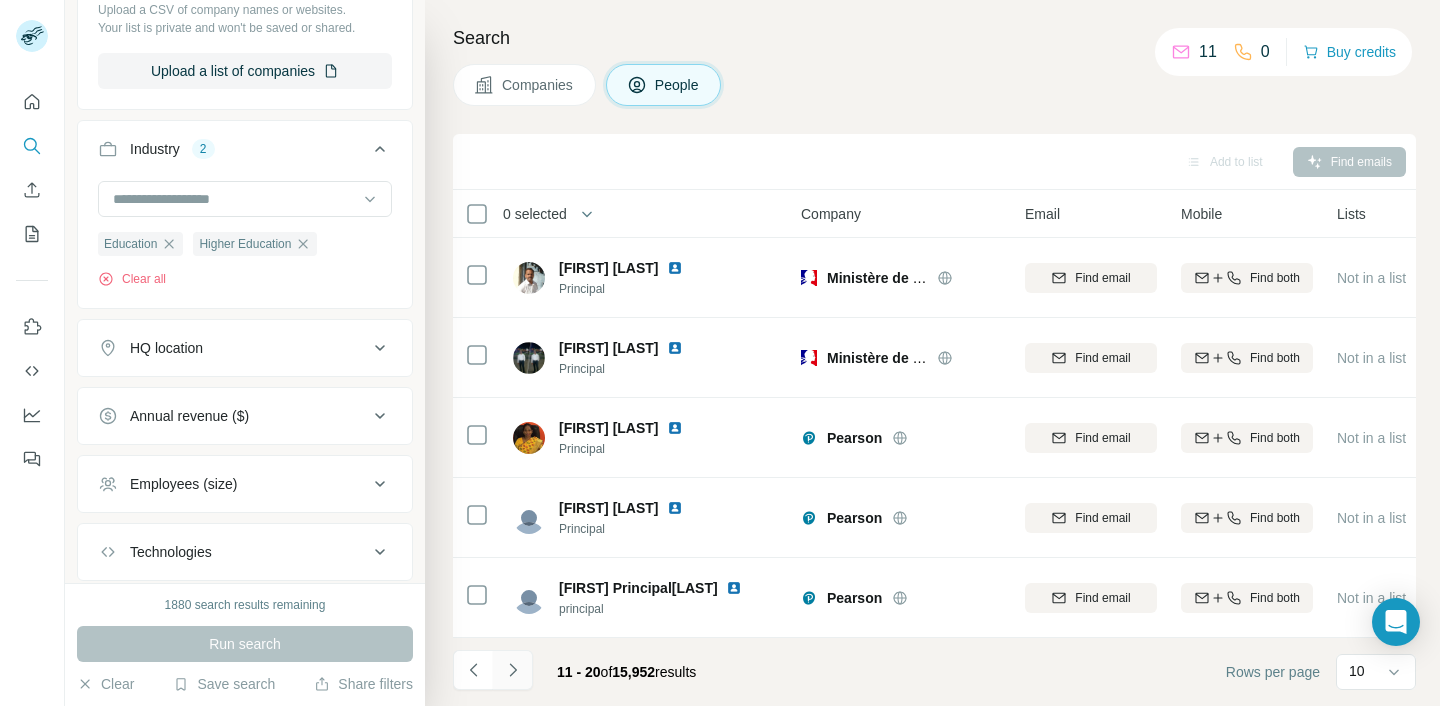 click at bounding box center [513, 670] 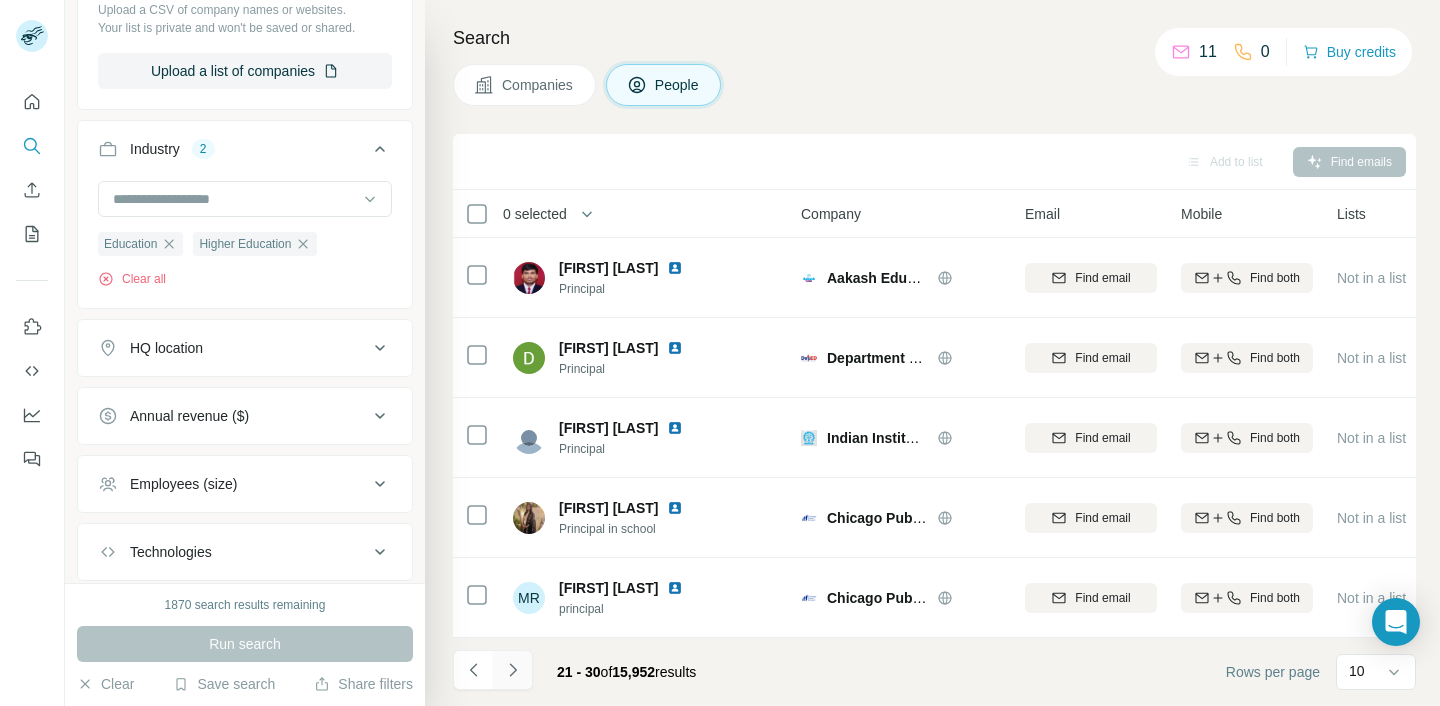 click 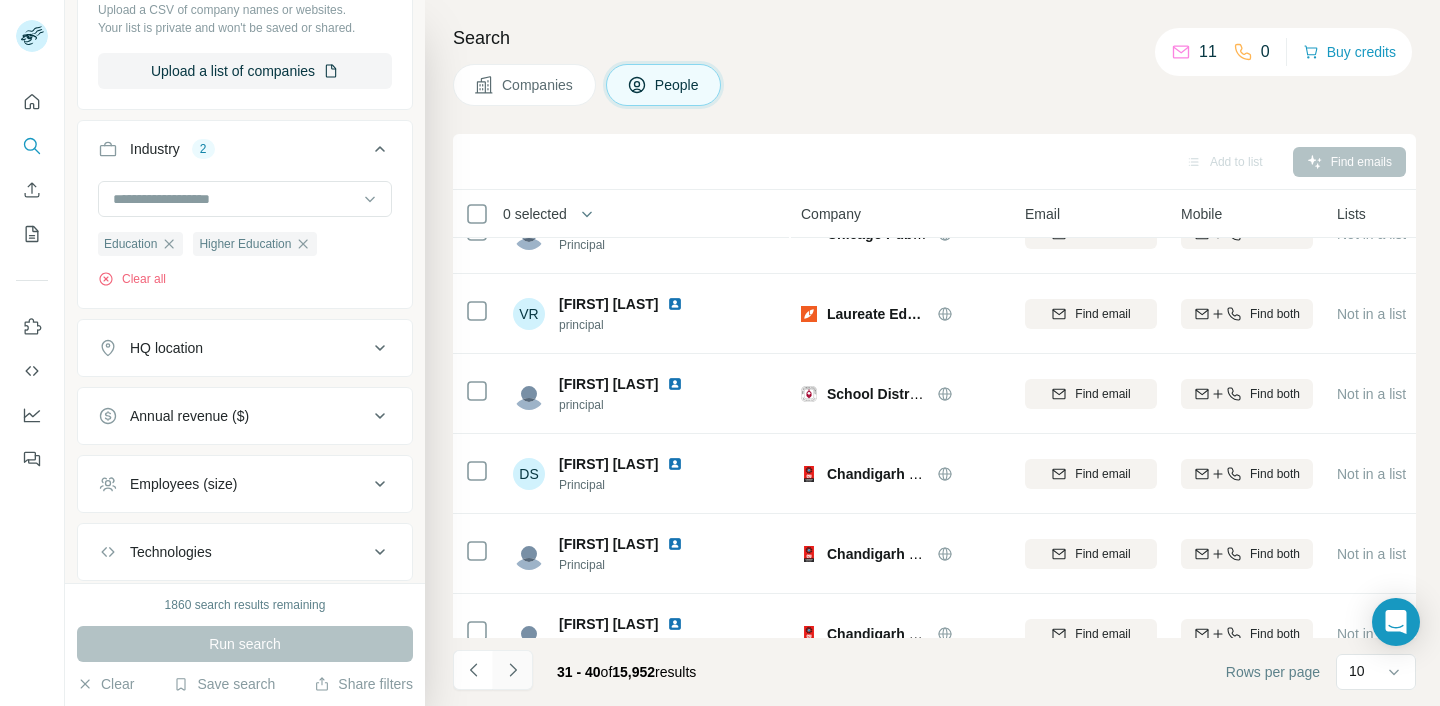 scroll, scrollTop: 0, scrollLeft: 0, axis: both 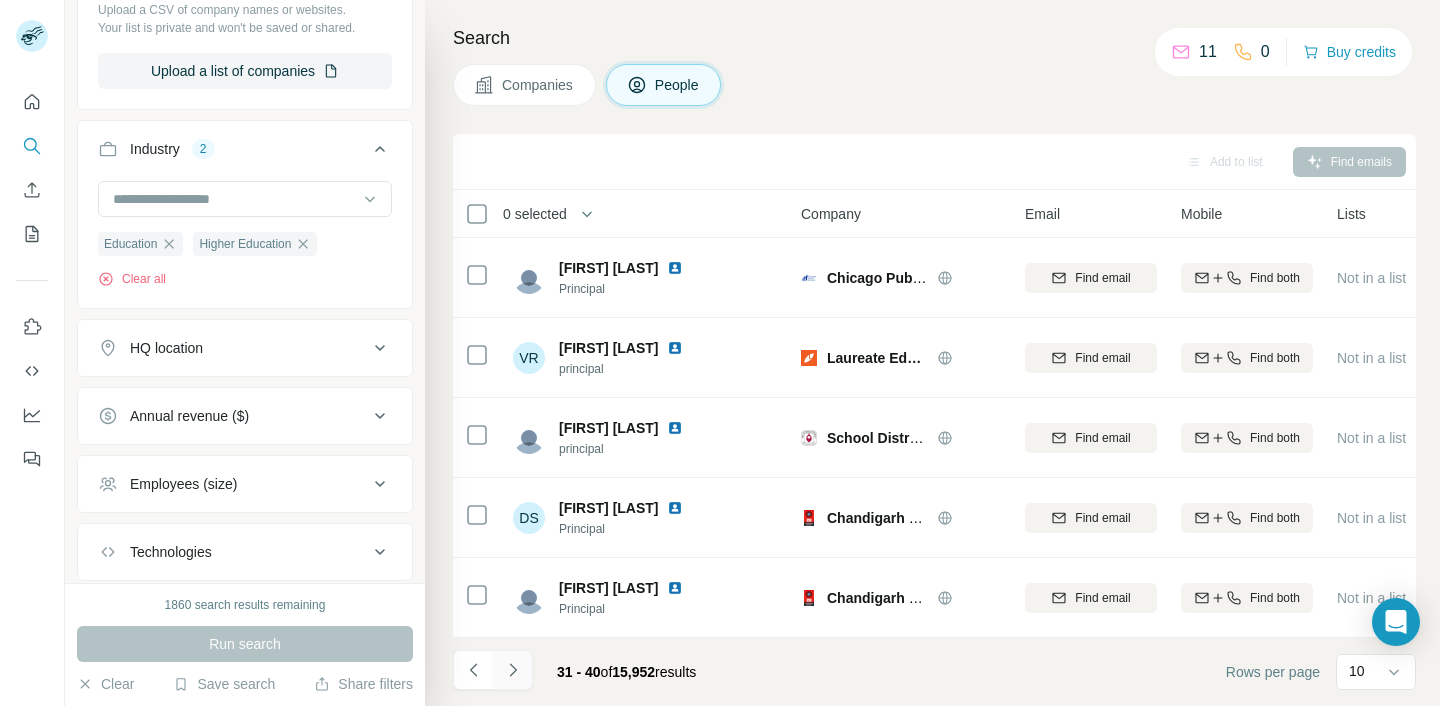 click at bounding box center [513, 670] 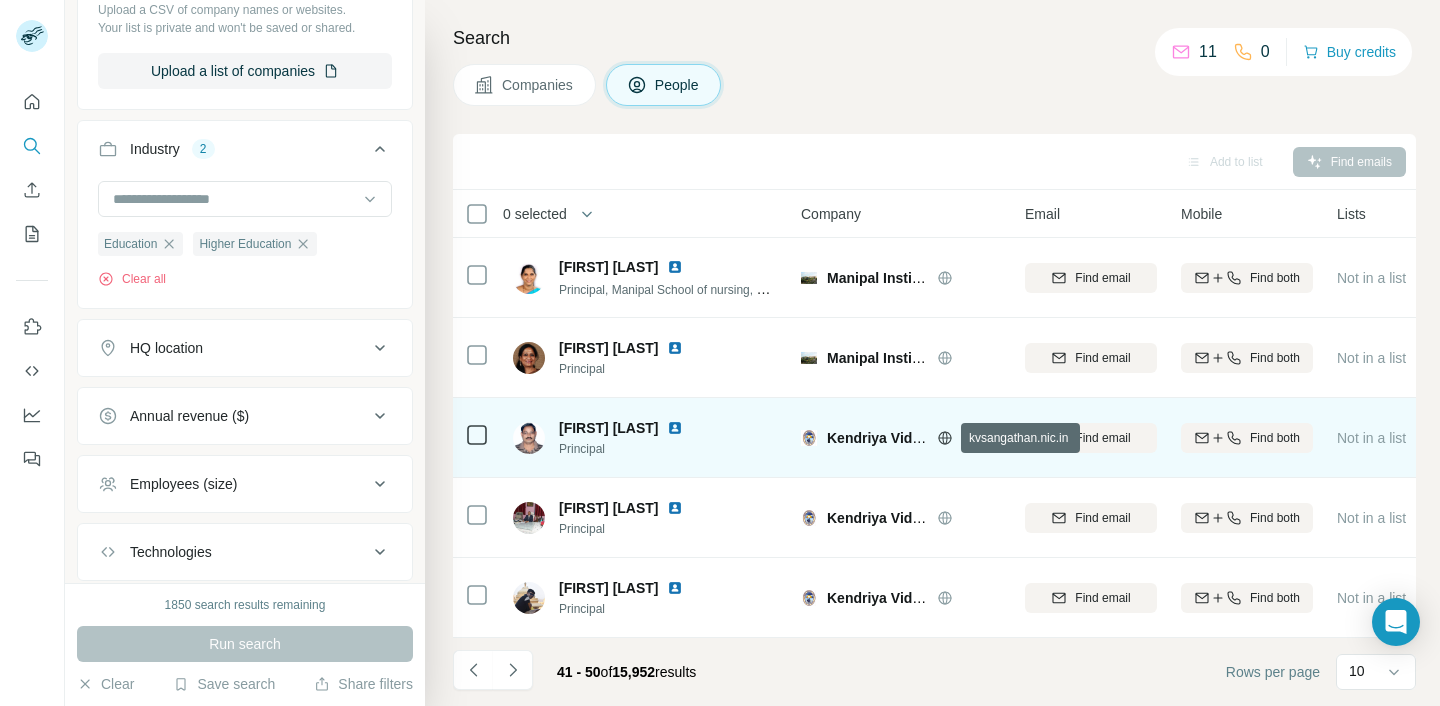 click 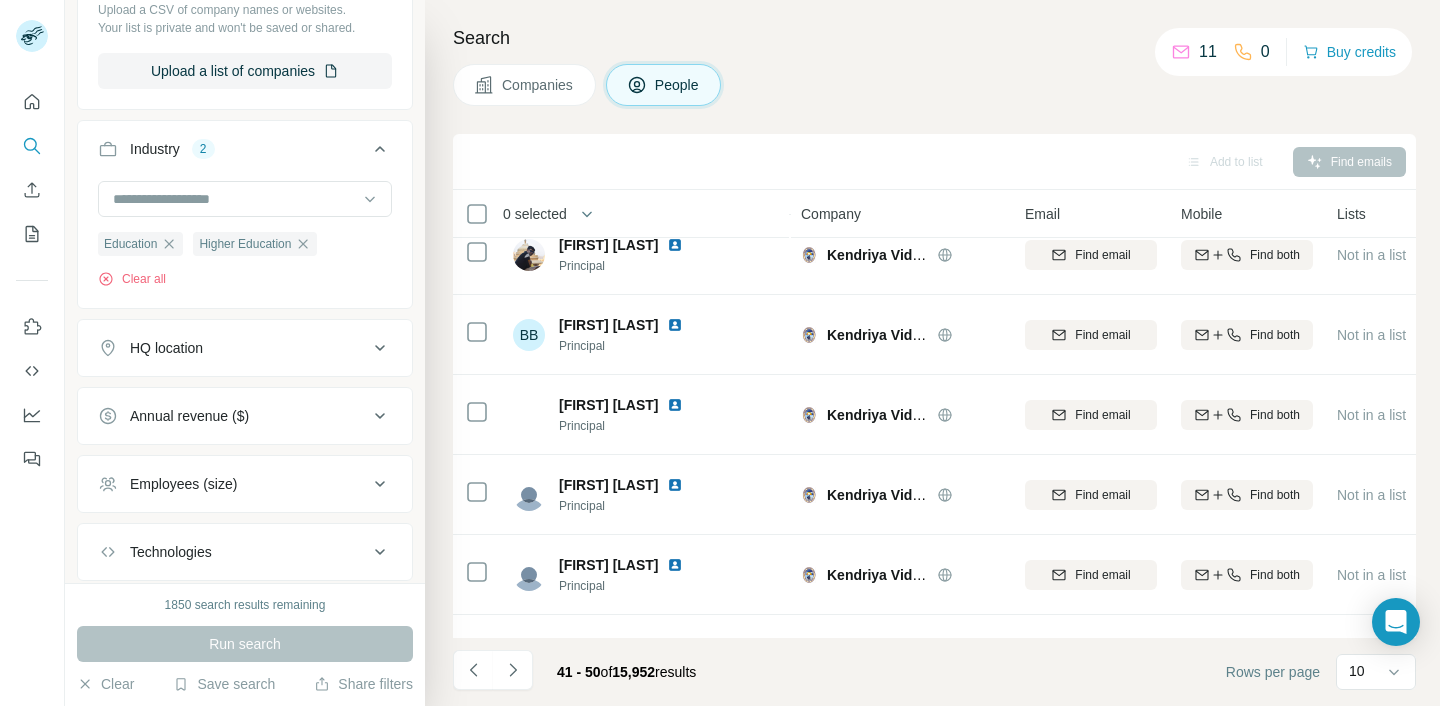 scroll, scrollTop: 400, scrollLeft: 0, axis: vertical 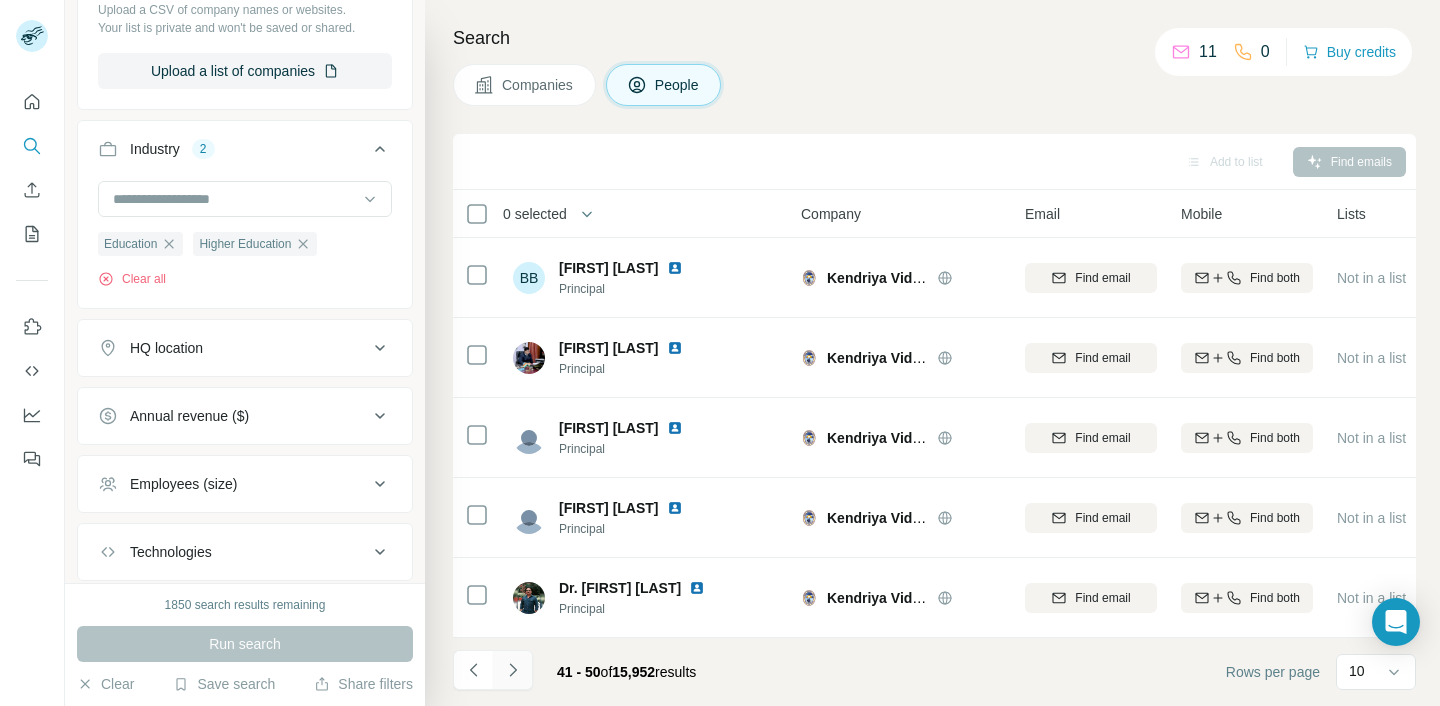 click 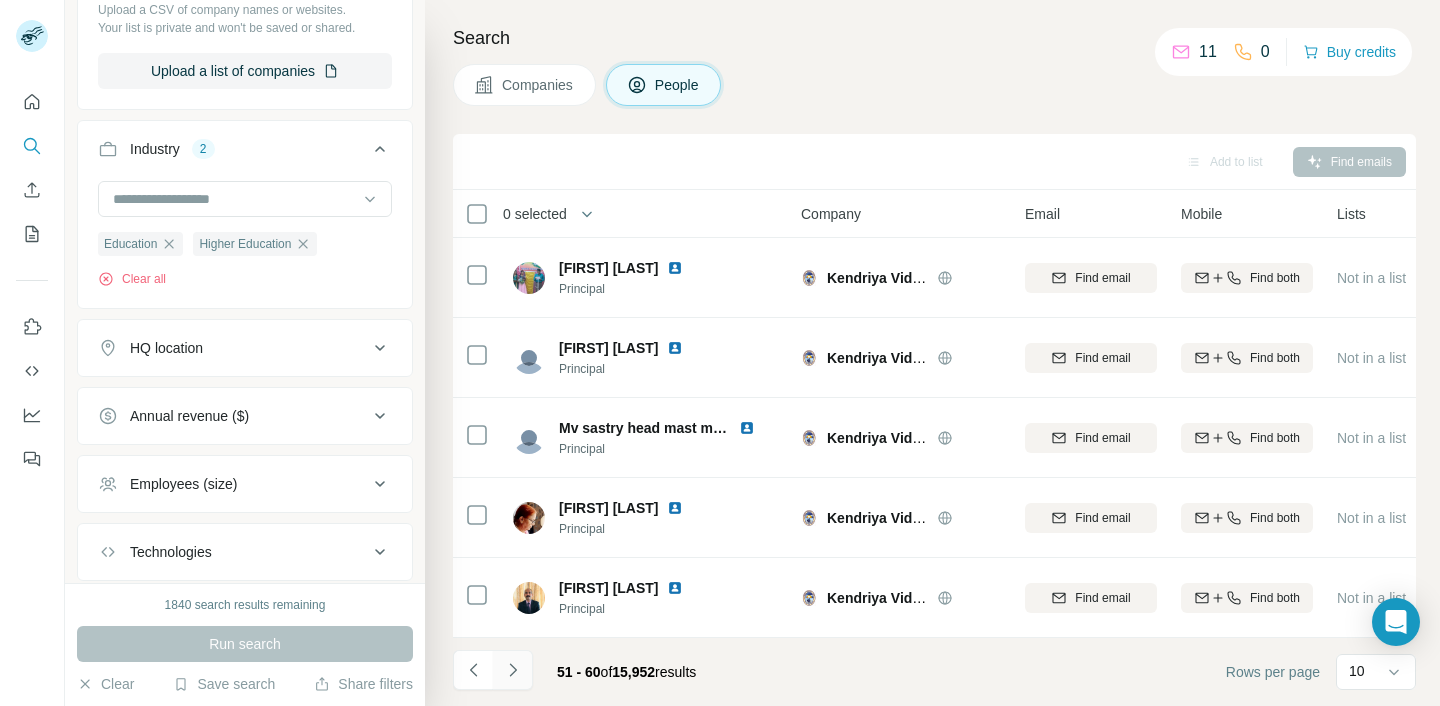 click 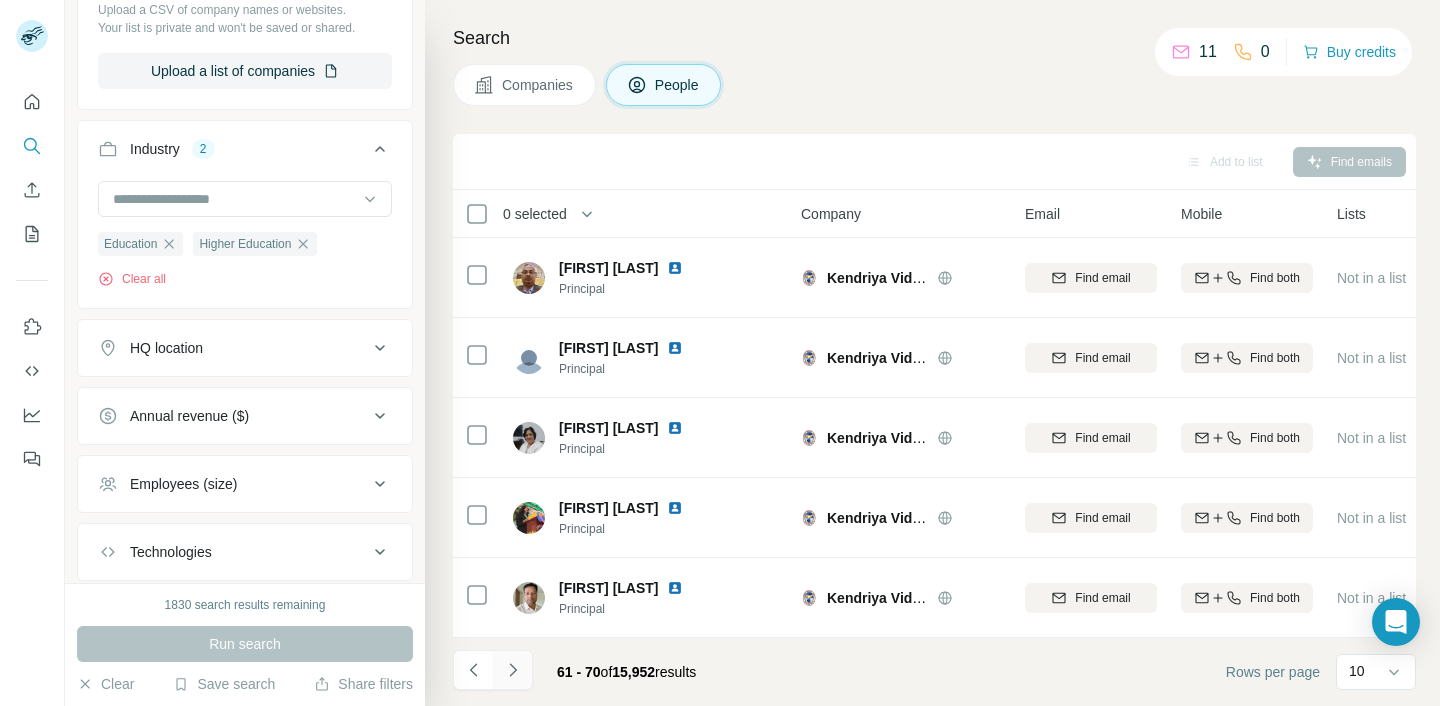 click 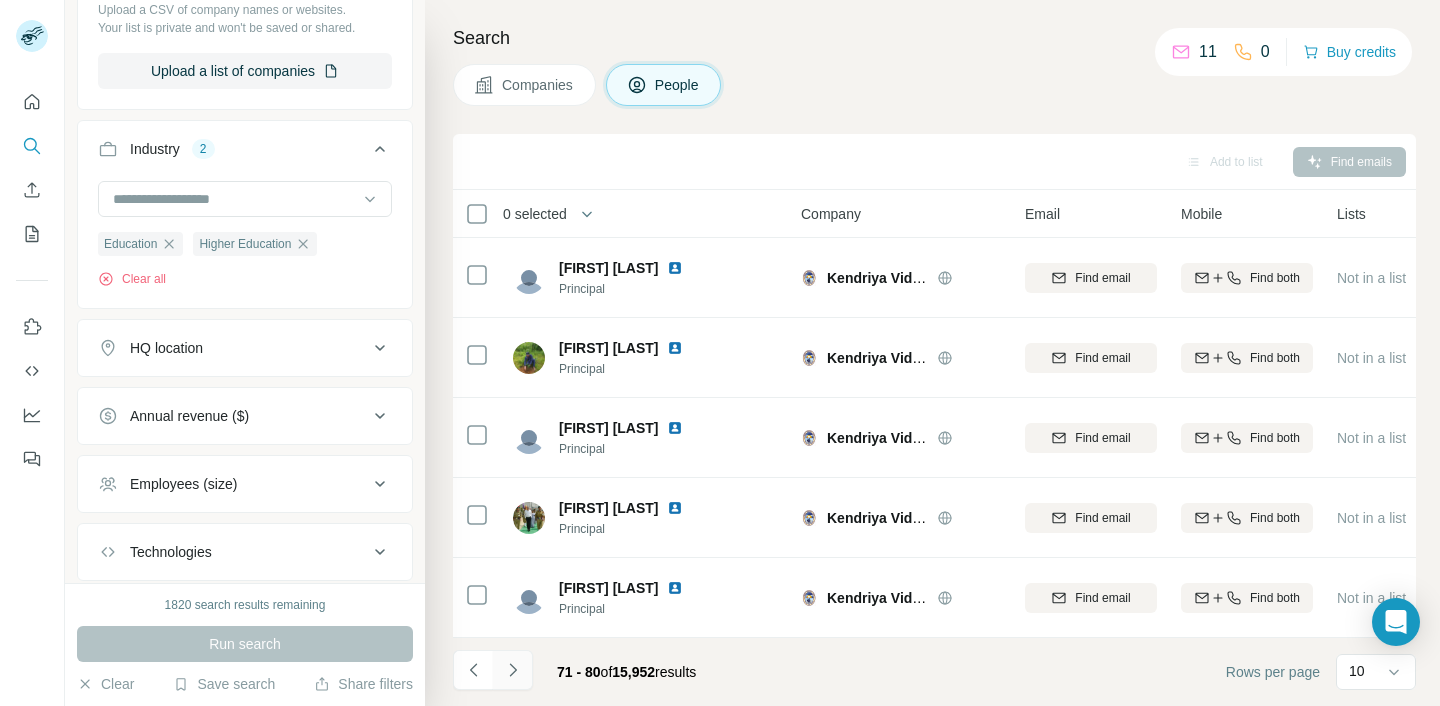 click 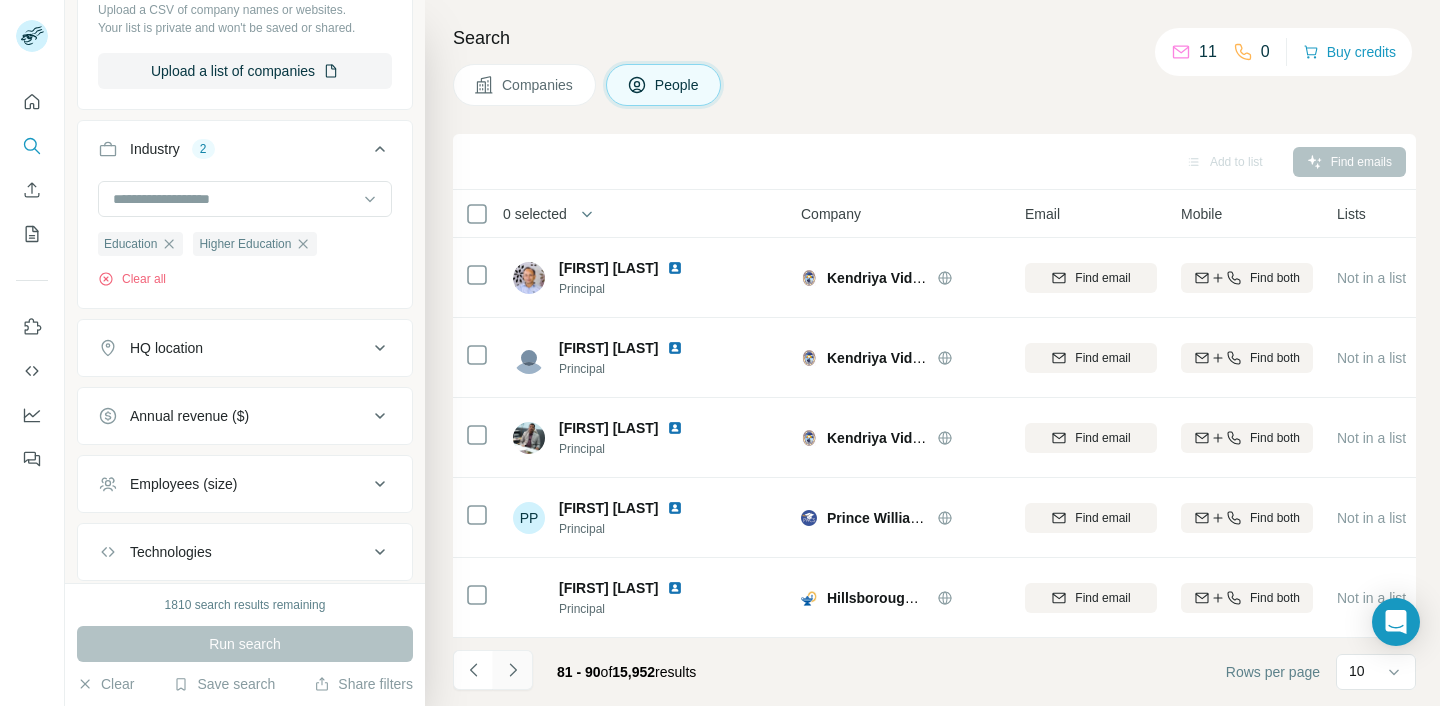 click 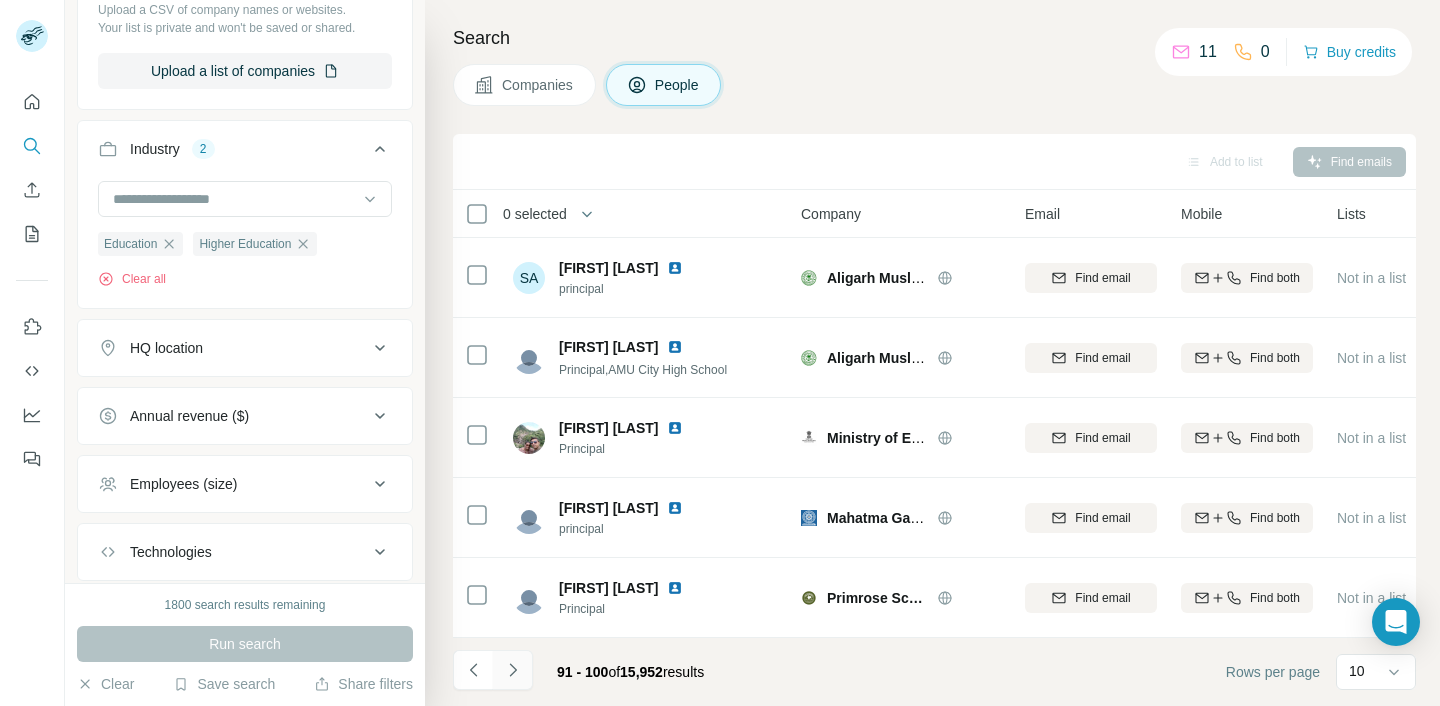 click 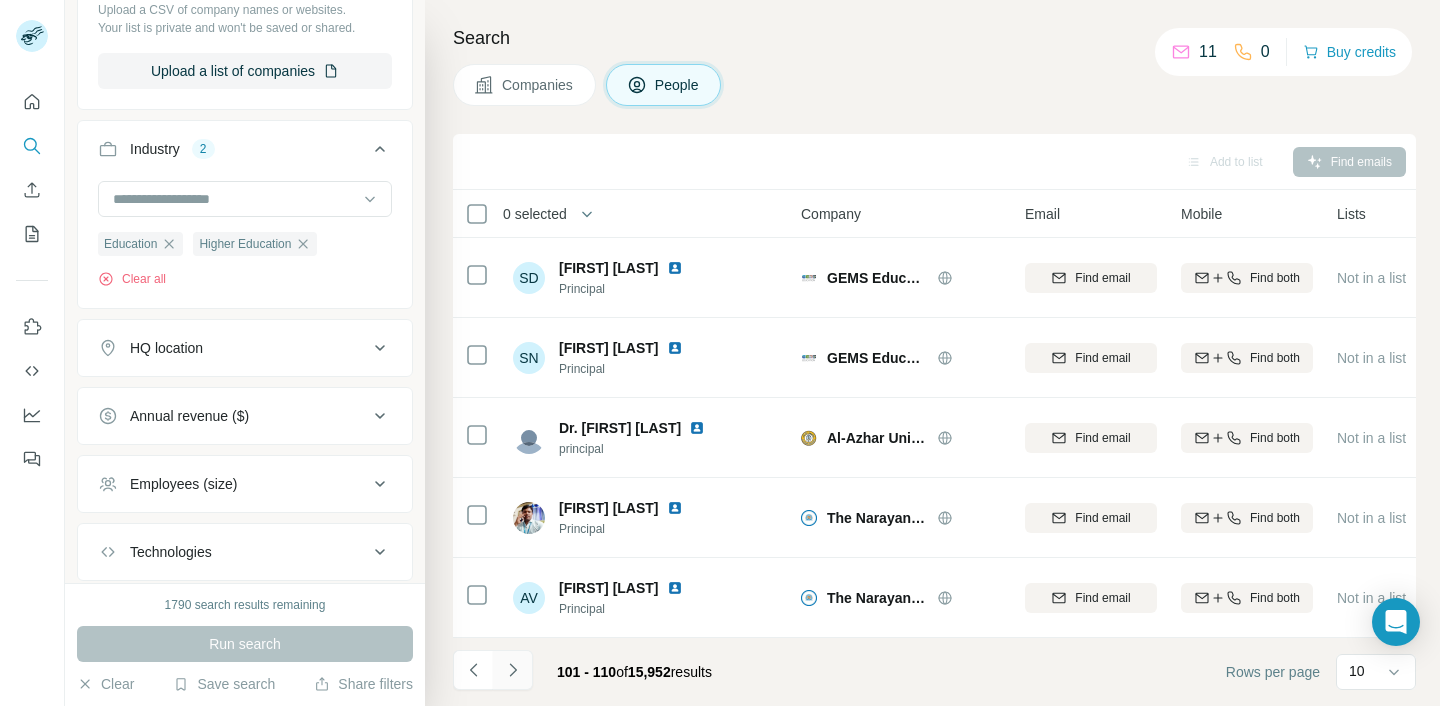 click 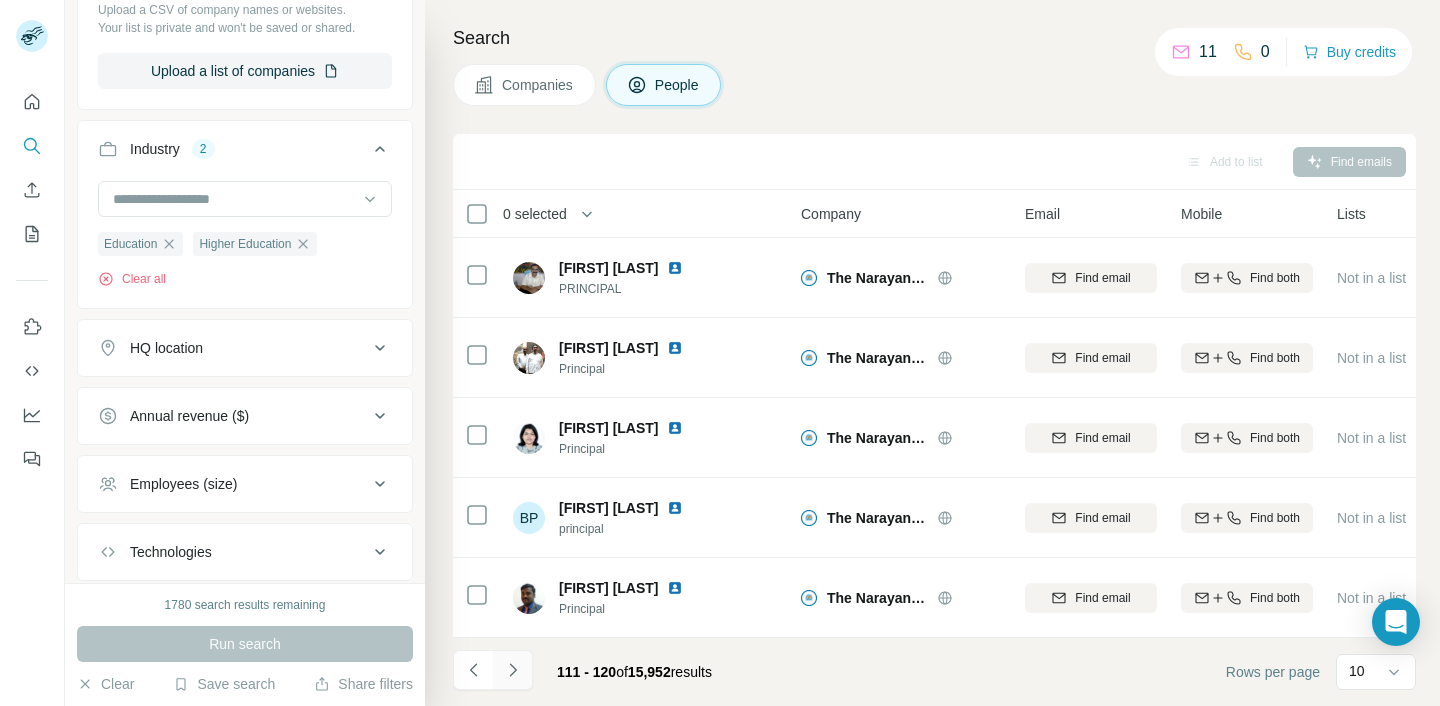 click 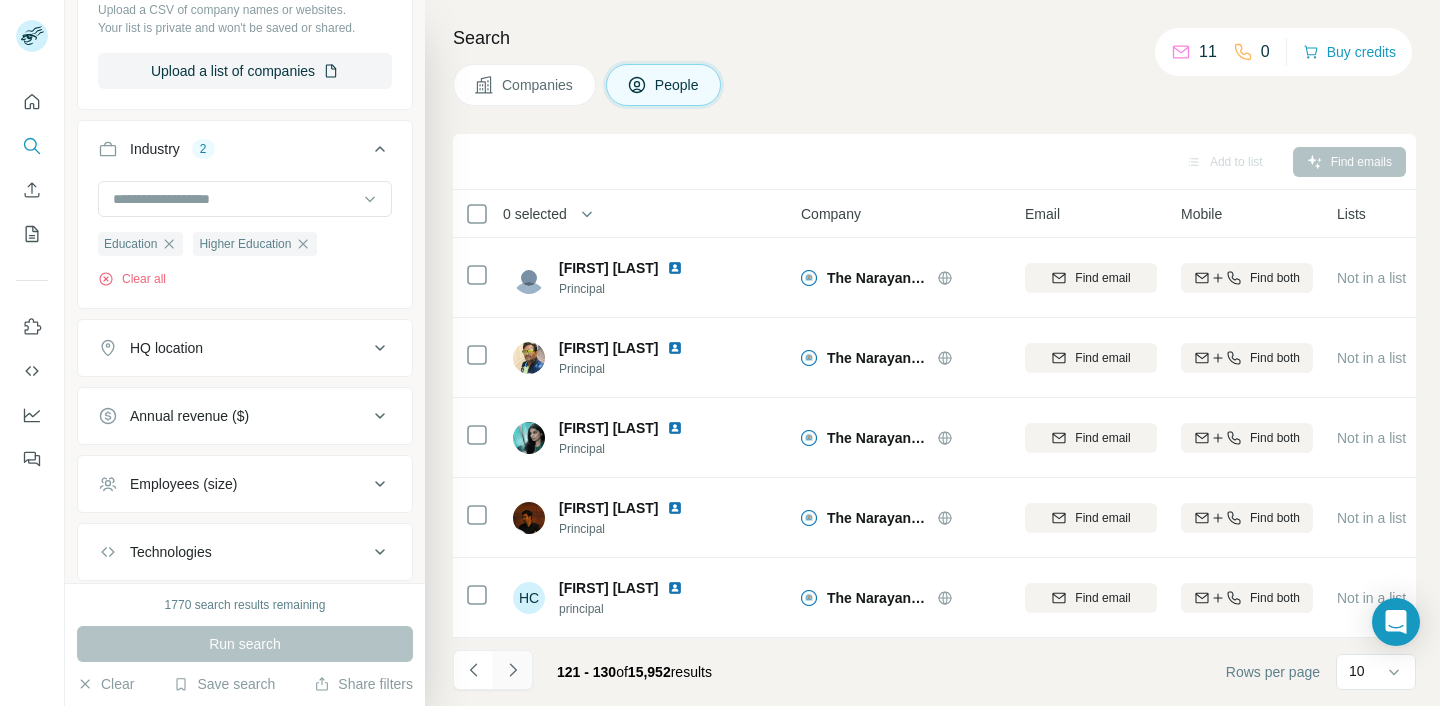 click 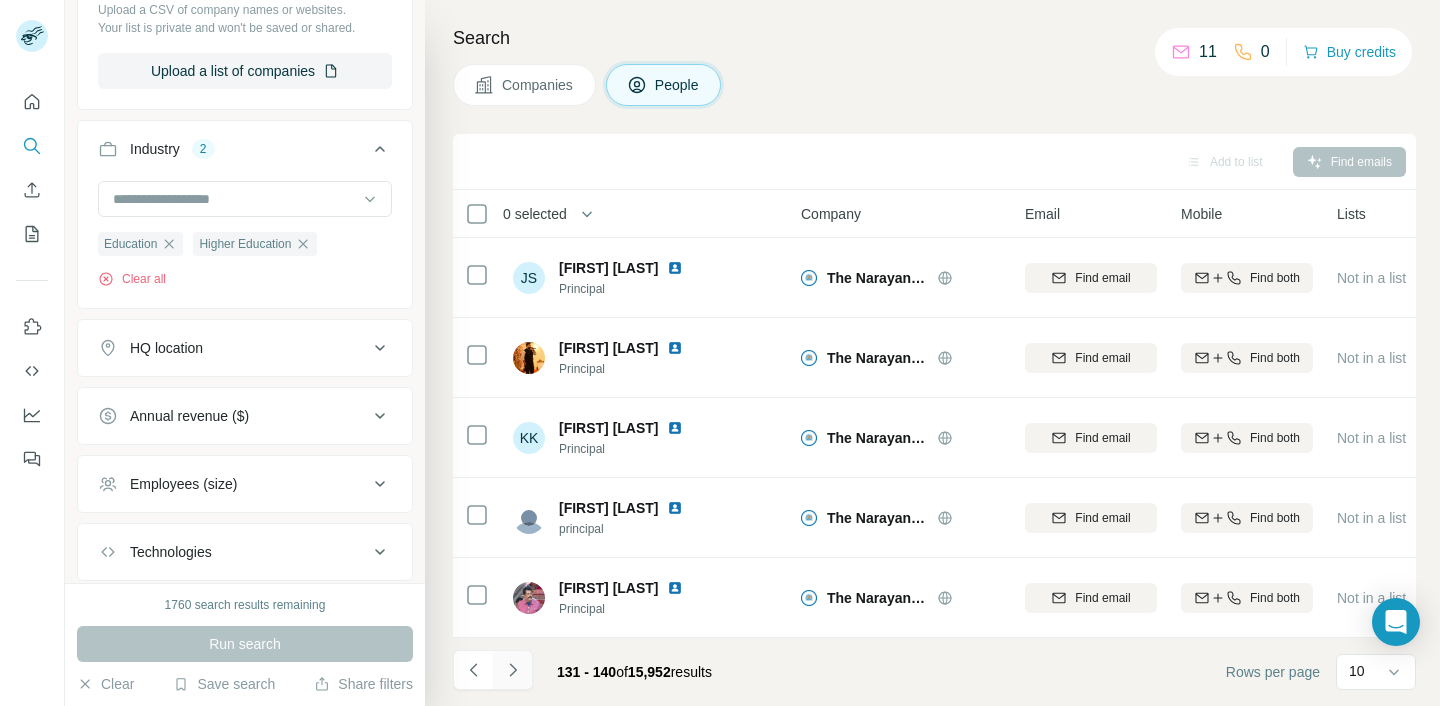 click 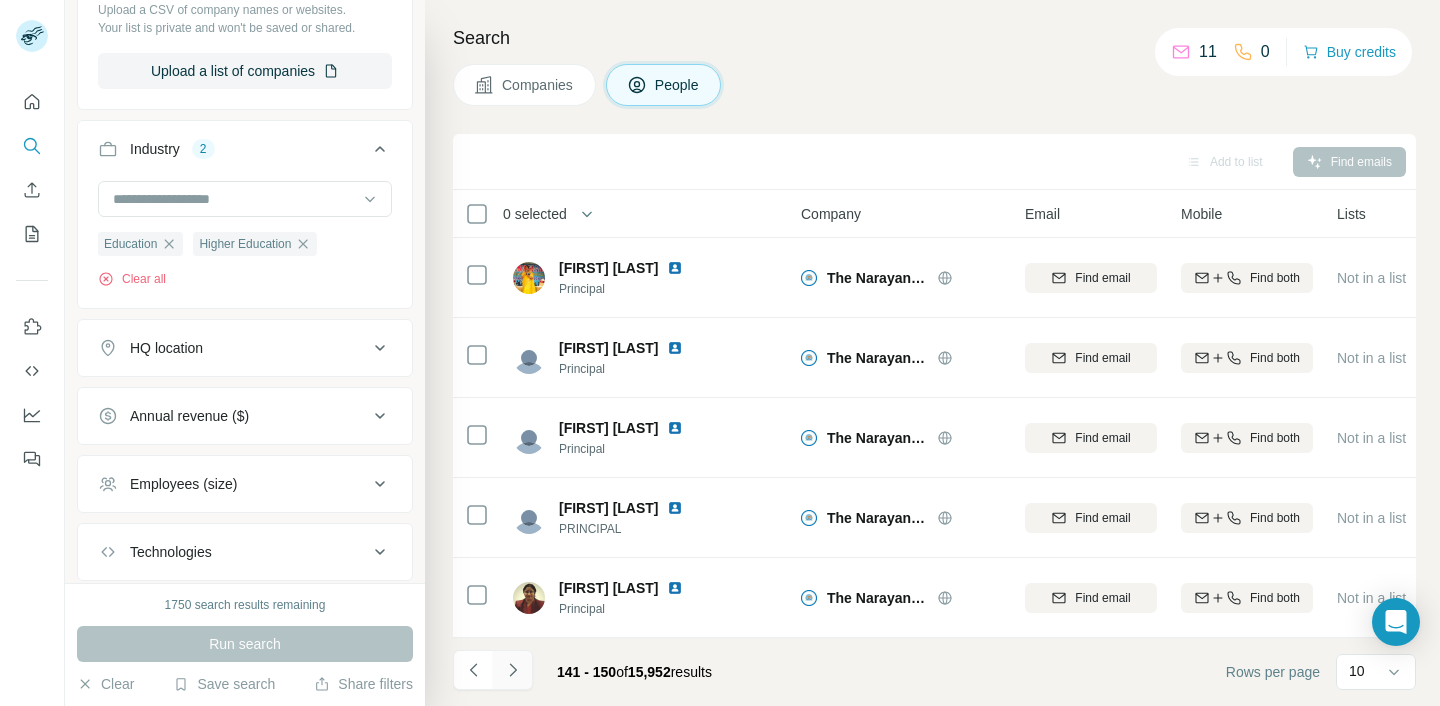 click 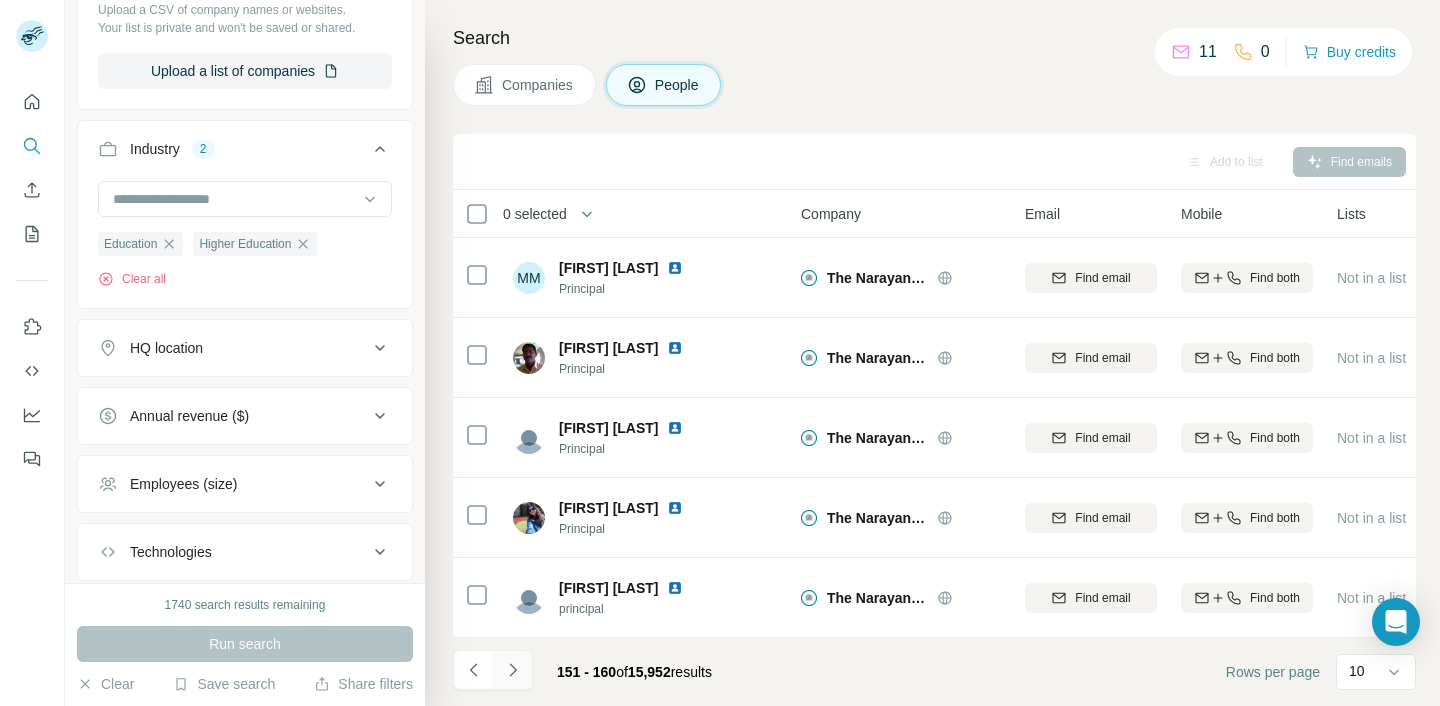 click 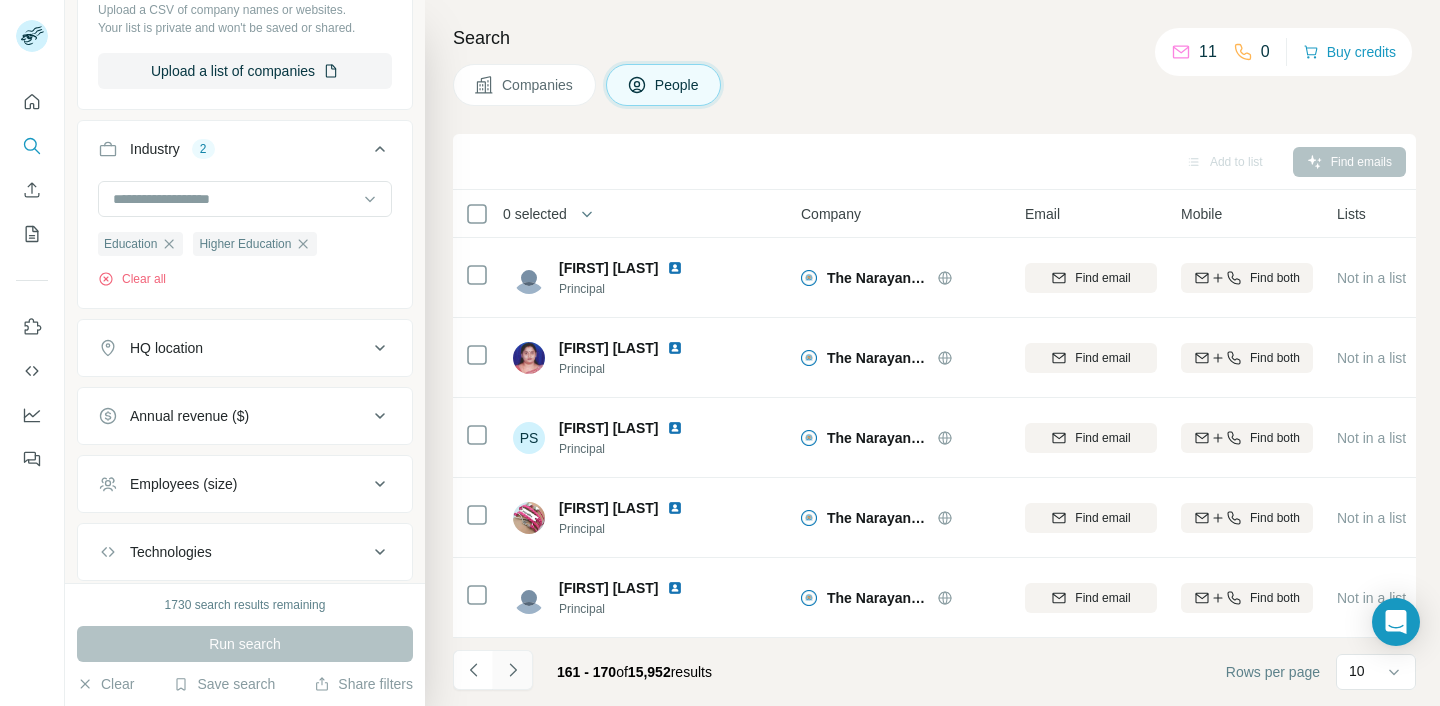 click 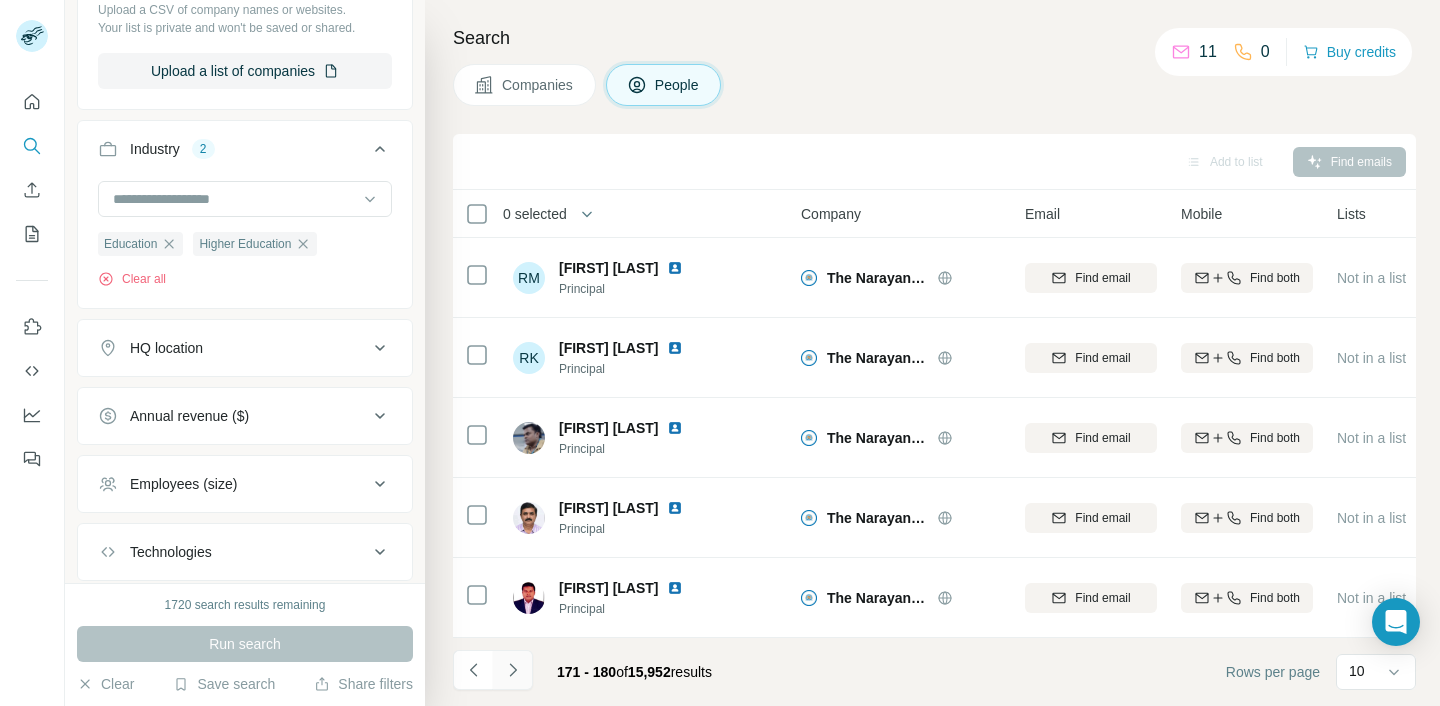 click 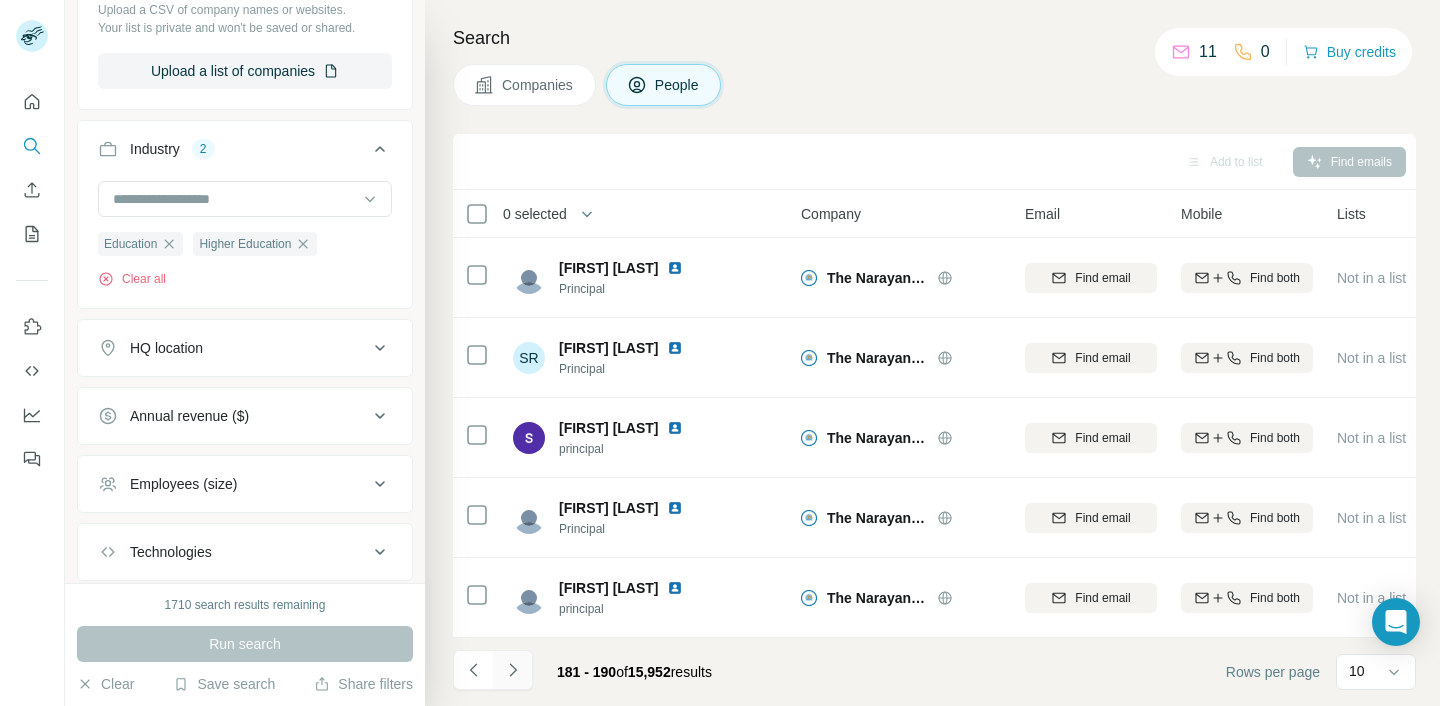 click 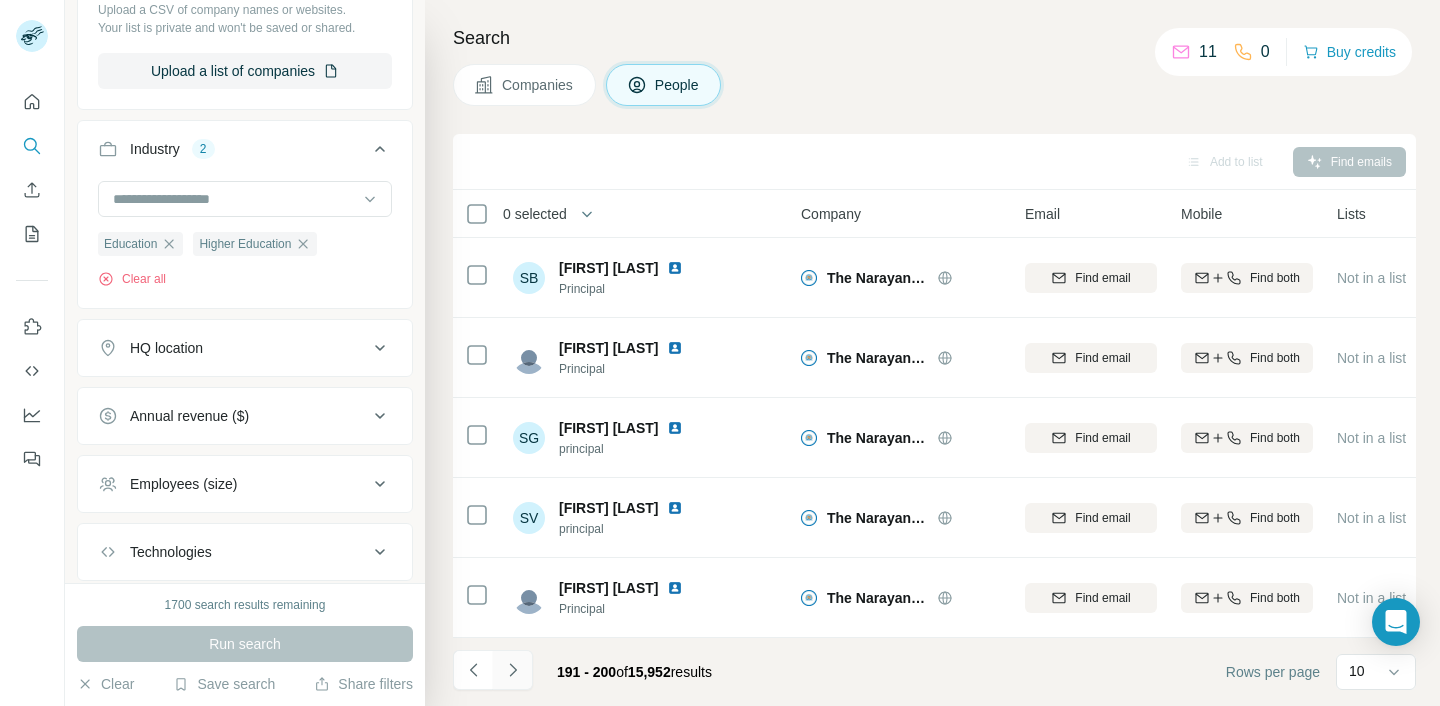 click 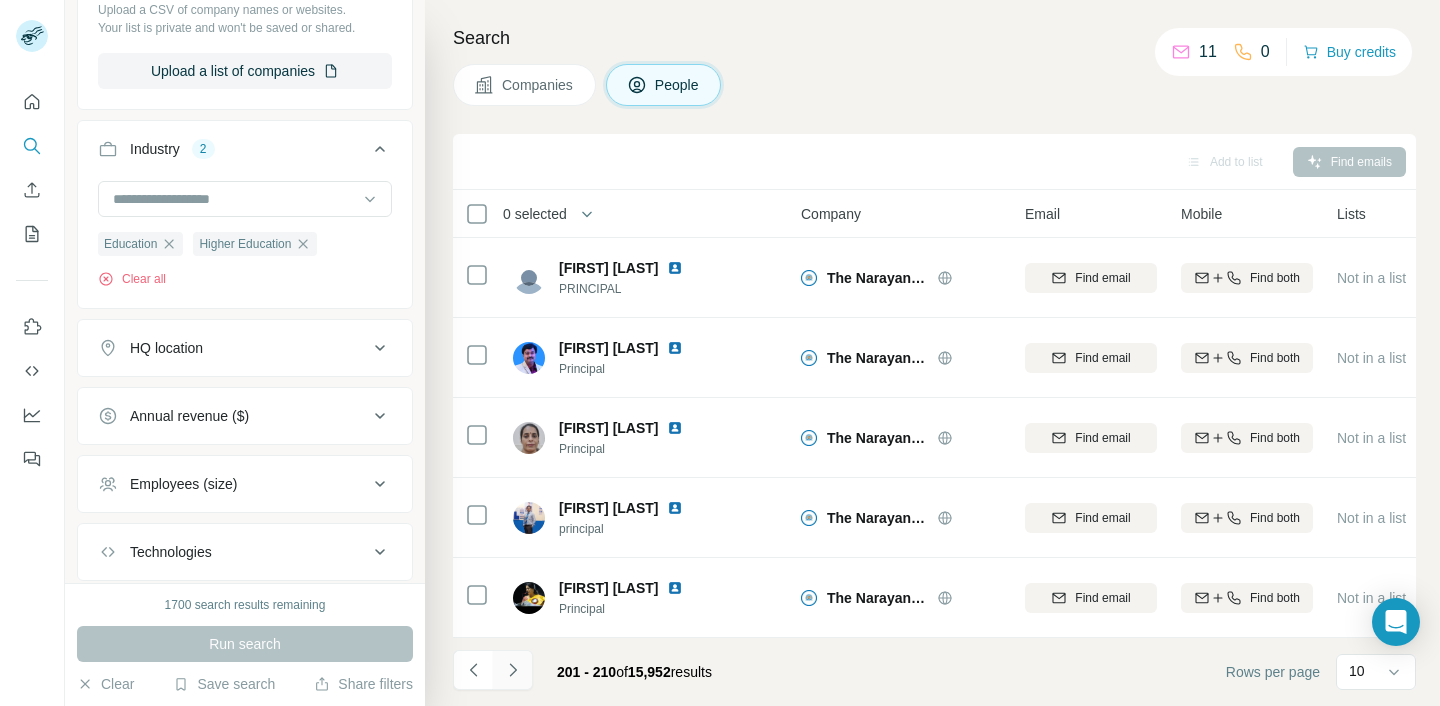 click 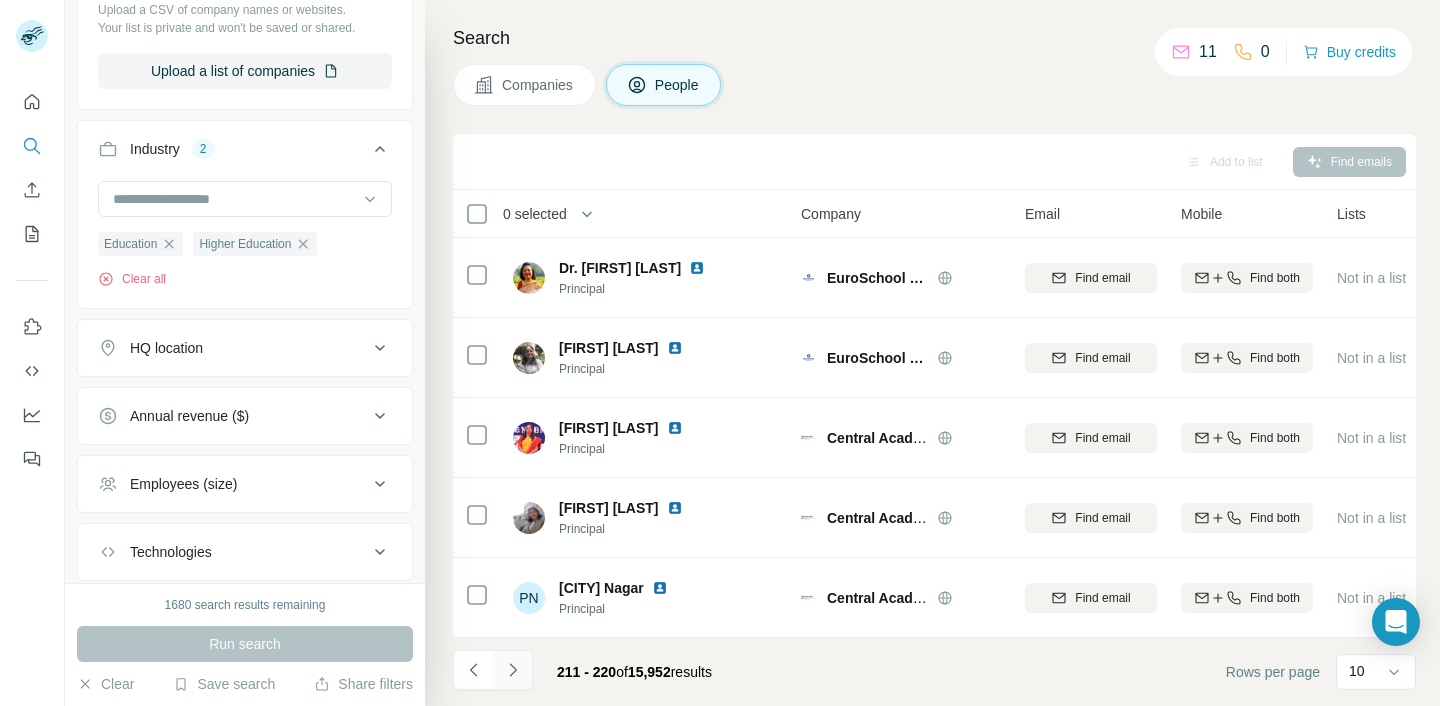 click 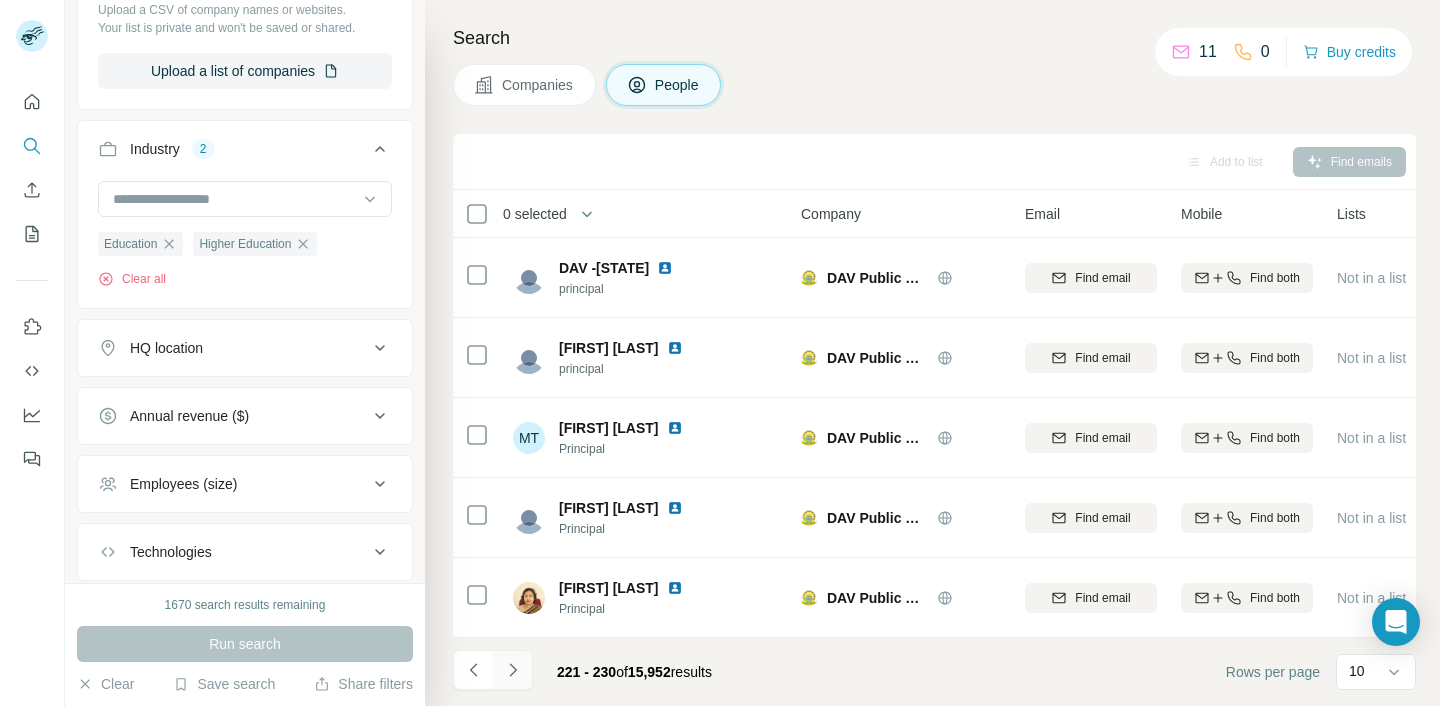 click 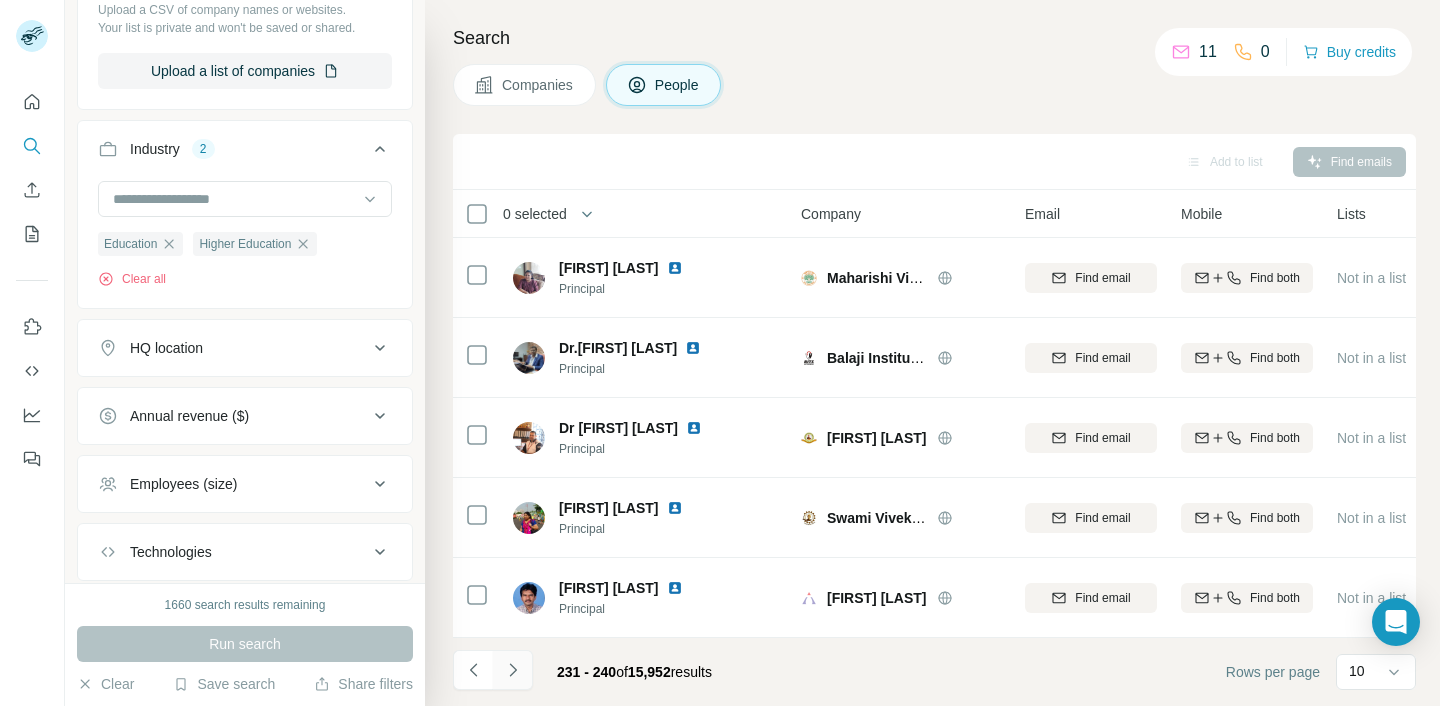 click 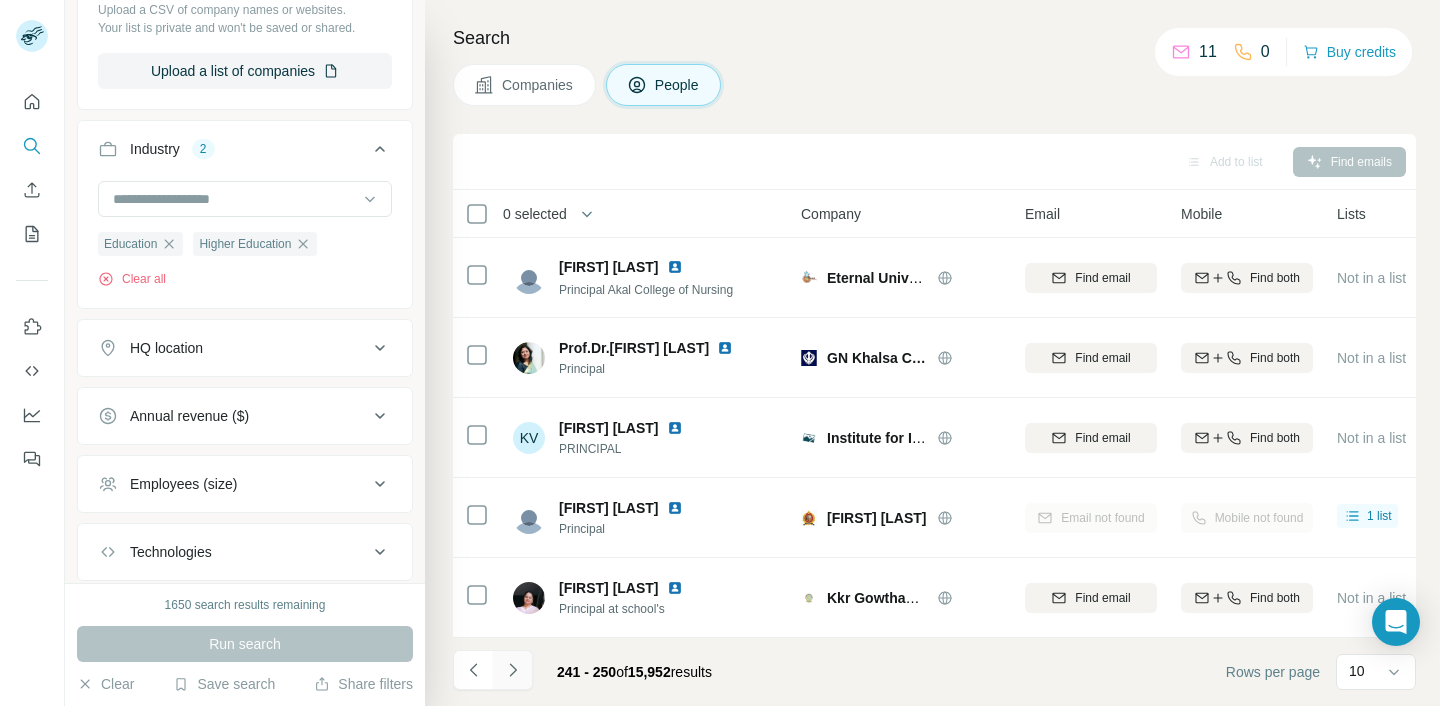 click 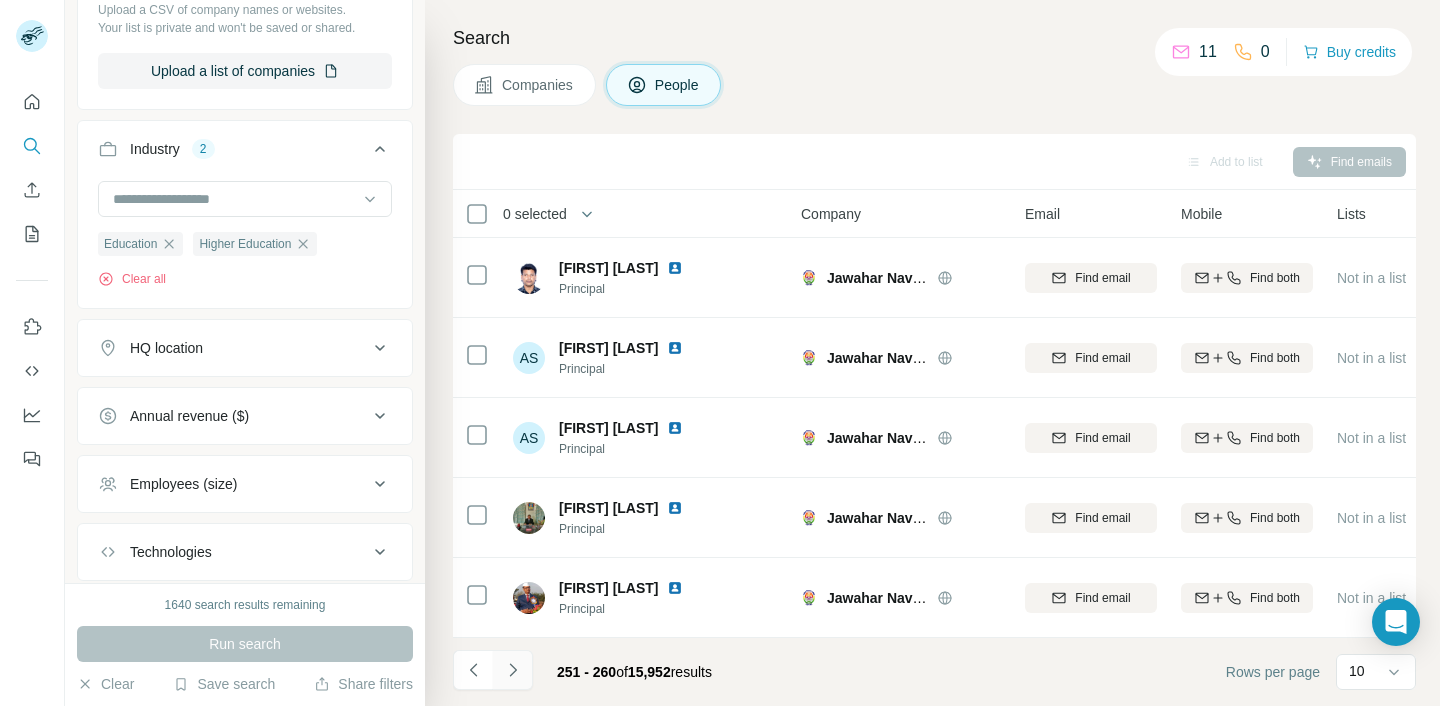 click 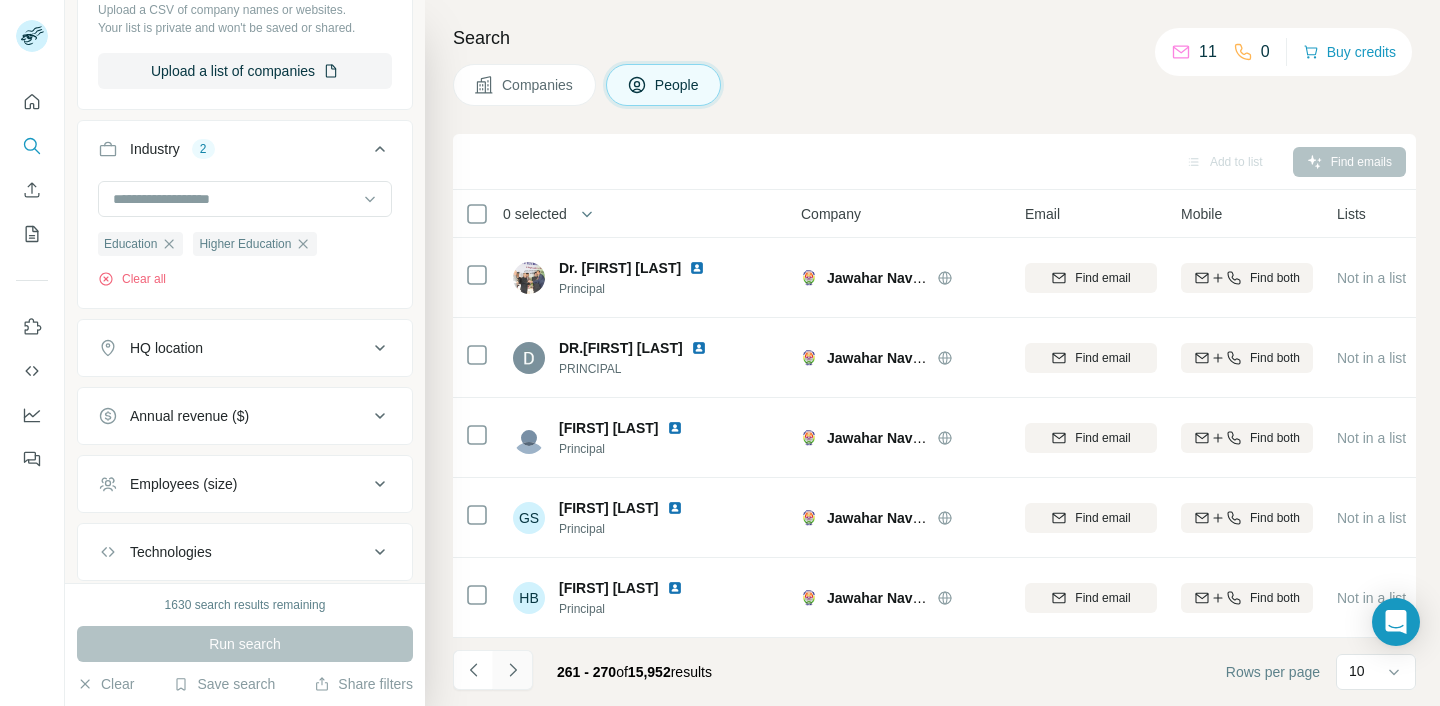 click 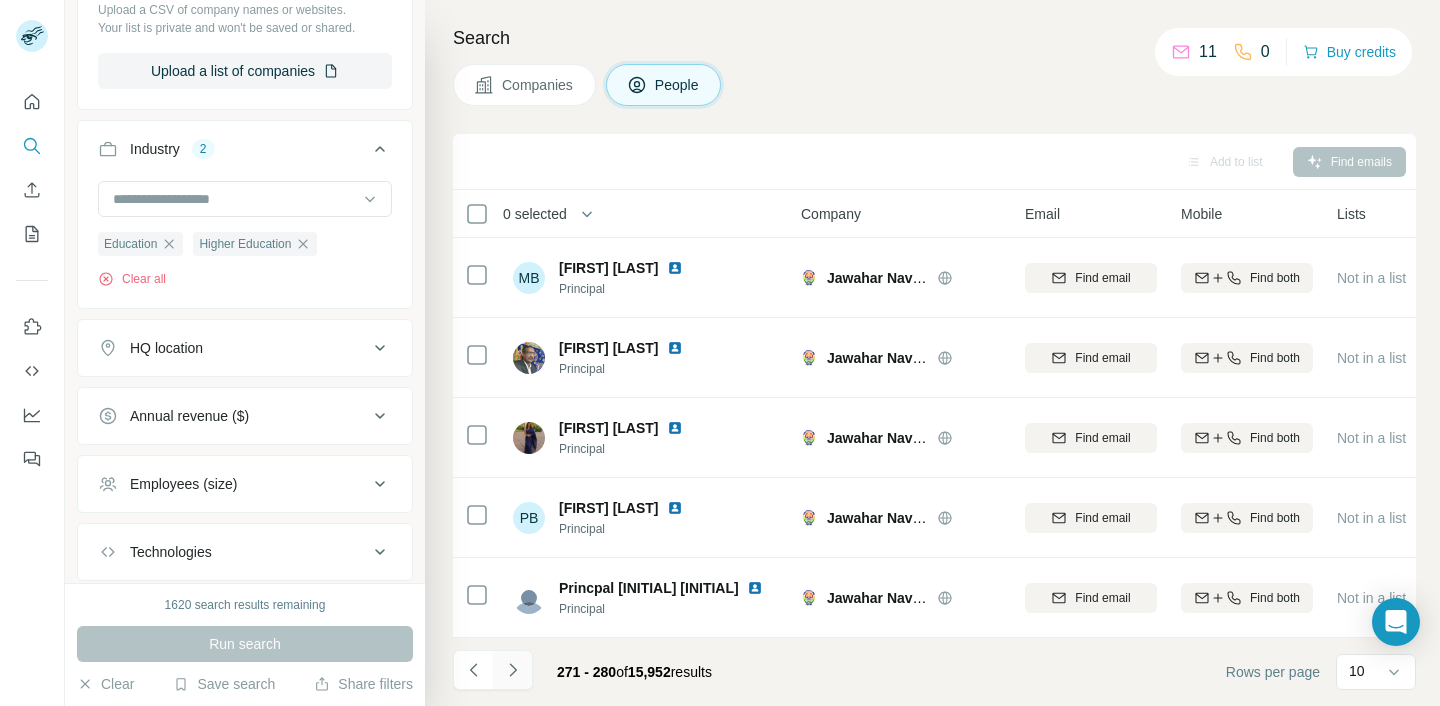 click 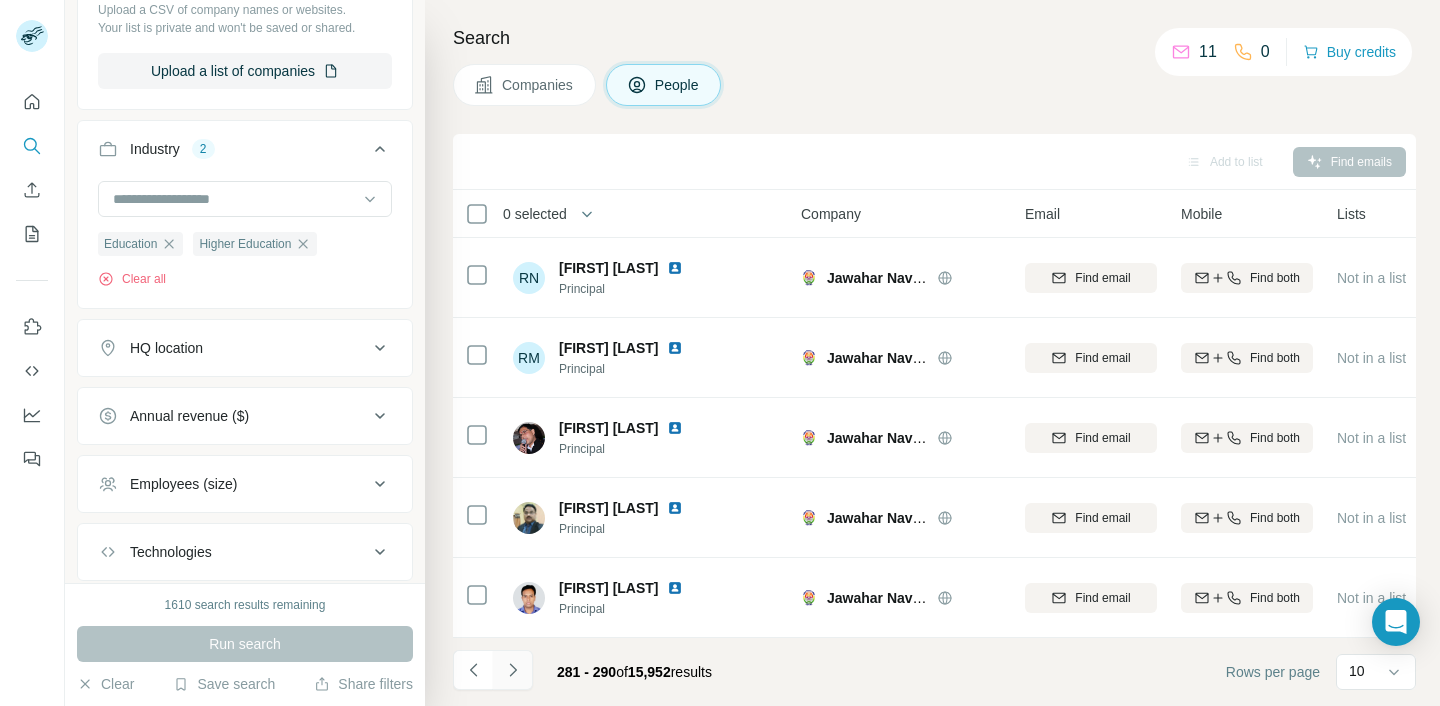 click 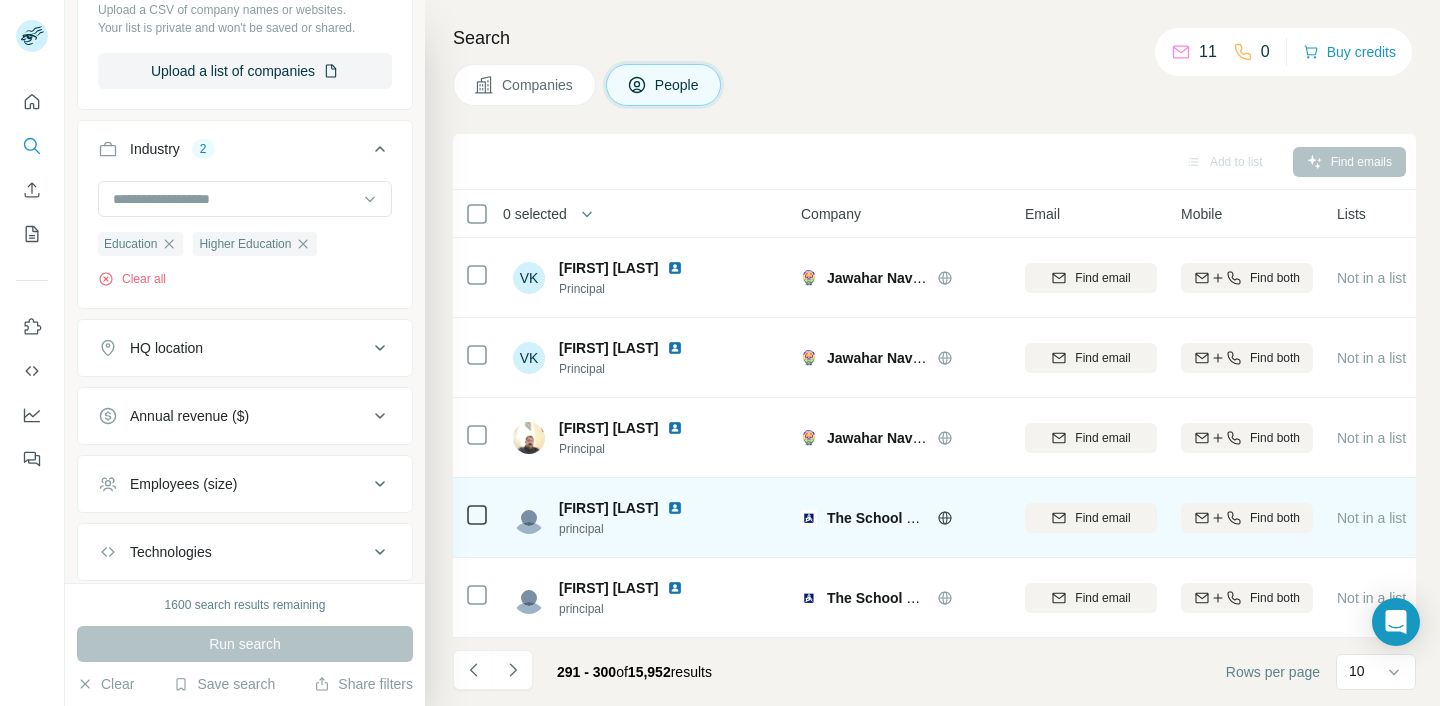 click 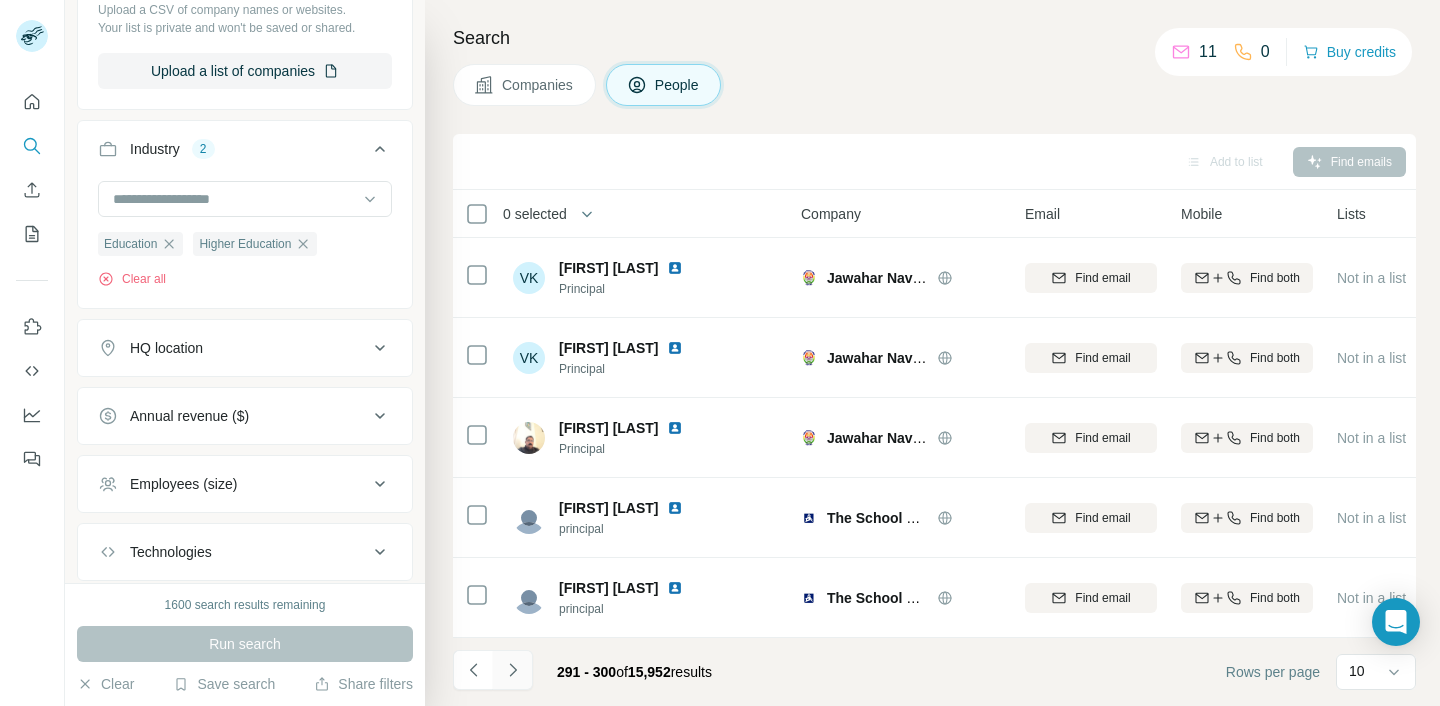 click 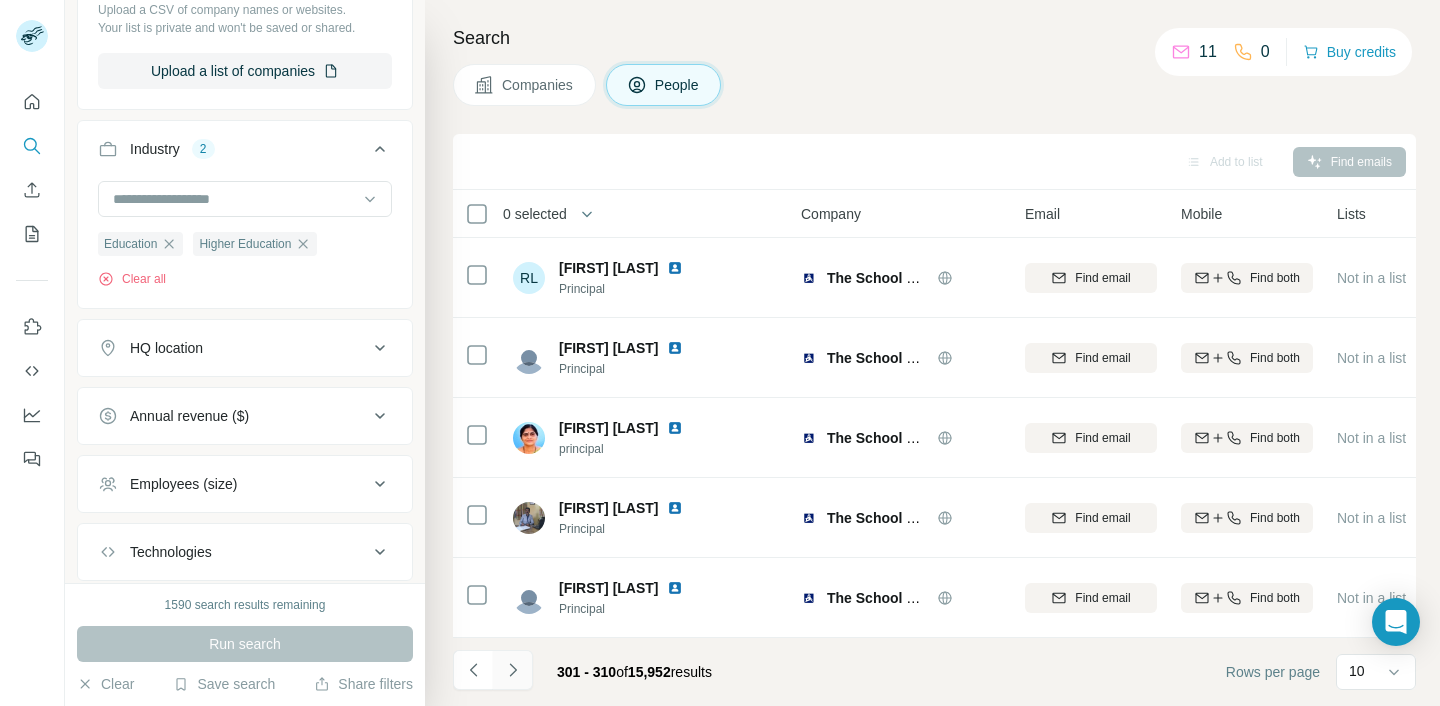 click 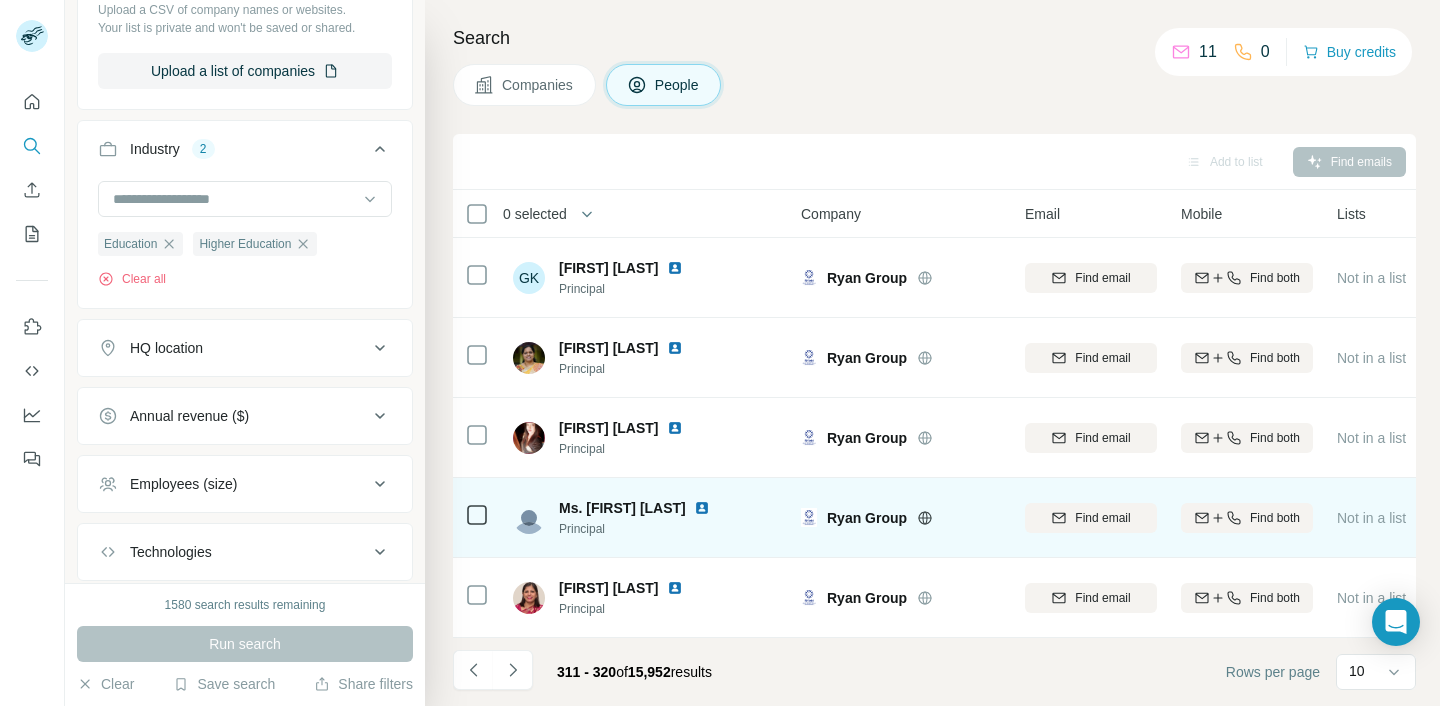 click 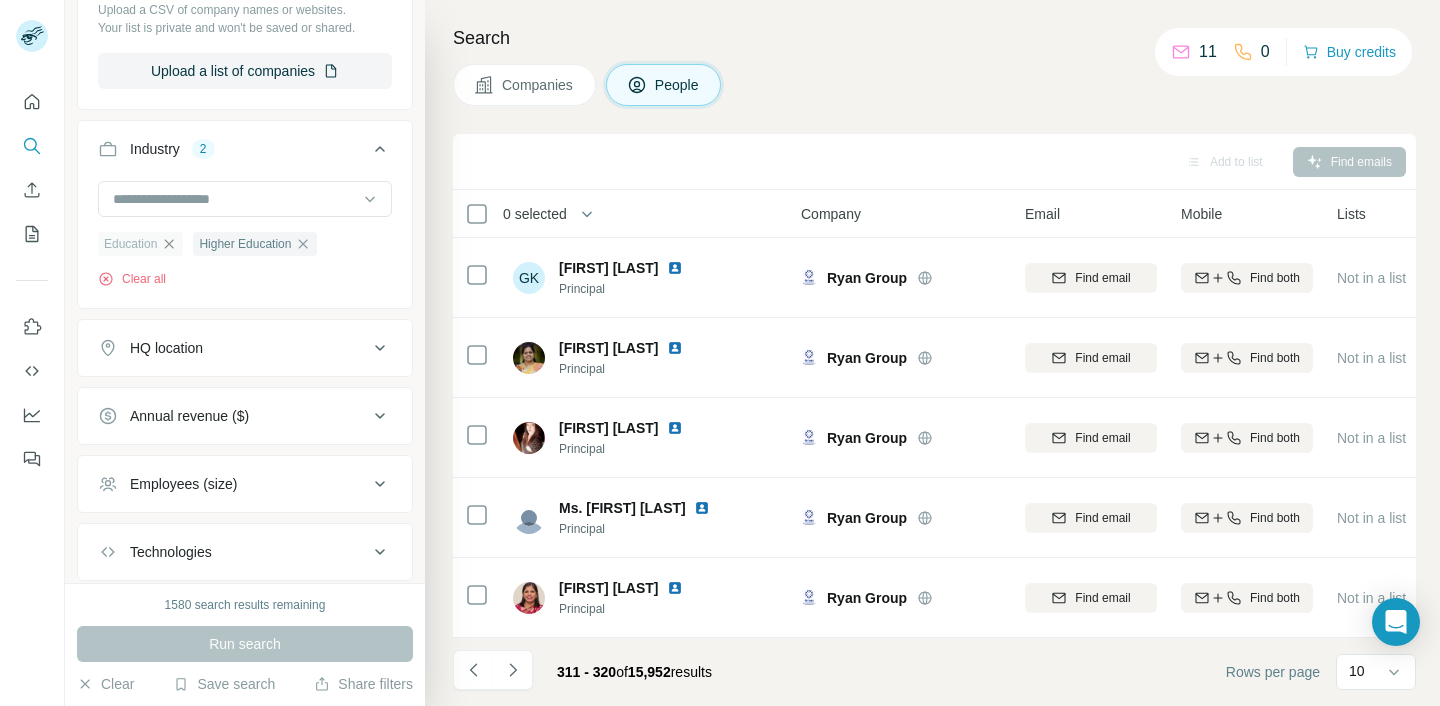 click 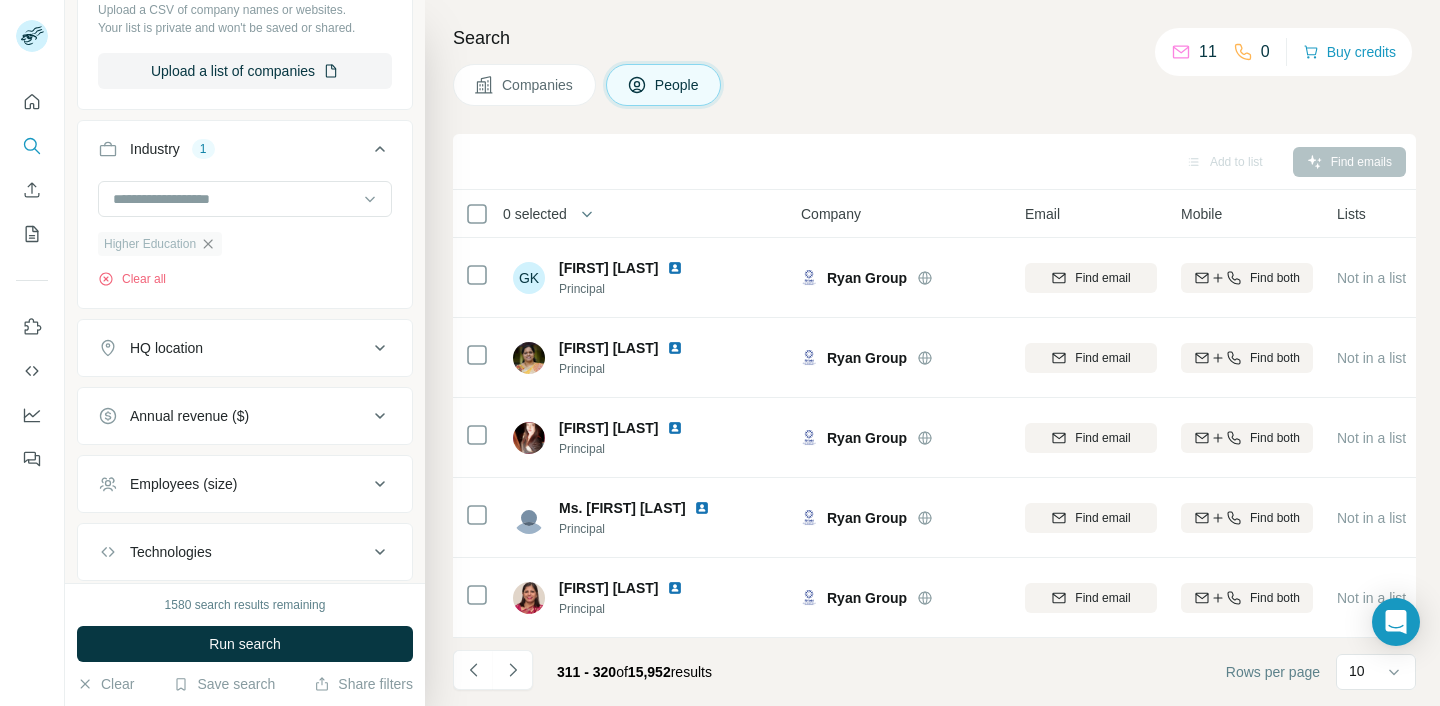 click 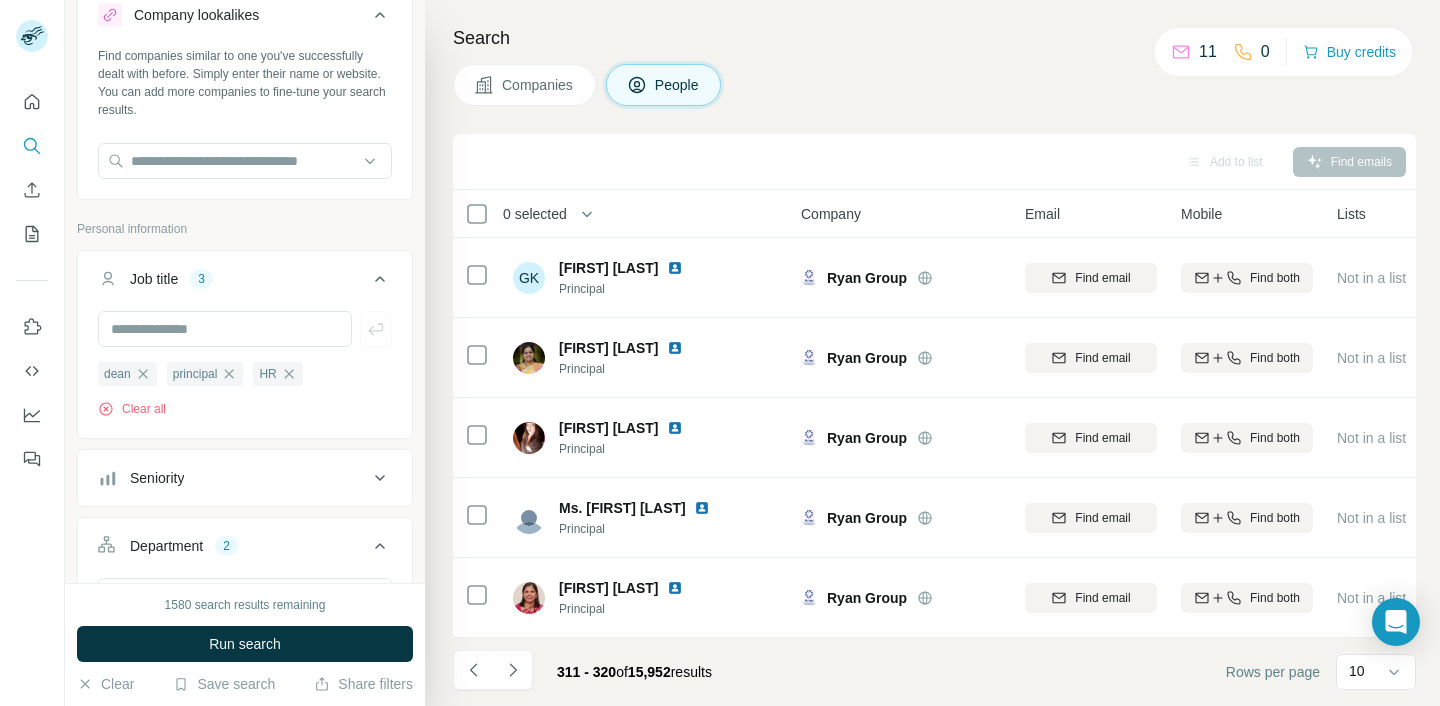 scroll, scrollTop: 57, scrollLeft: 0, axis: vertical 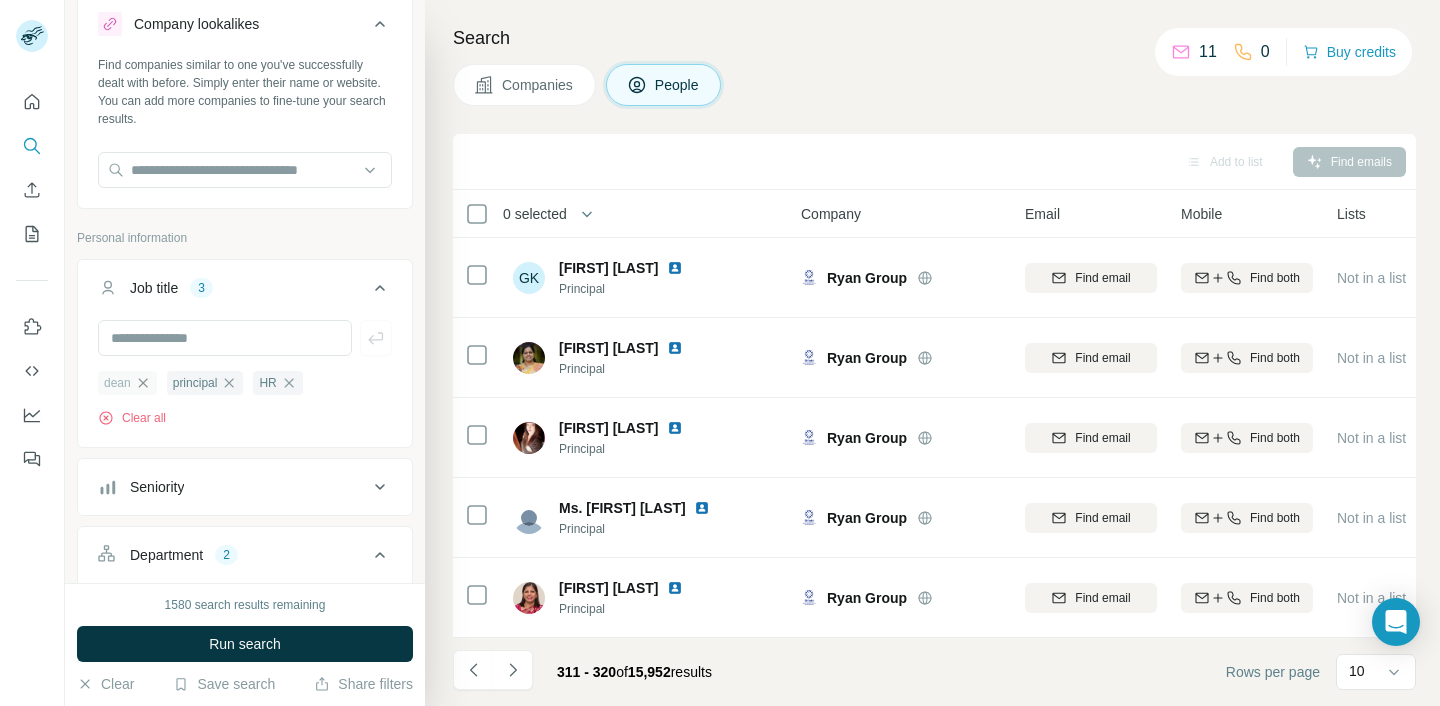 click 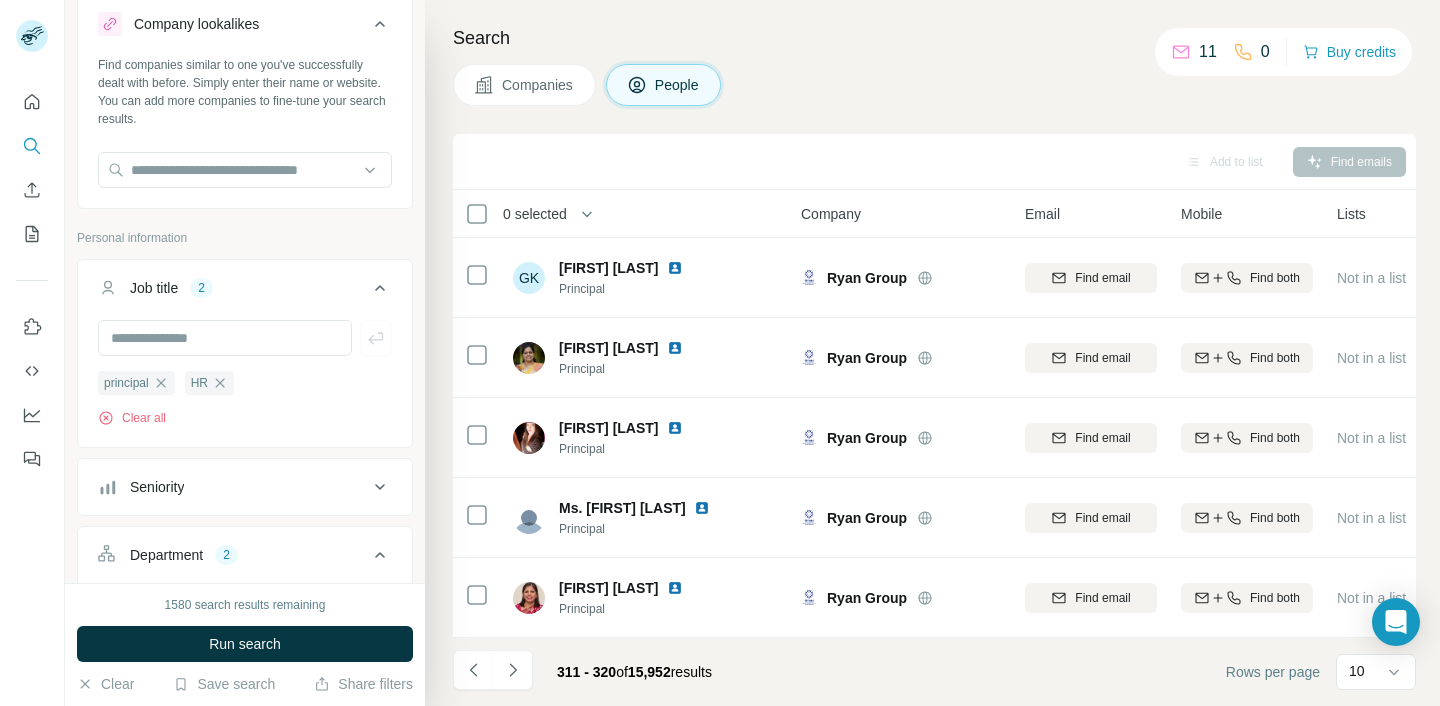 click on "principal" at bounding box center (126, 383) 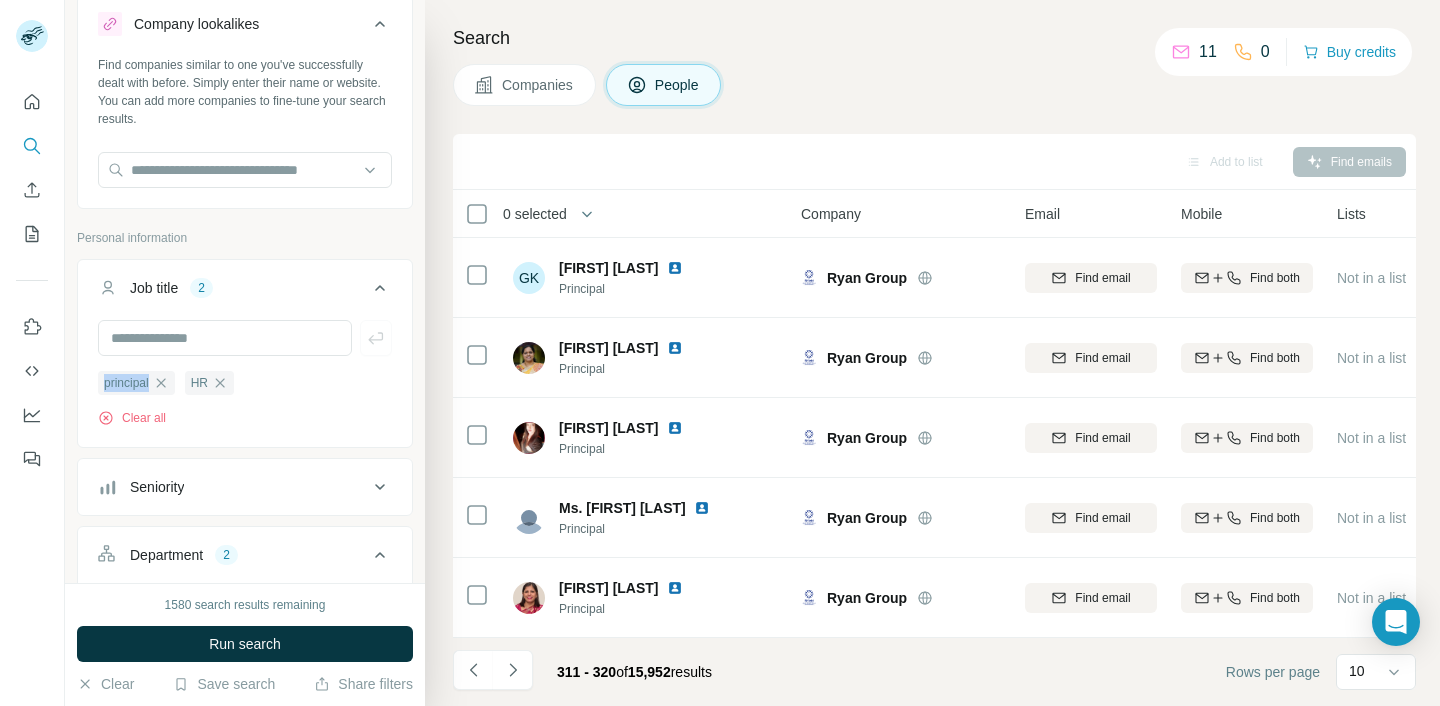 click on "principal" at bounding box center (126, 383) 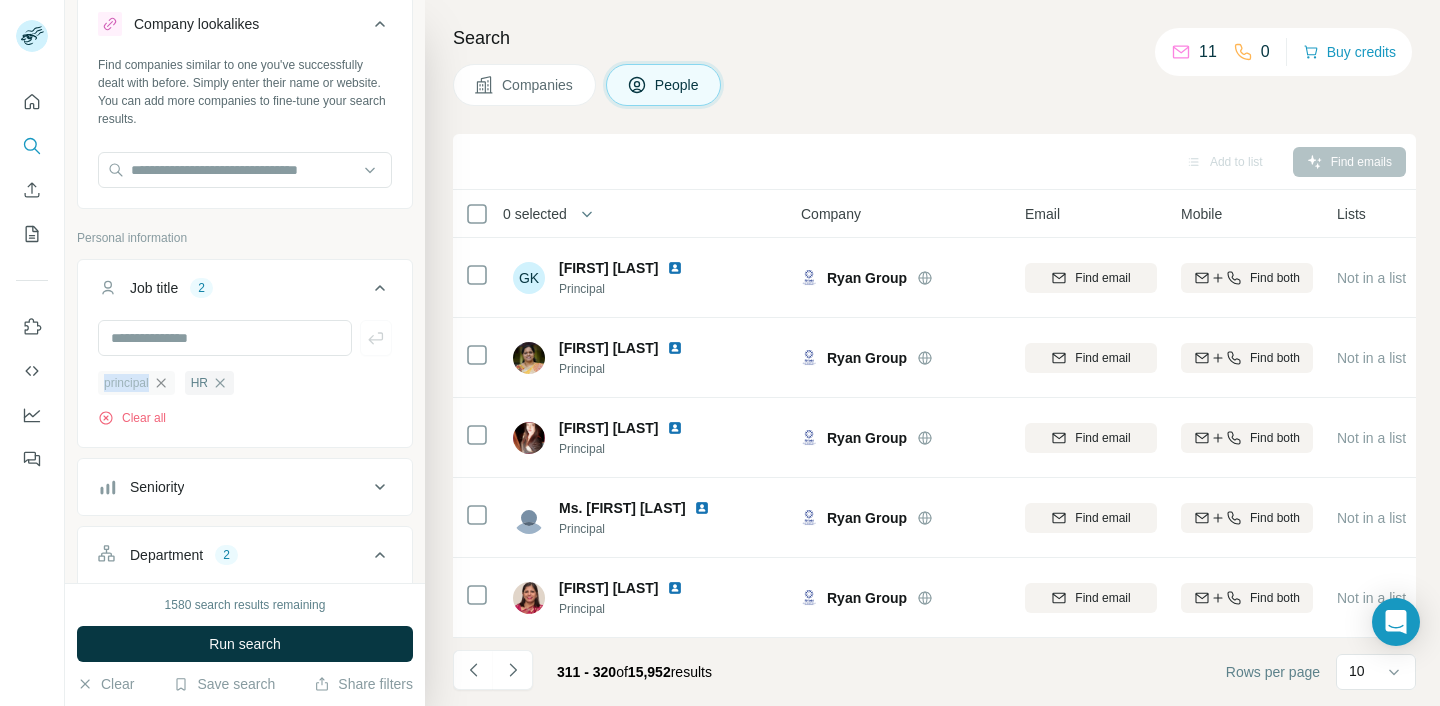 click 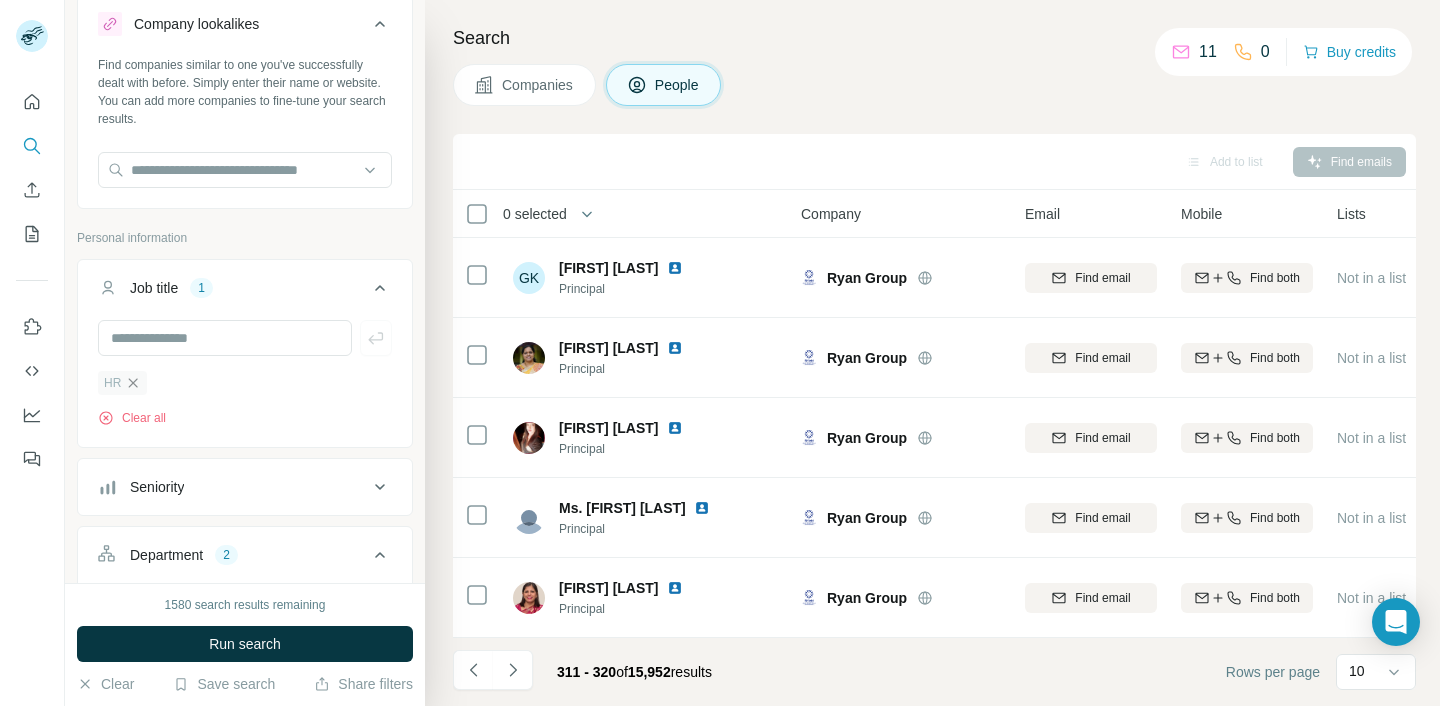 click 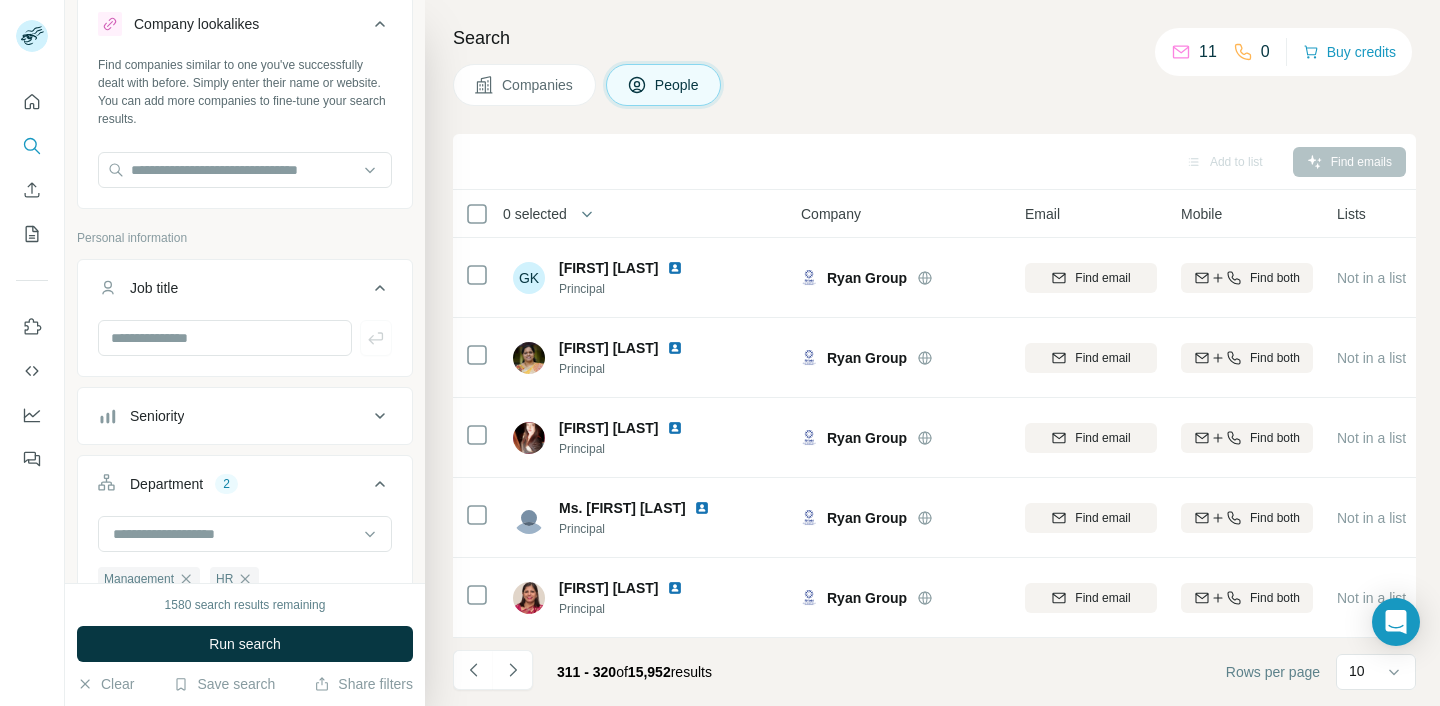 scroll, scrollTop: 240, scrollLeft: 0, axis: vertical 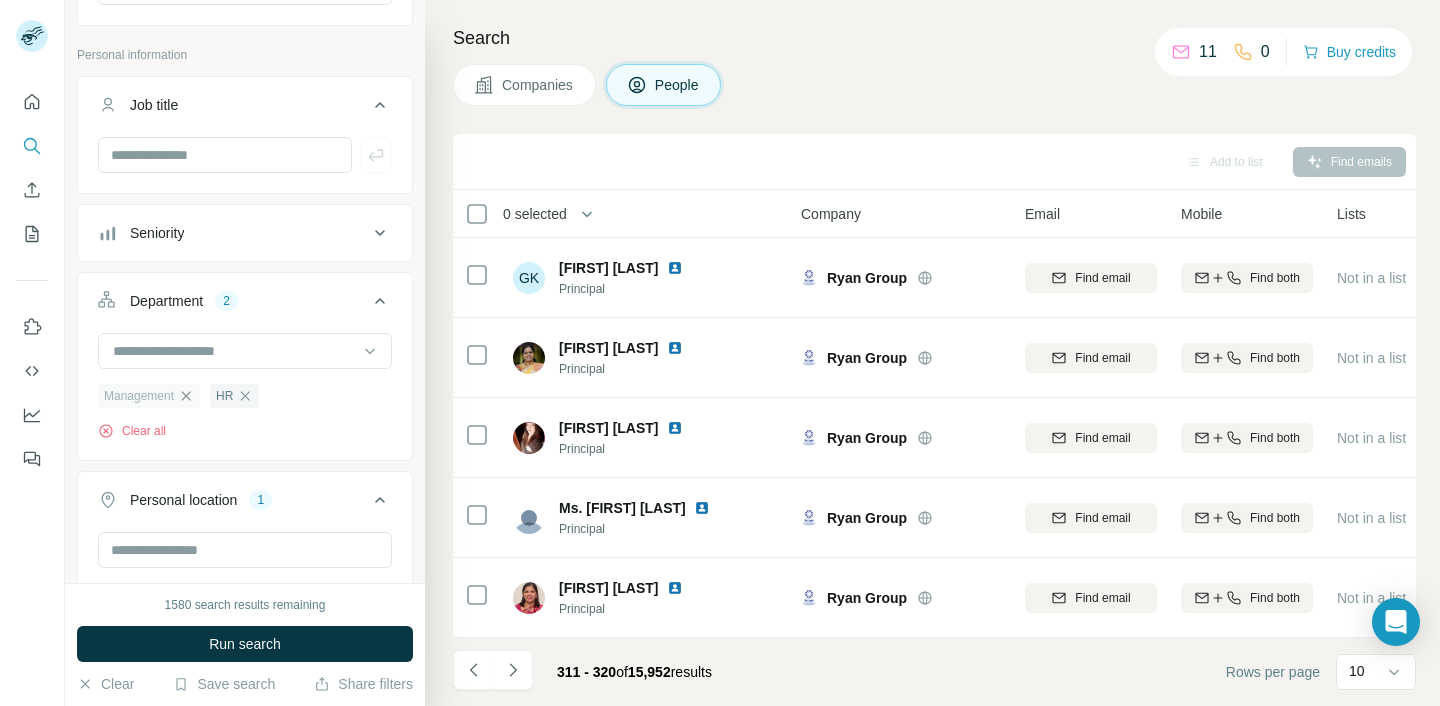 click 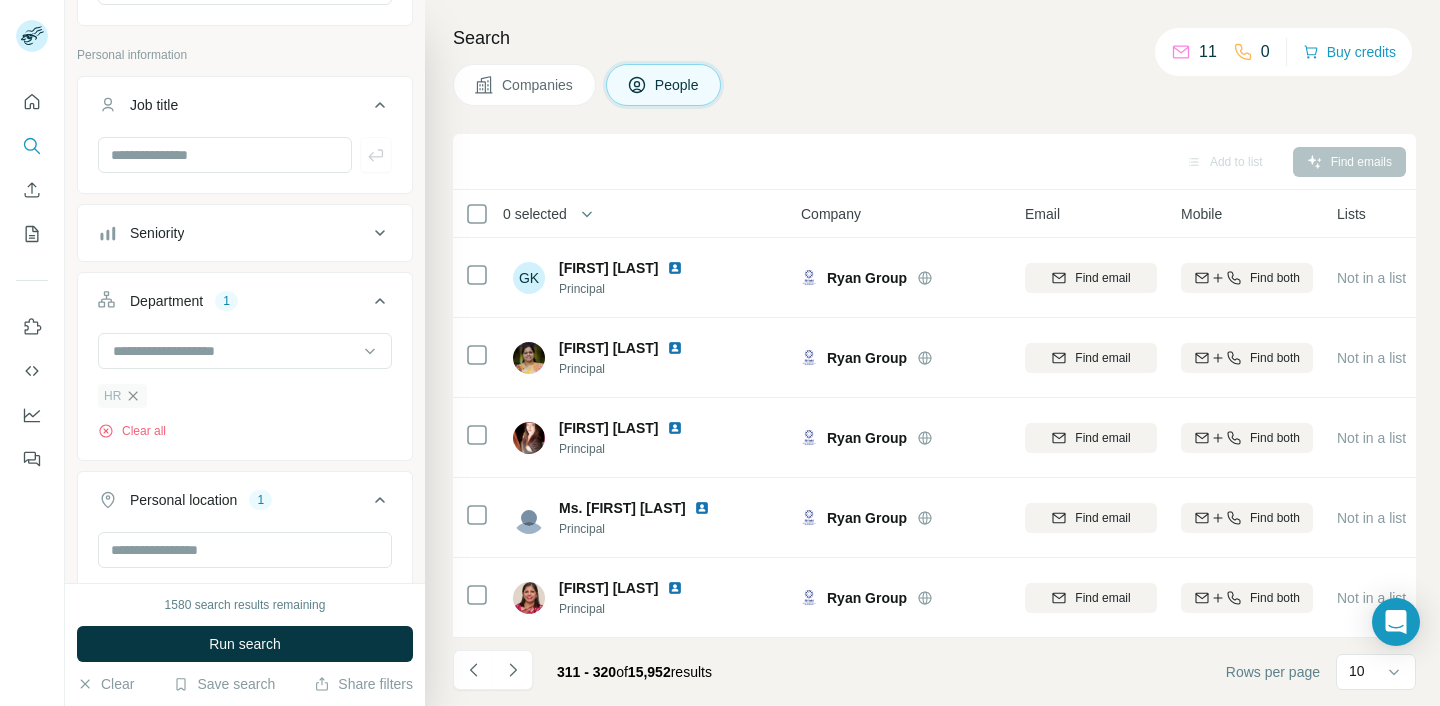 click 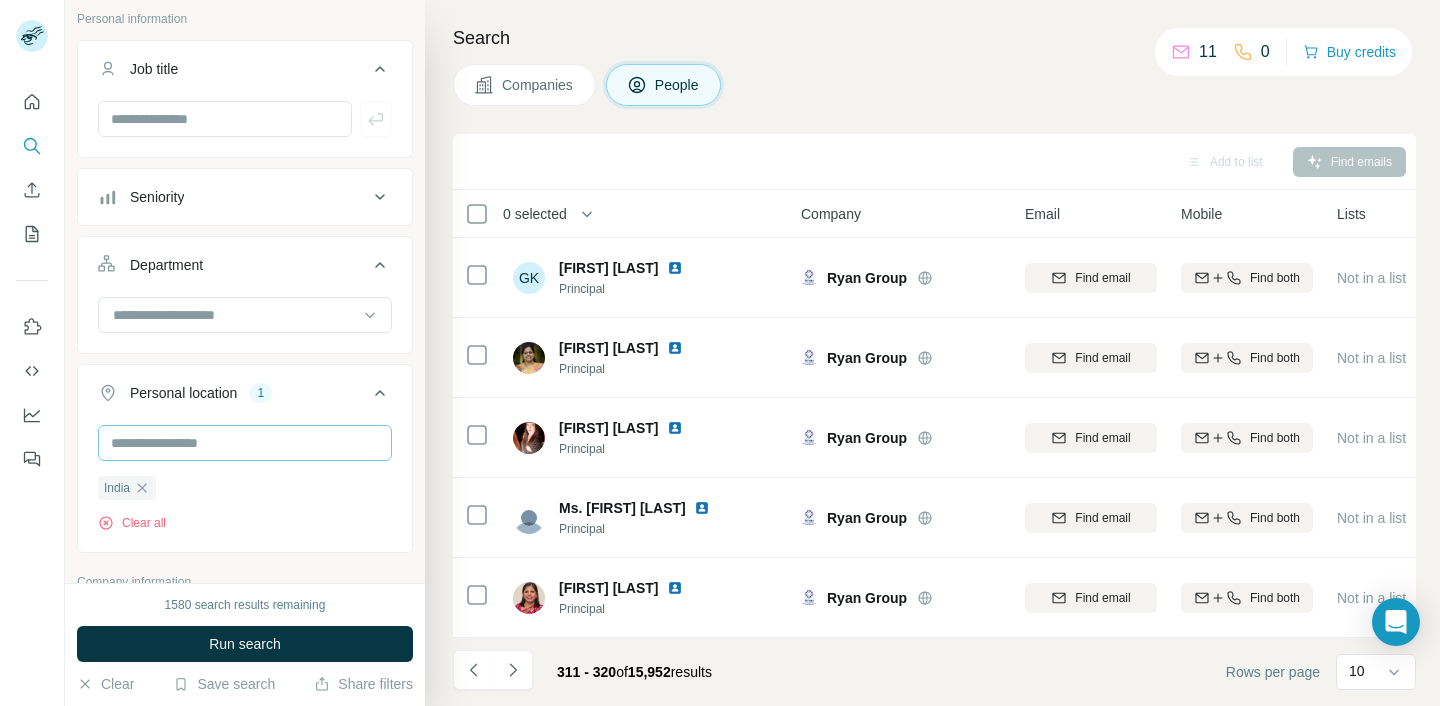 scroll, scrollTop: 329, scrollLeft: 0, axis: vertical 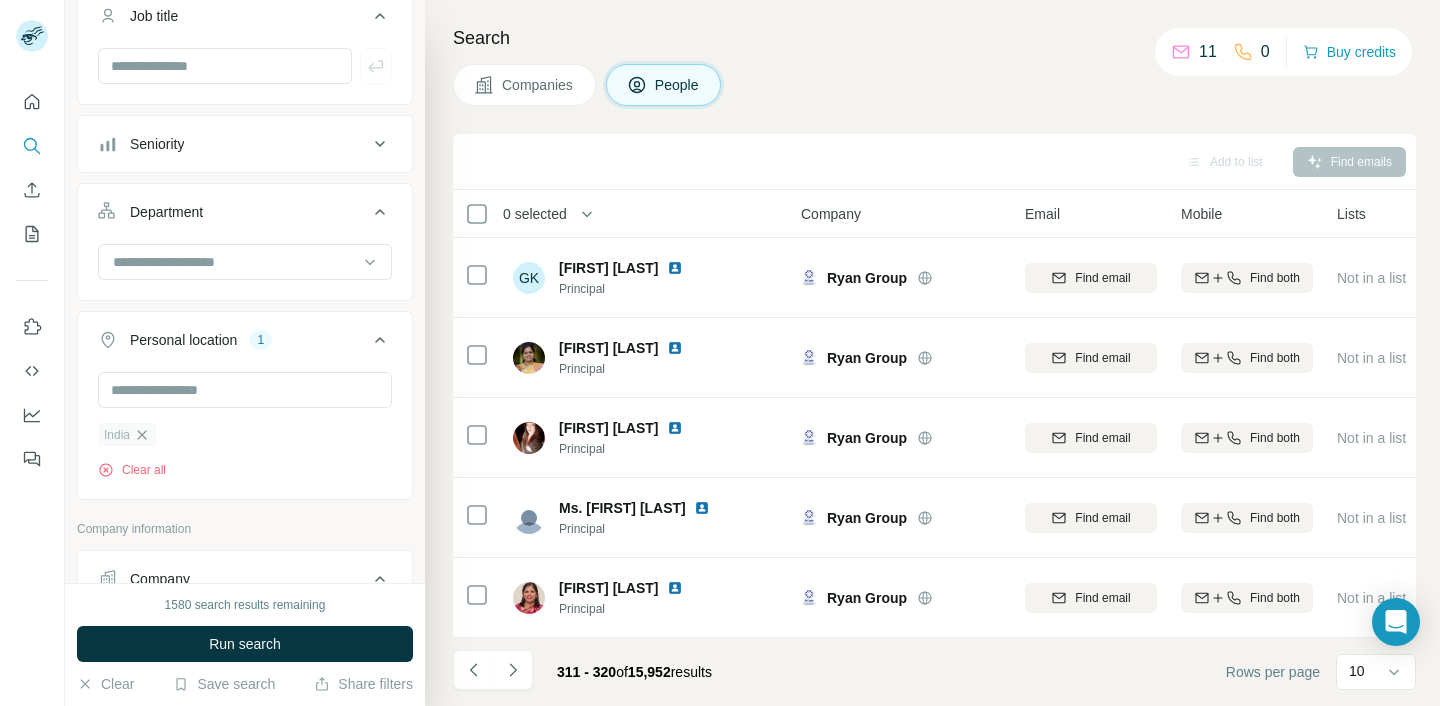 click 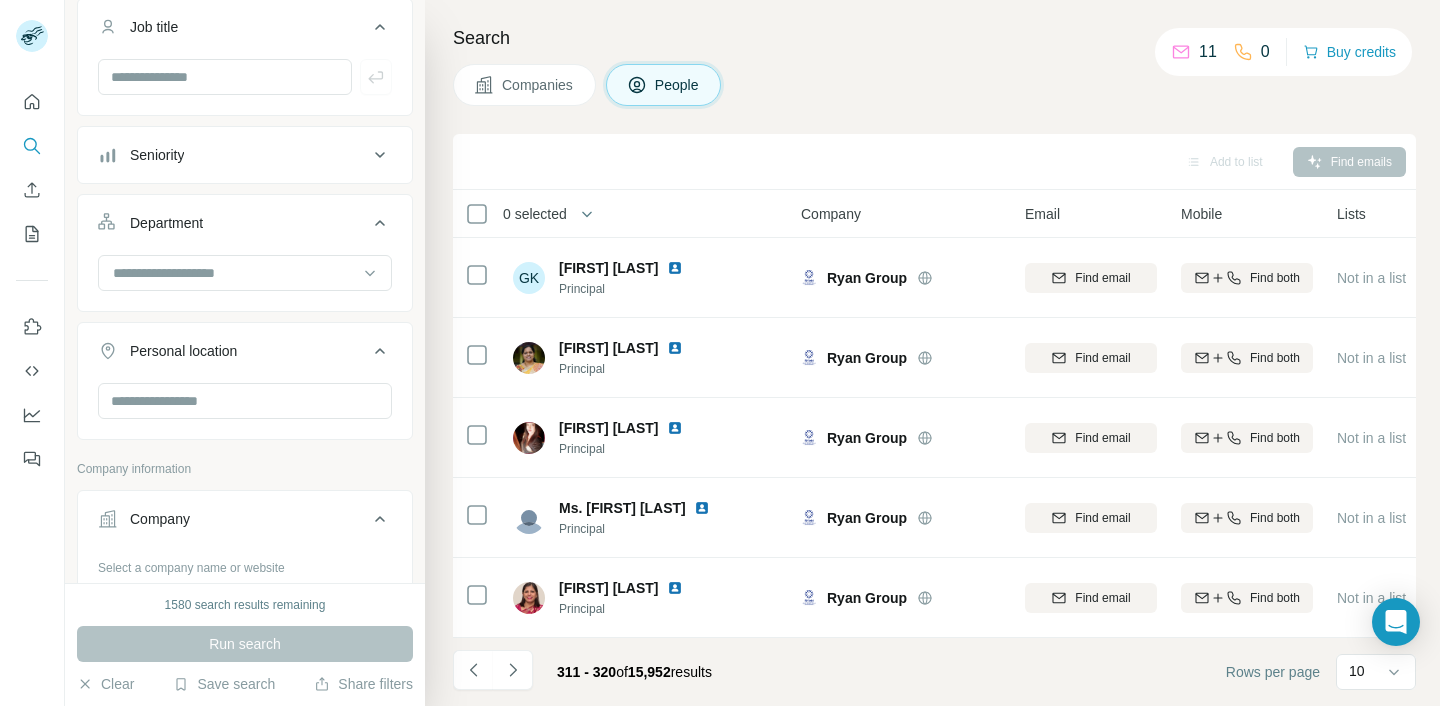 scroll, scrollTop: 0, scrollLeft: 0, axis: both 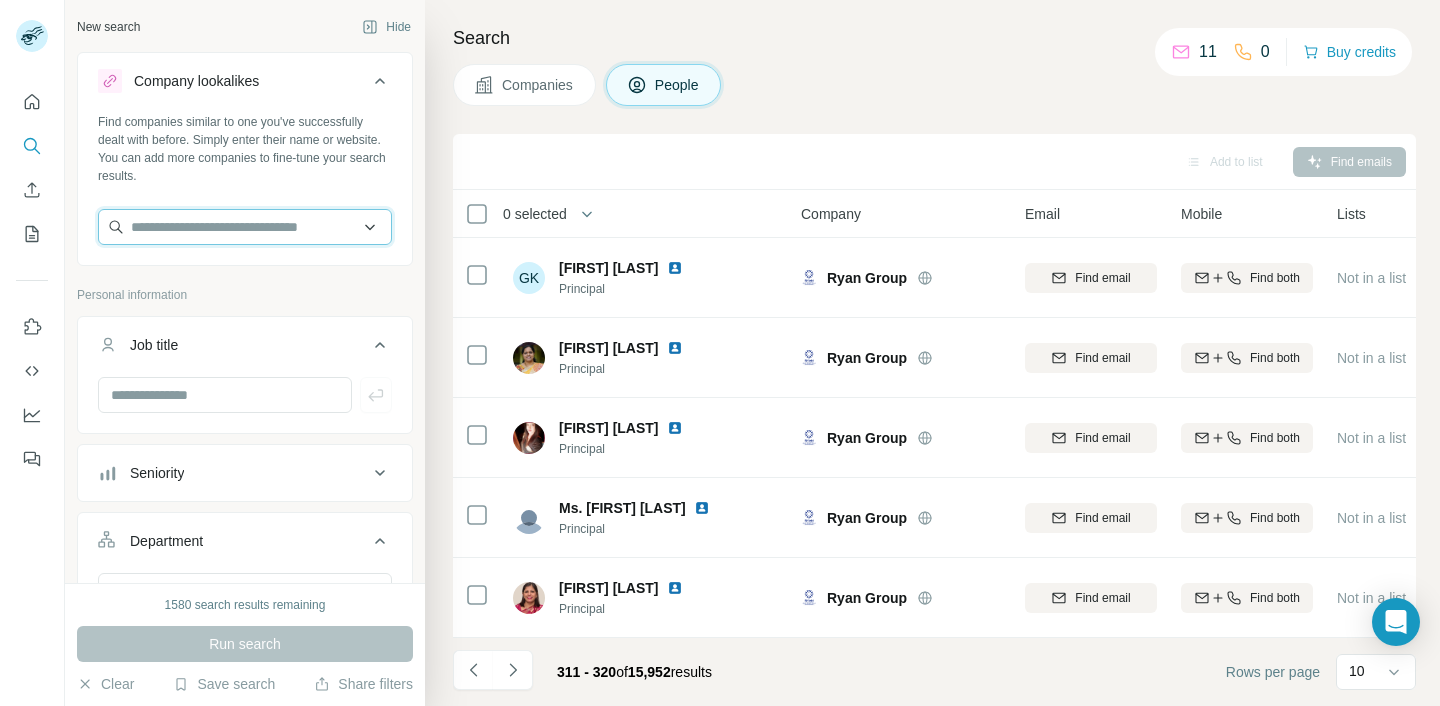 click at bounding box center [245, 227] 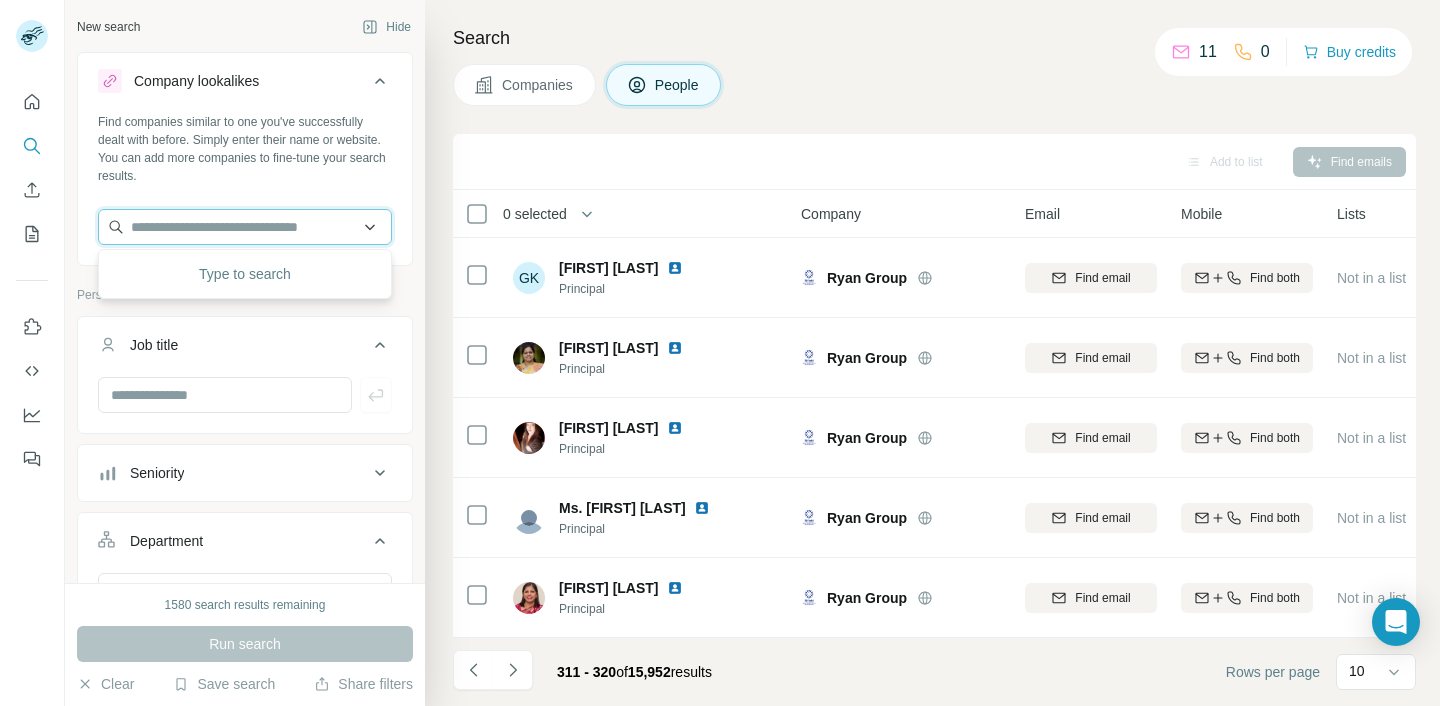 paste on "**********" 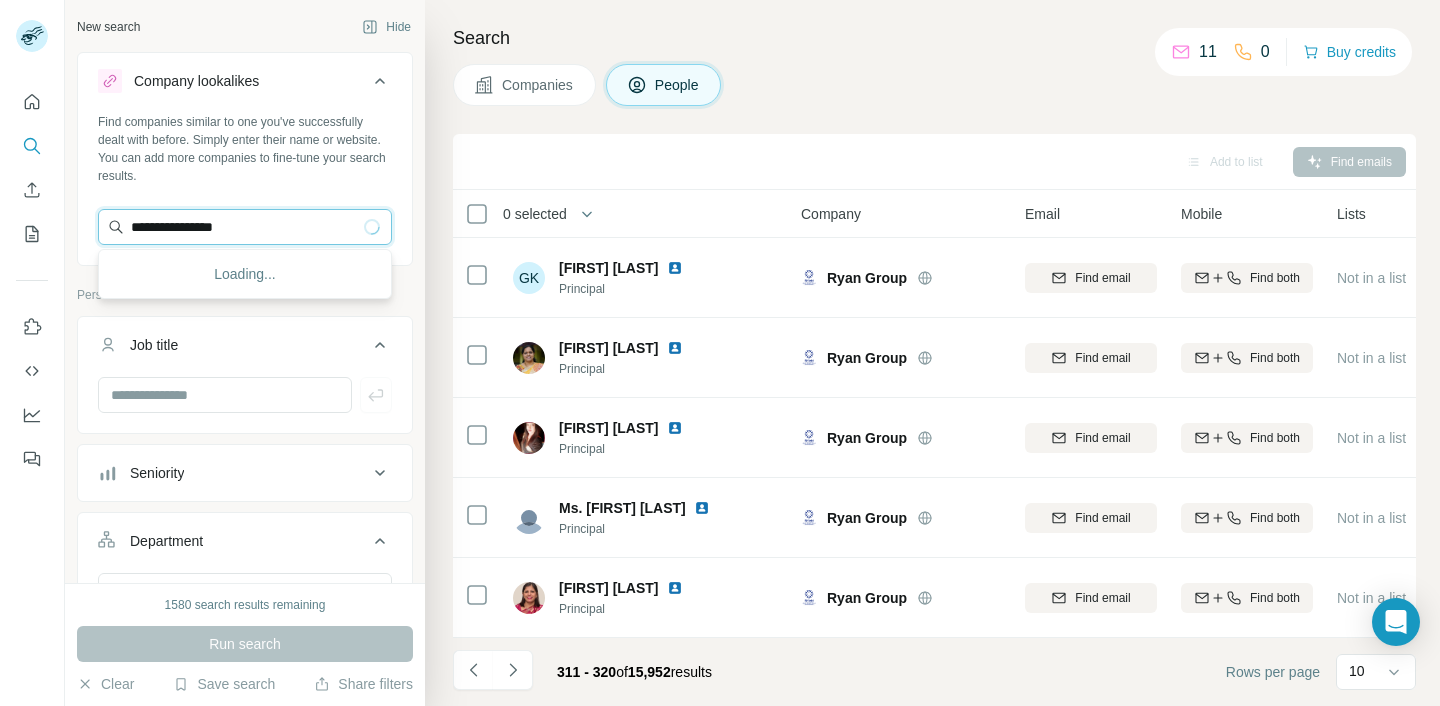 type on "**********" 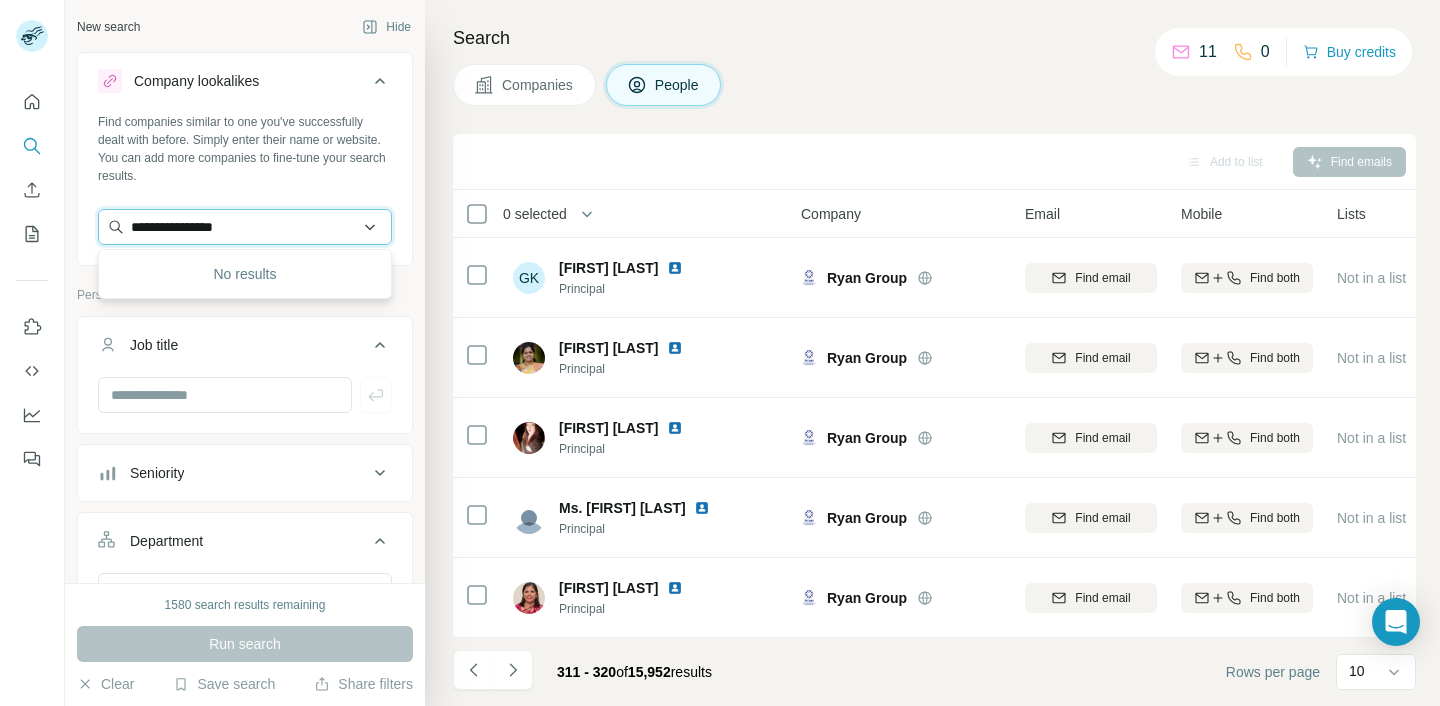 click on "**********" at bounding box center (245, 227) 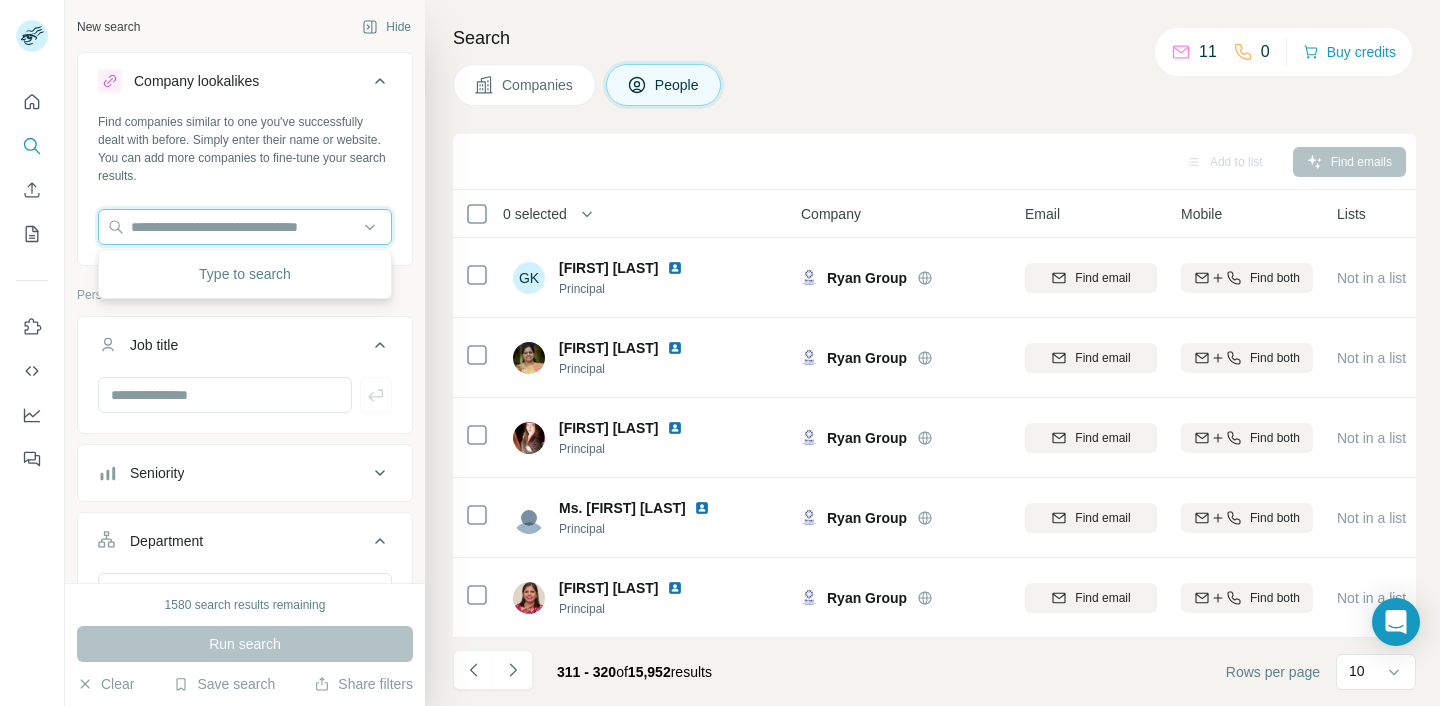 type 